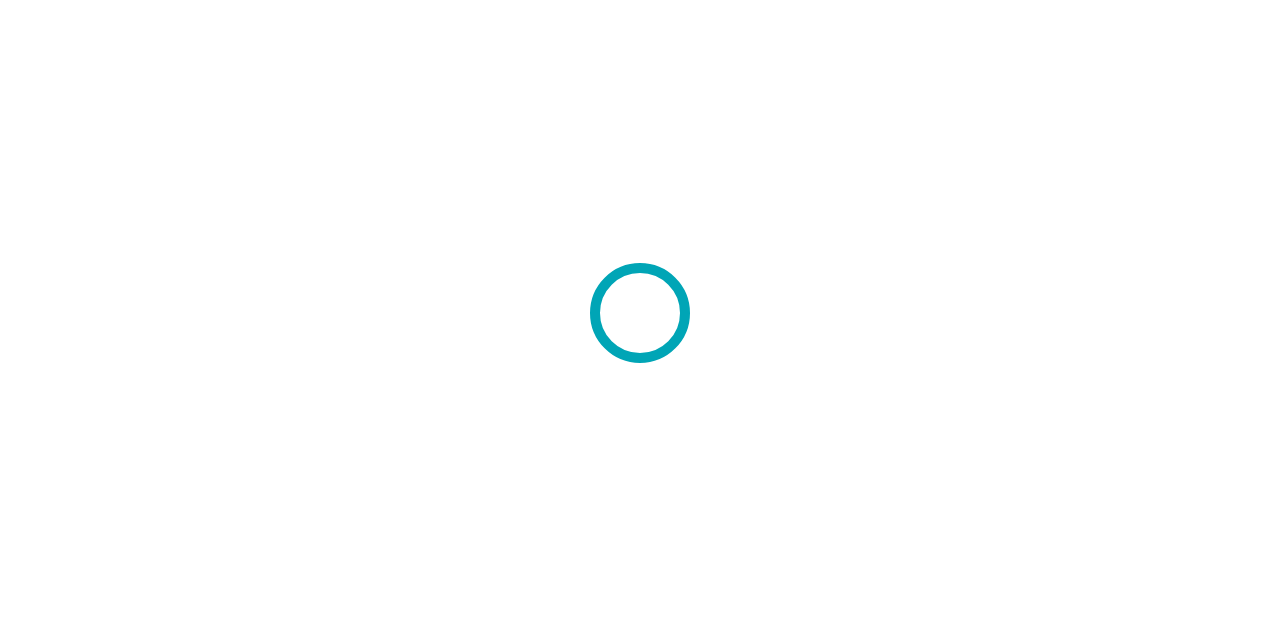 scroll, scrollTop: 0, scrollLeft: 0, axis: both 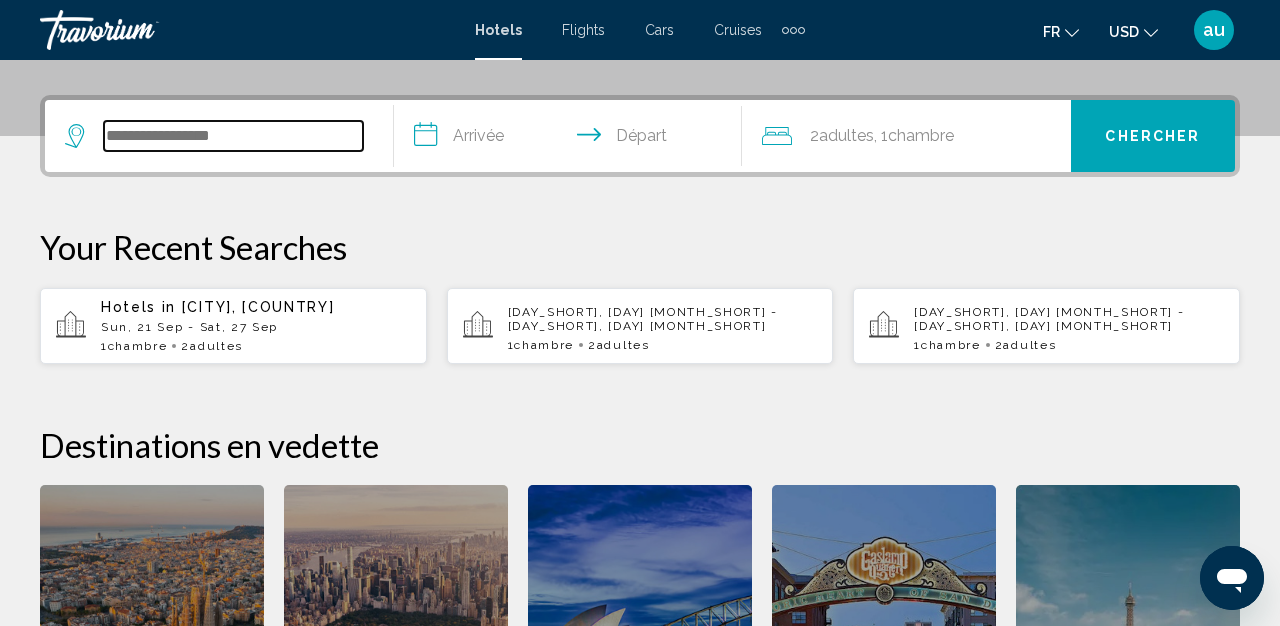 click at bounding box center [233, 136] 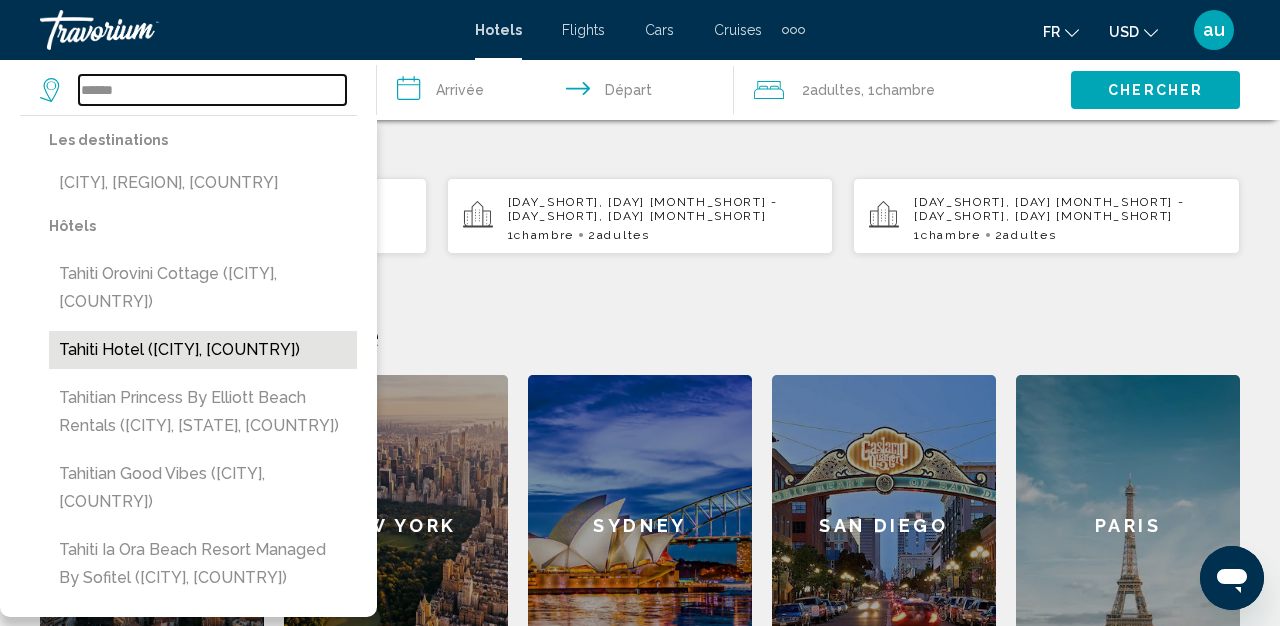 scroll, scrollTop: 577, scrollLeft: 0, axis: vertical 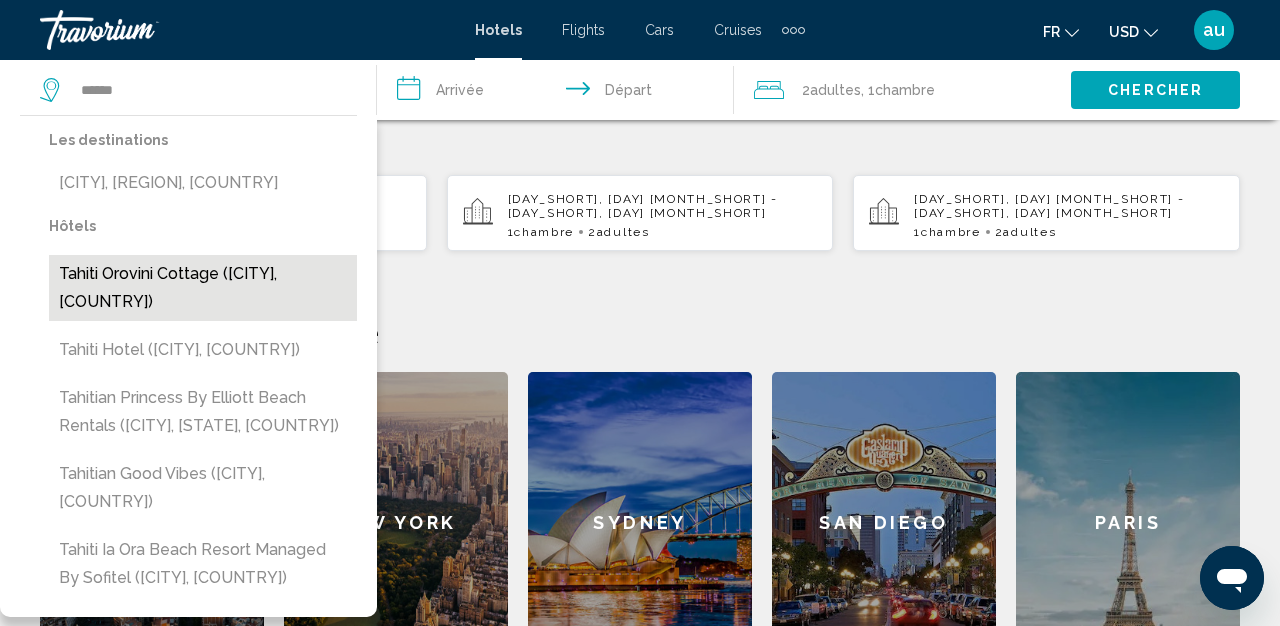 click on "Tahiti Orovini Cottage ([CITY], [STATE])" at bounding box center (203, 288) 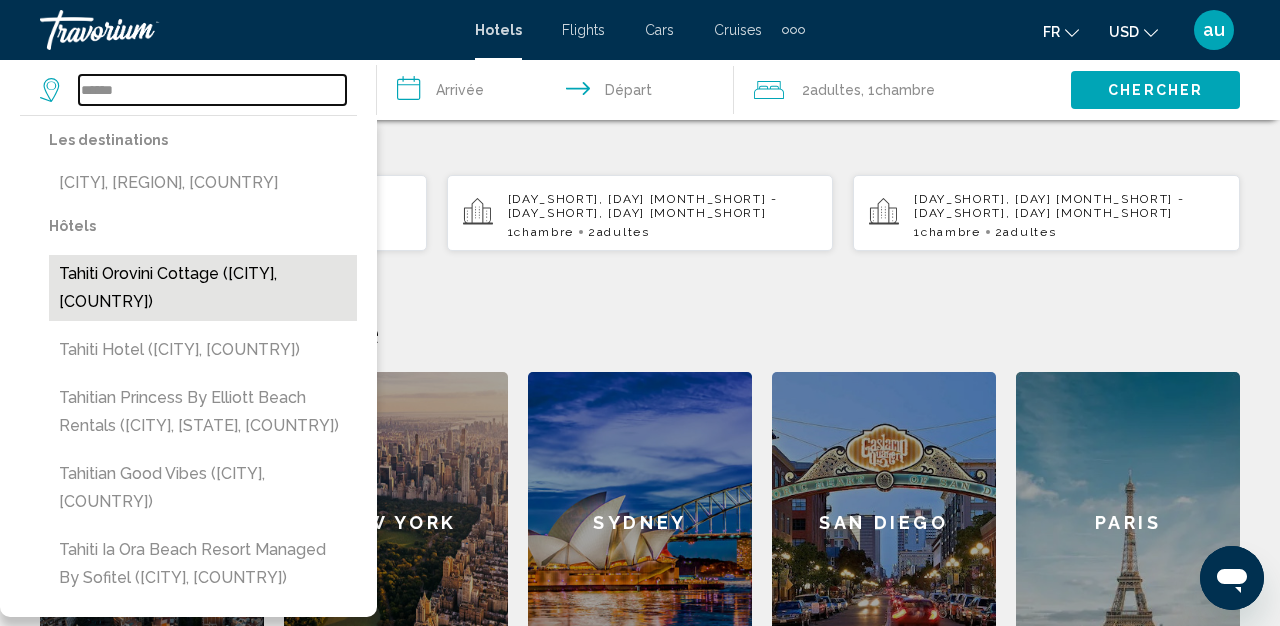 type on "**********" 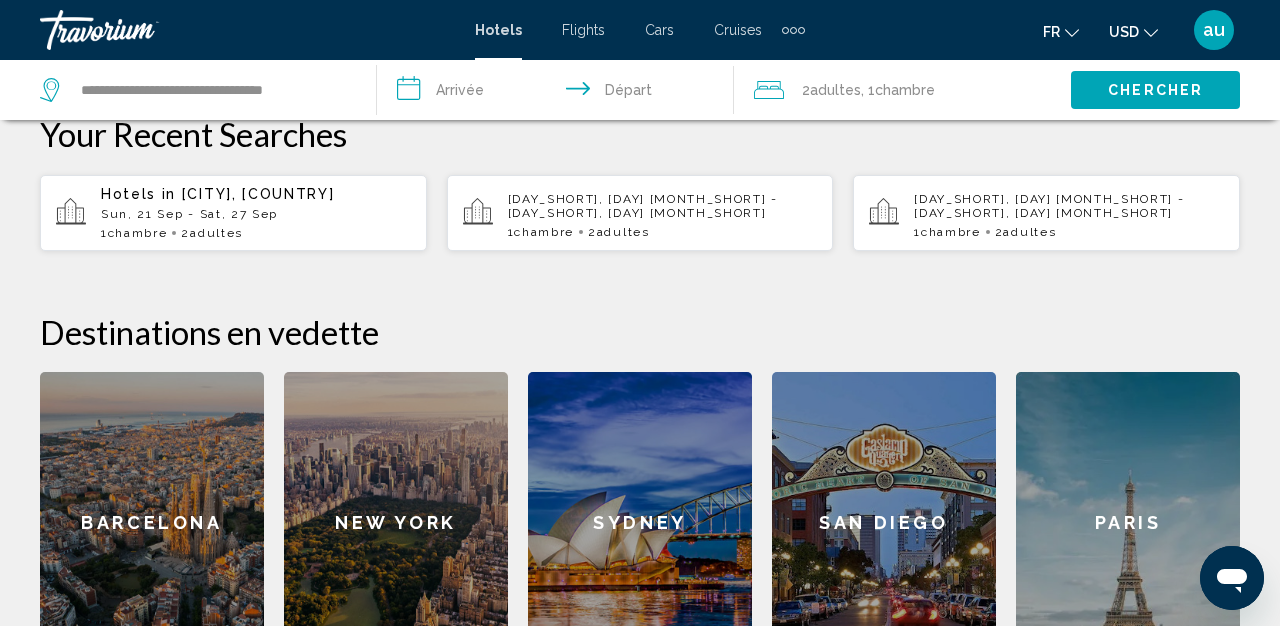 click on "**********" at bounding box center [559, 93] 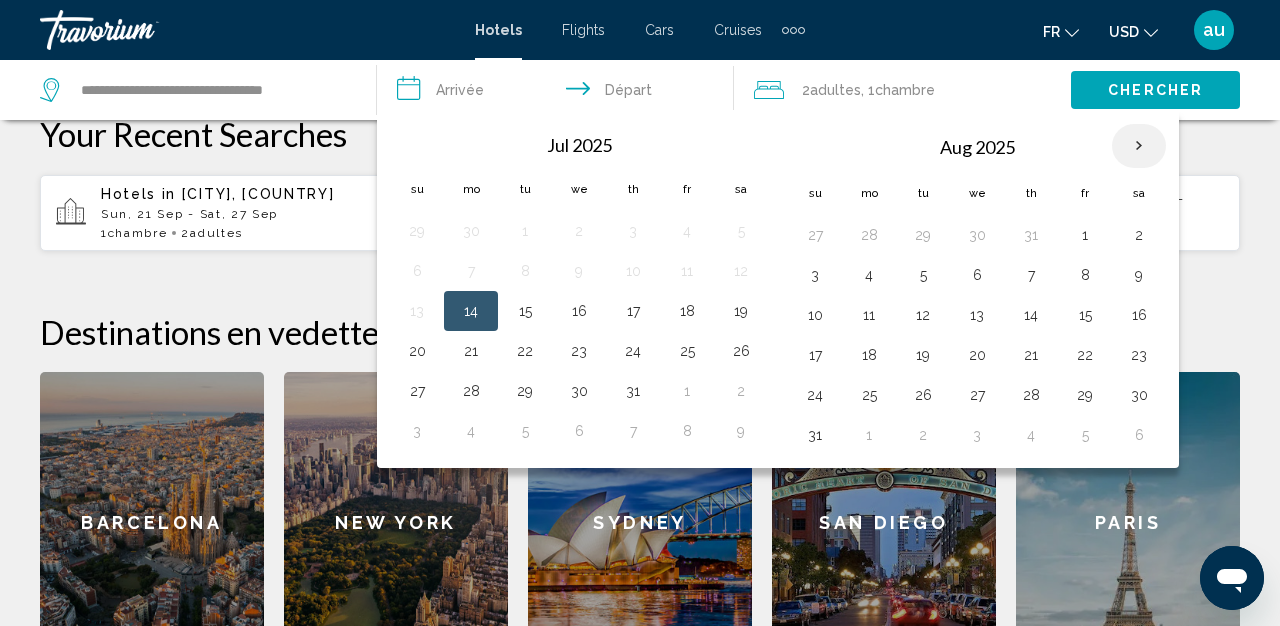 click at bounding box center [1139, 146] 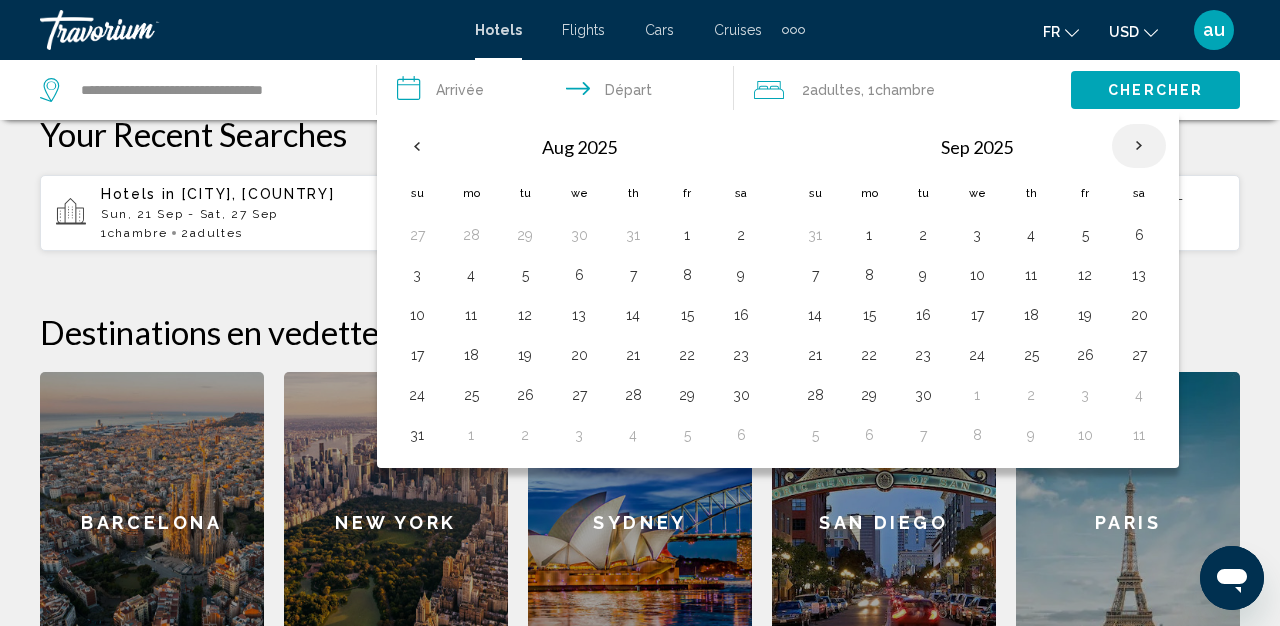 click at bounding box center (1139, 146) 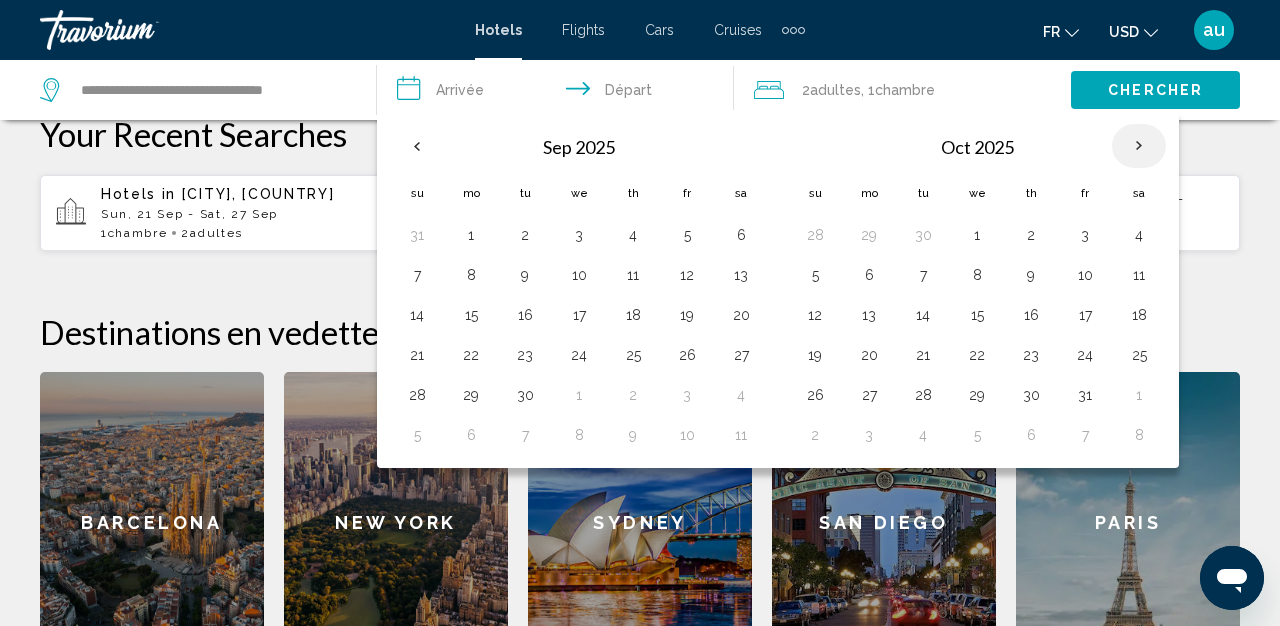 click at bounding box center (1139, 146) 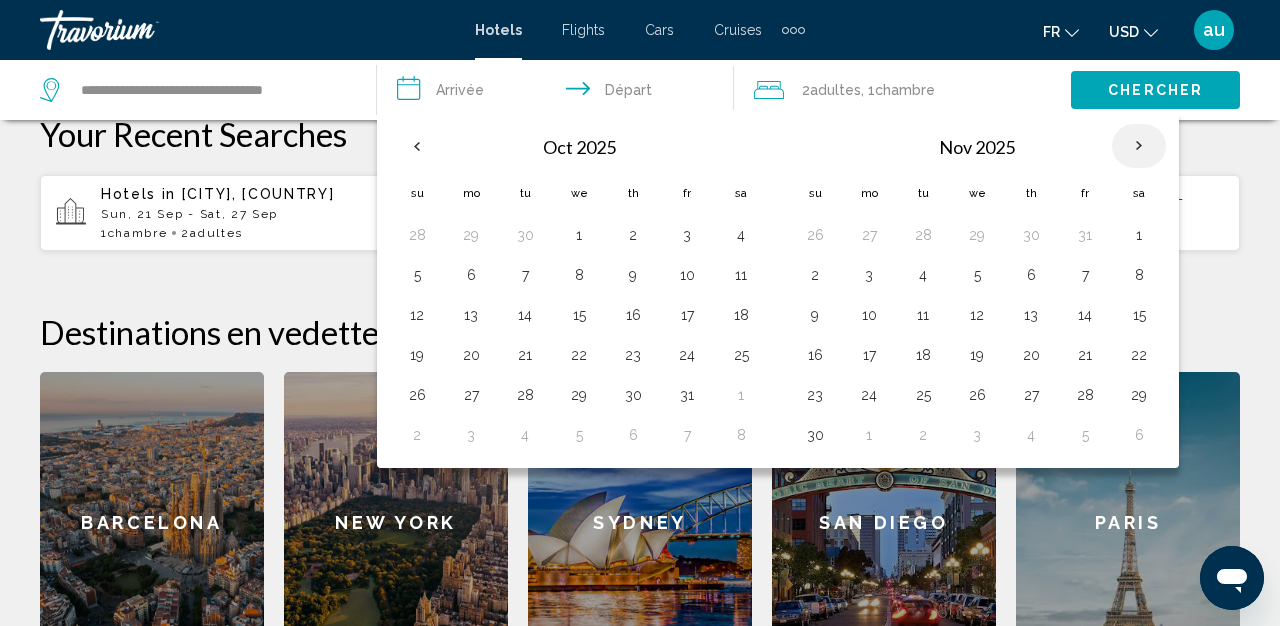 click at bounding box center (1139, 146) 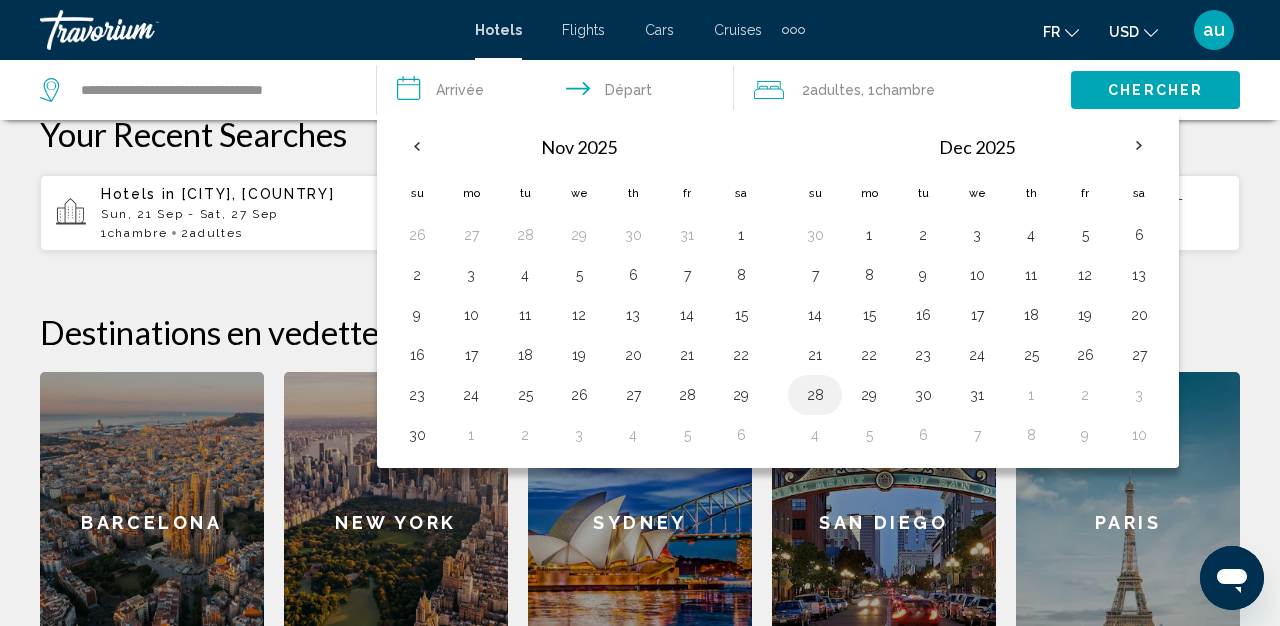 click on "28" at bounding box center [815, 395] 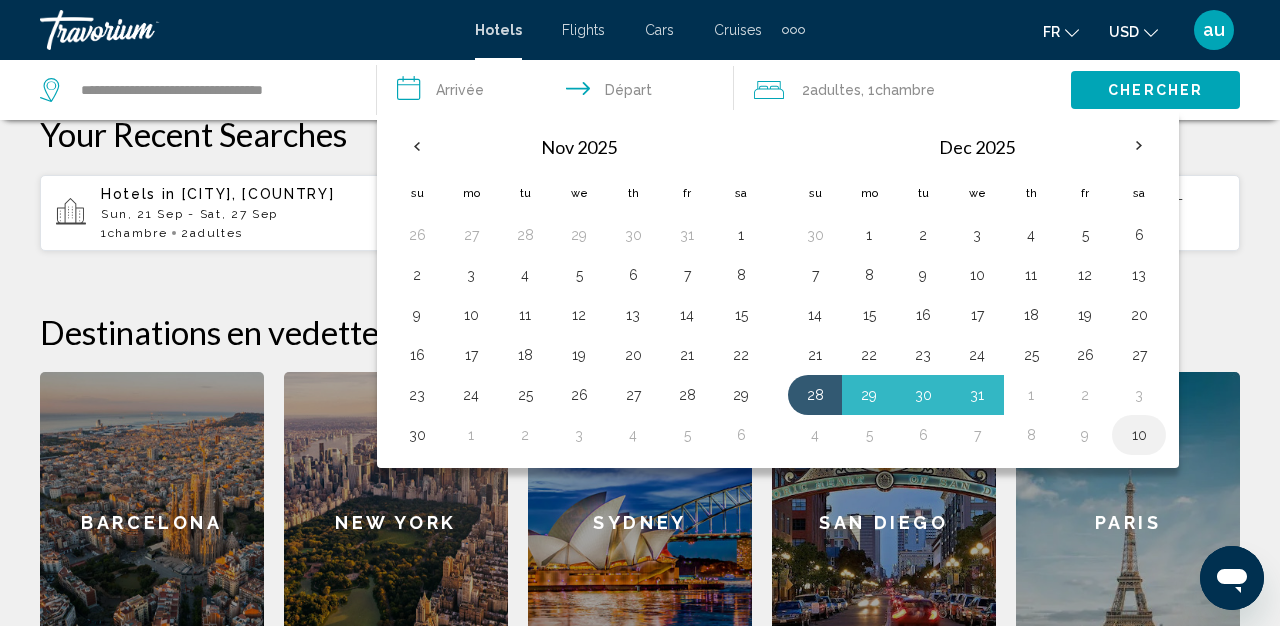 scroll, scrollTop: 583, scrollLeft: 0, axis: vertical 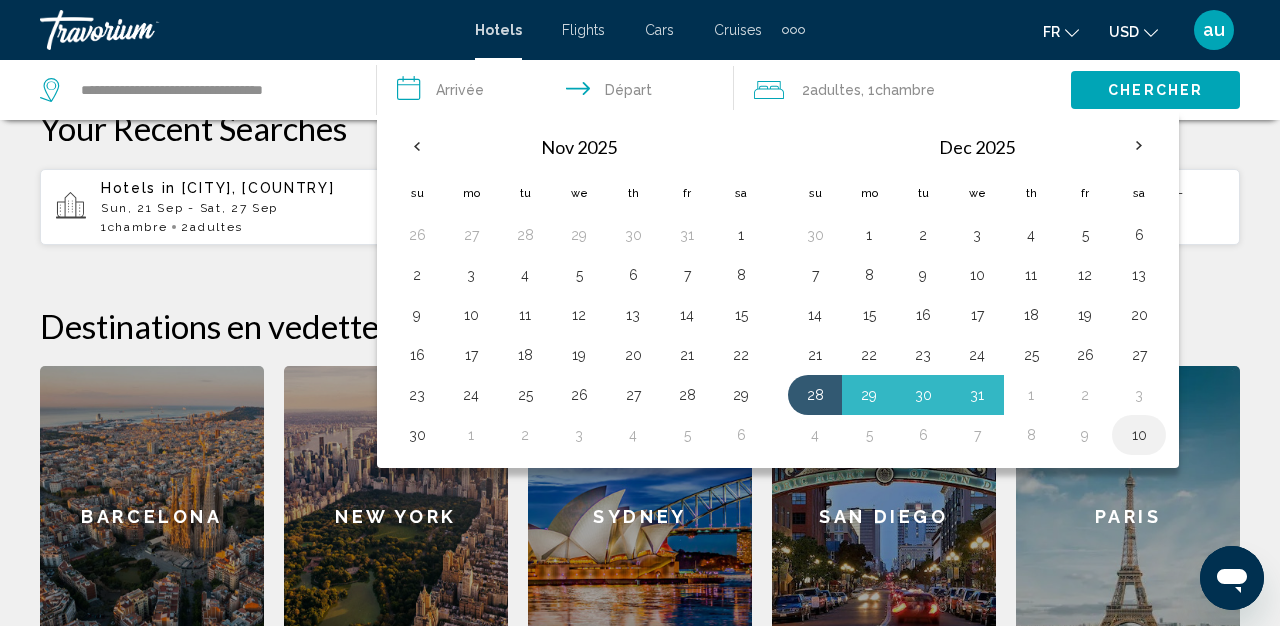 click on "10" at bounding box center (1139, 435) 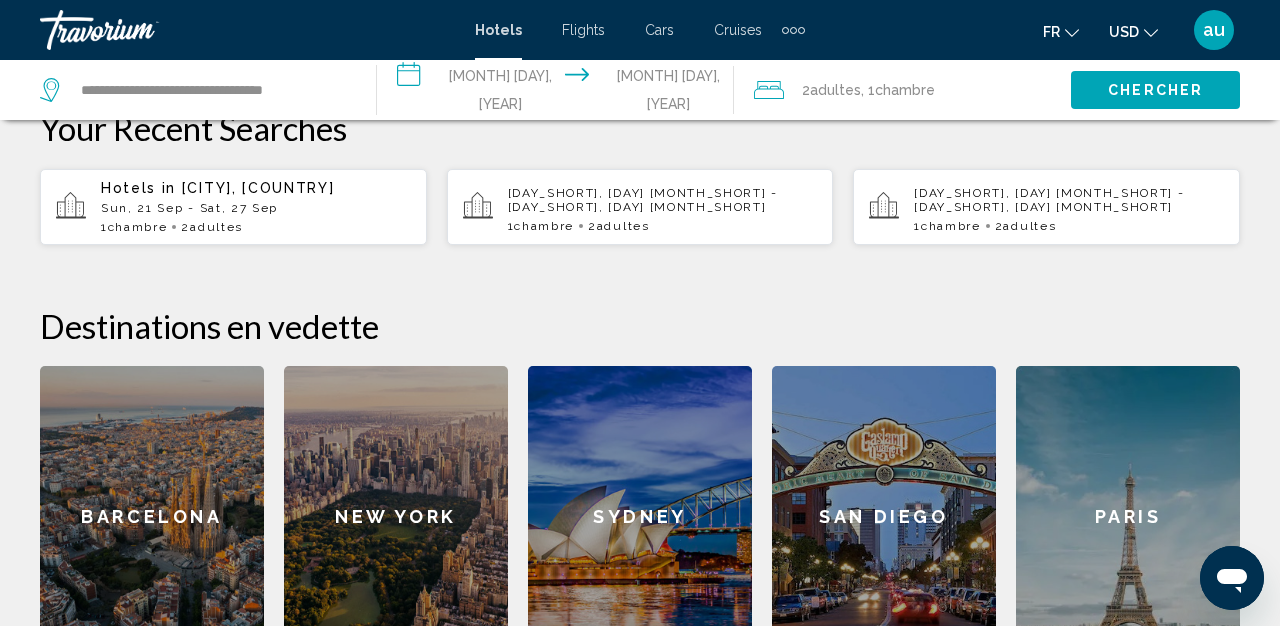 click on "**********" at bounding box center [559, 93] 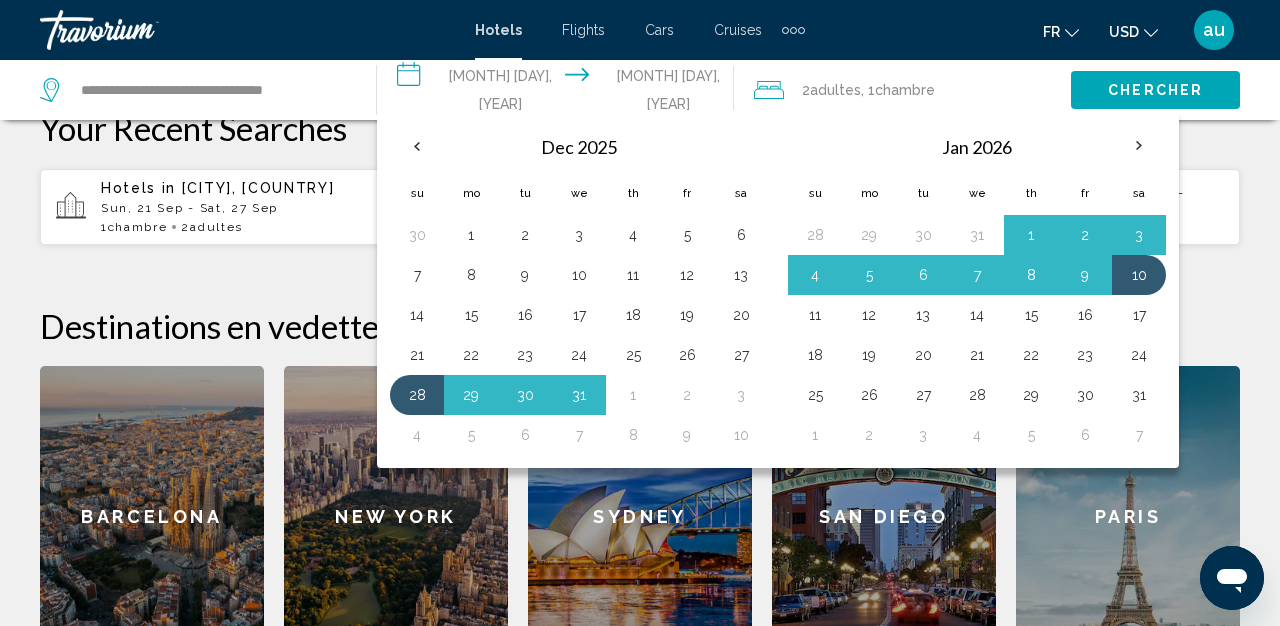 click on "**********" at bounding box center (559, 93) 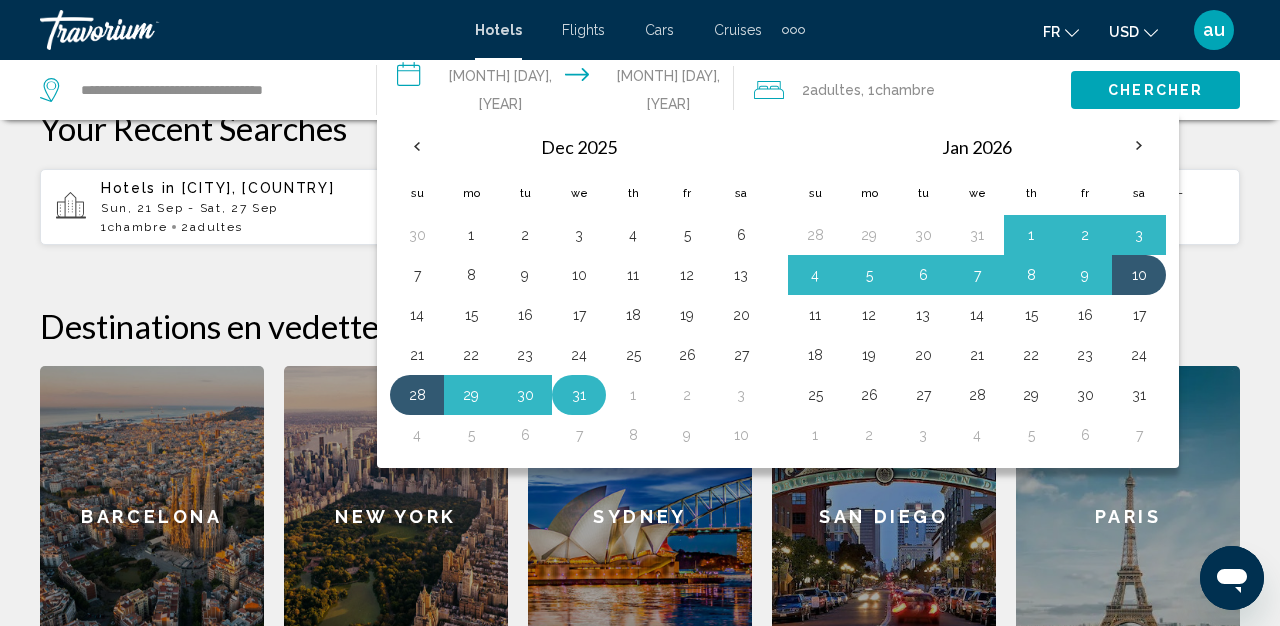 click on "31" at bounding box center [579, 395] 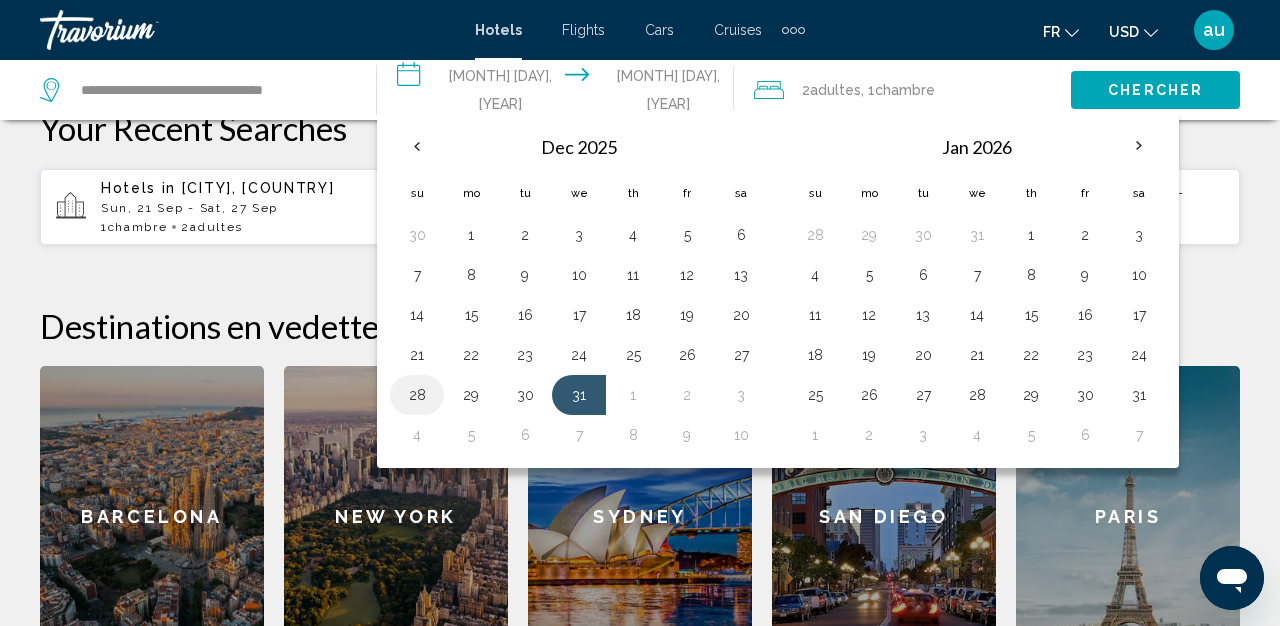 click on "28" at bounding box center [417, 395] 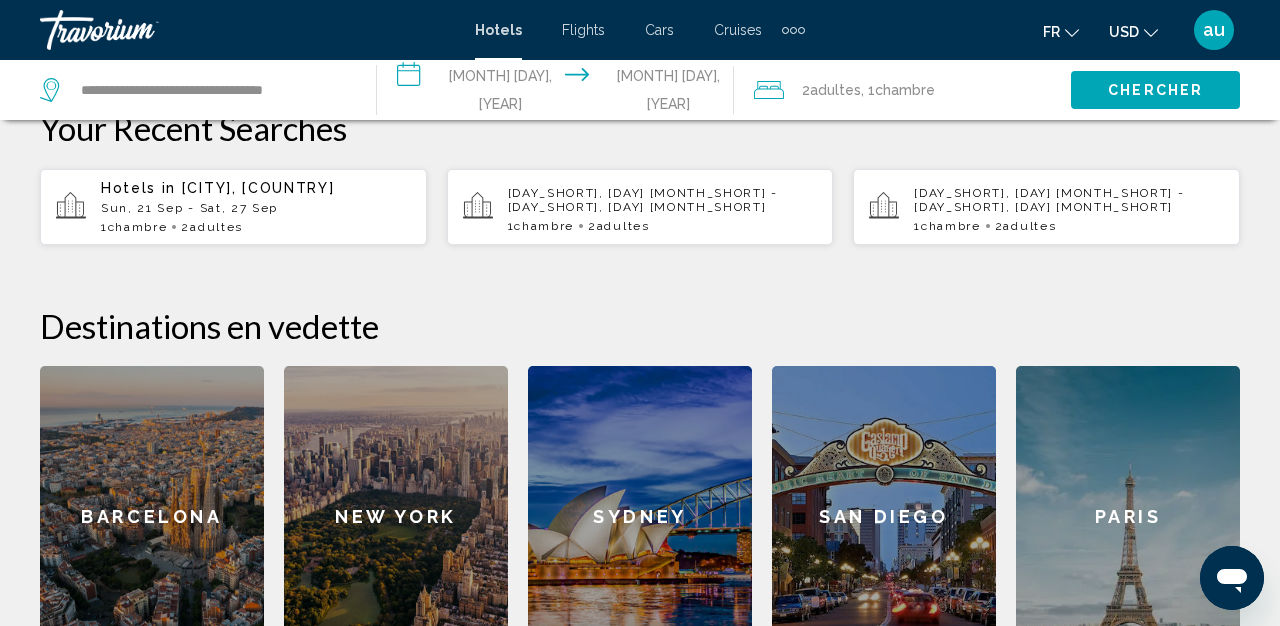 click on "Chercher" at bounding box center [1155, 91] 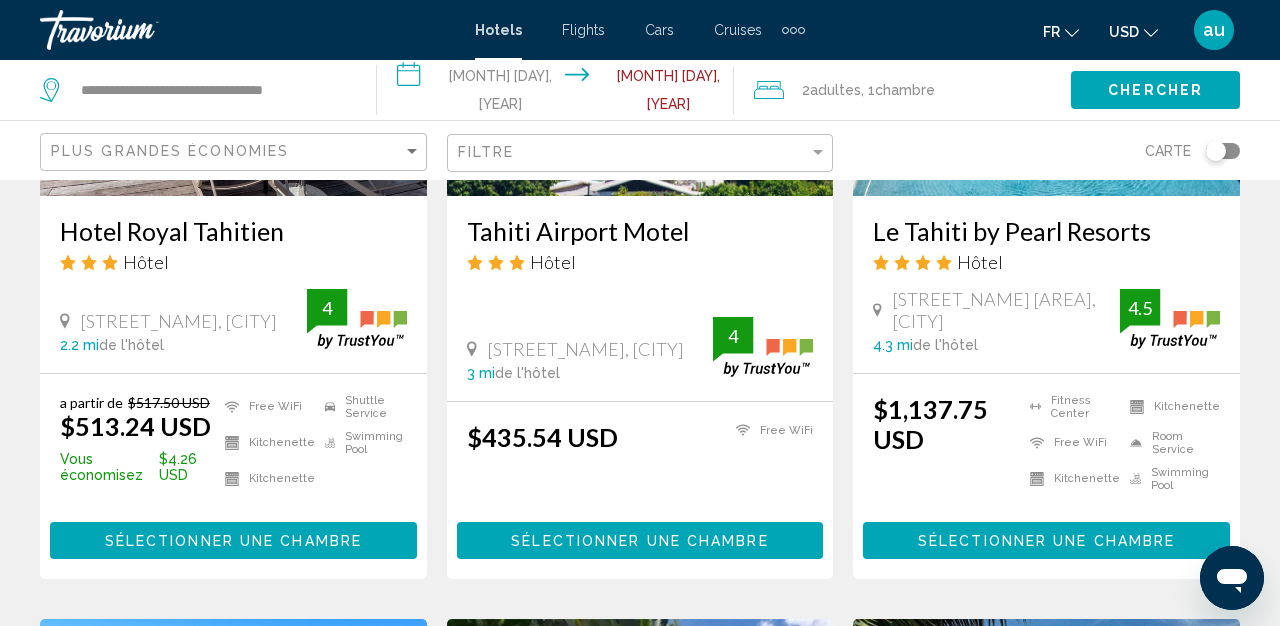 scroll, scrollTop: 1145, scrollLeft: 0, axis: vertical 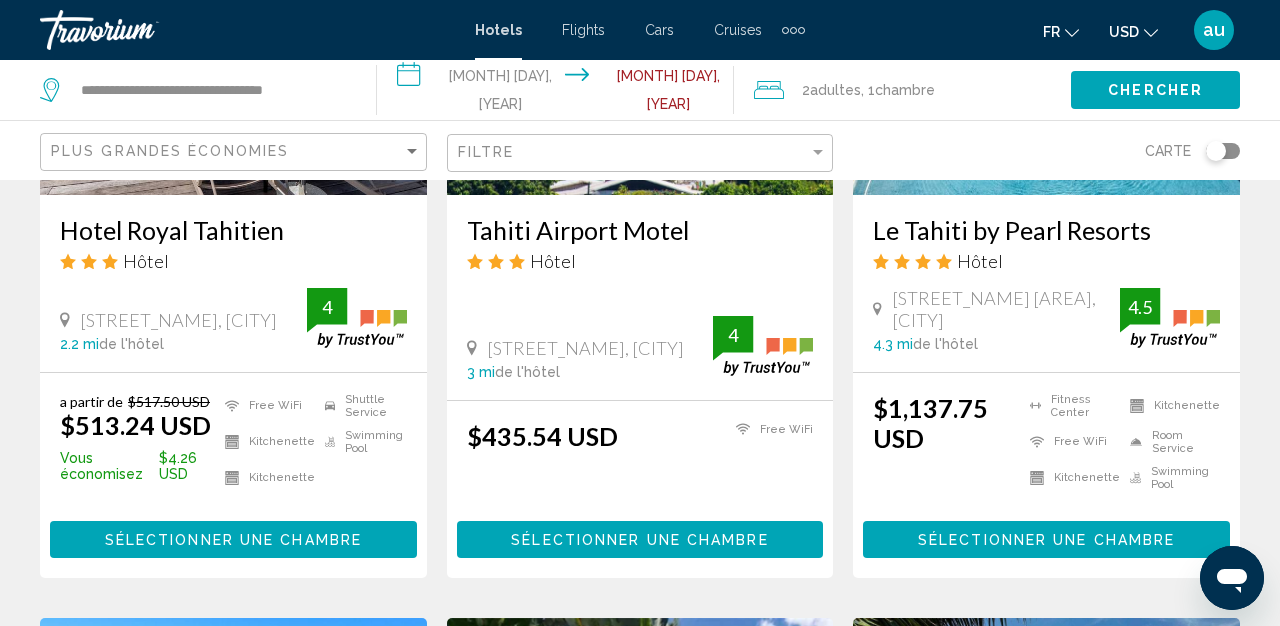 click on "Sélectionner une chambre" at bounding box center [233, 540] 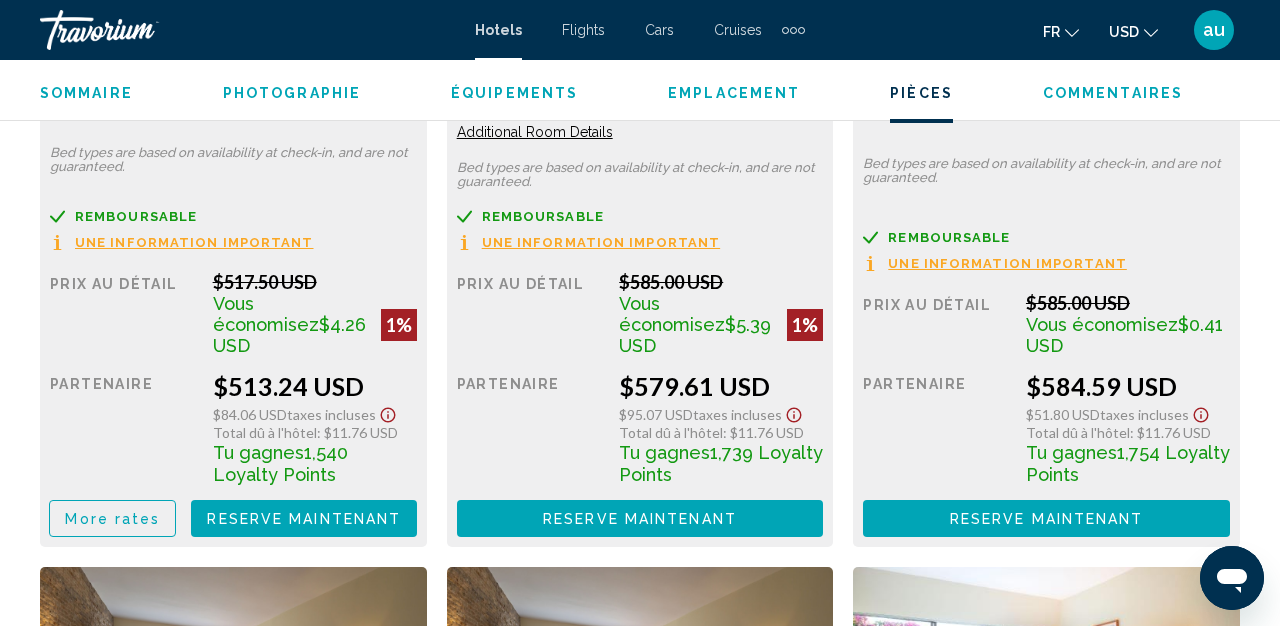 scroll, scrollTop: 3302, scrollLeft: 0, axis: vertical 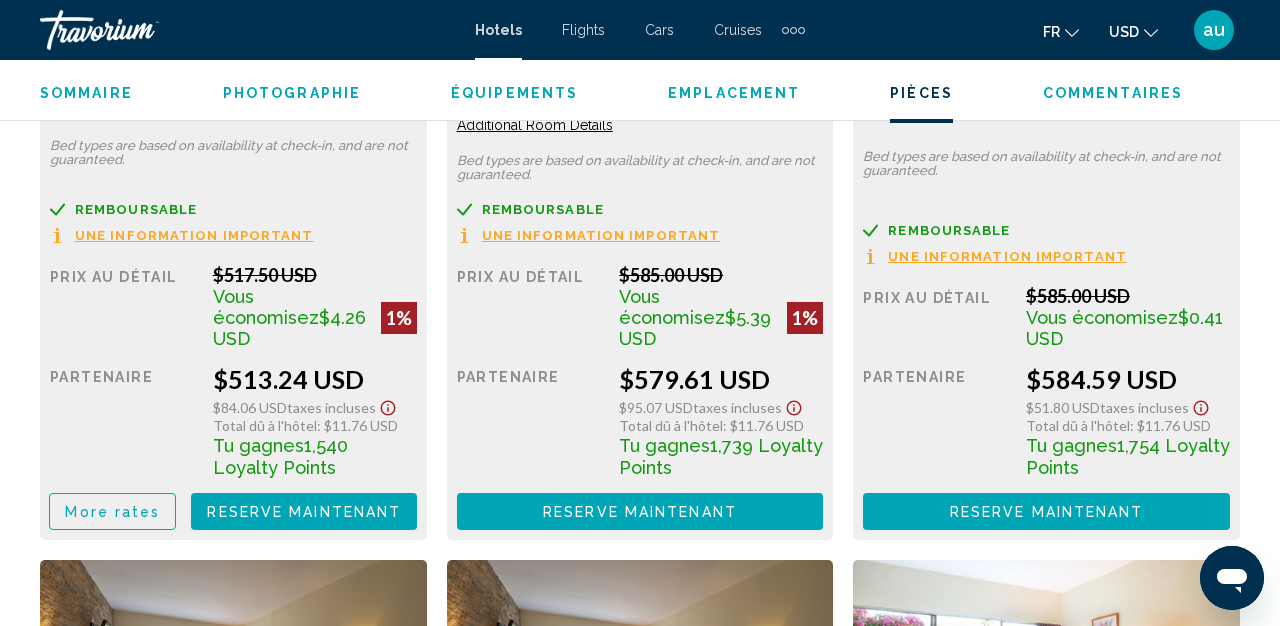 click on "Reserve maintenant" at bounding box center (304, 512) 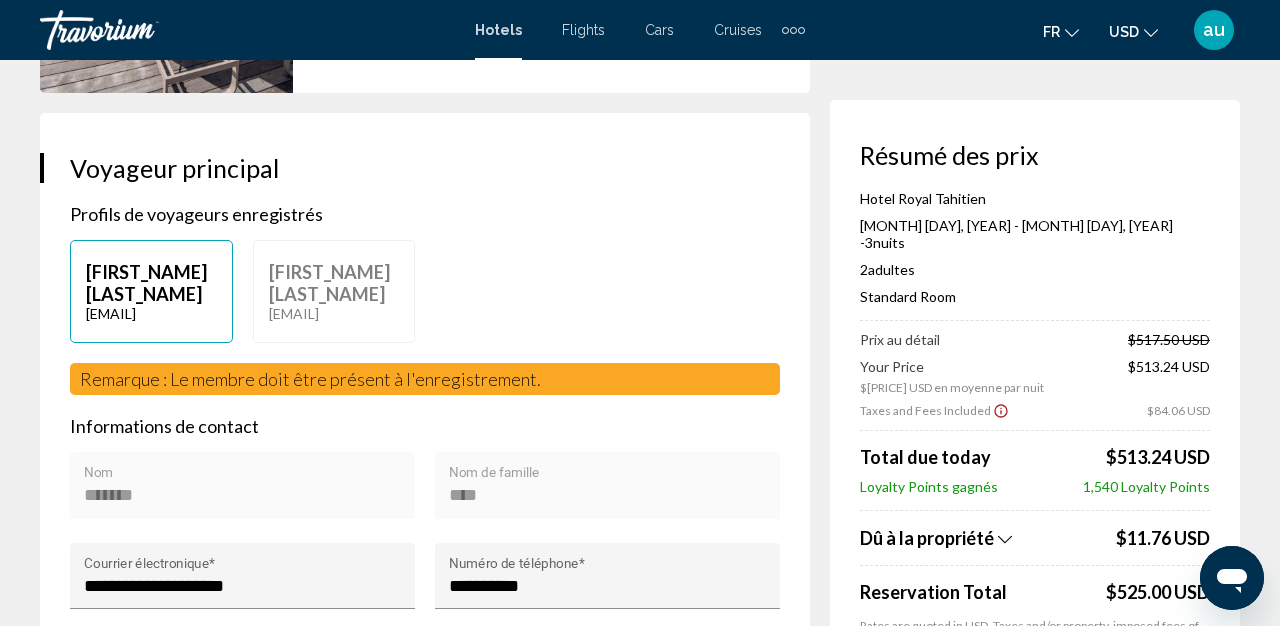 scroll, scrollTop: 393, scrollLeft: 0, axis: vertical 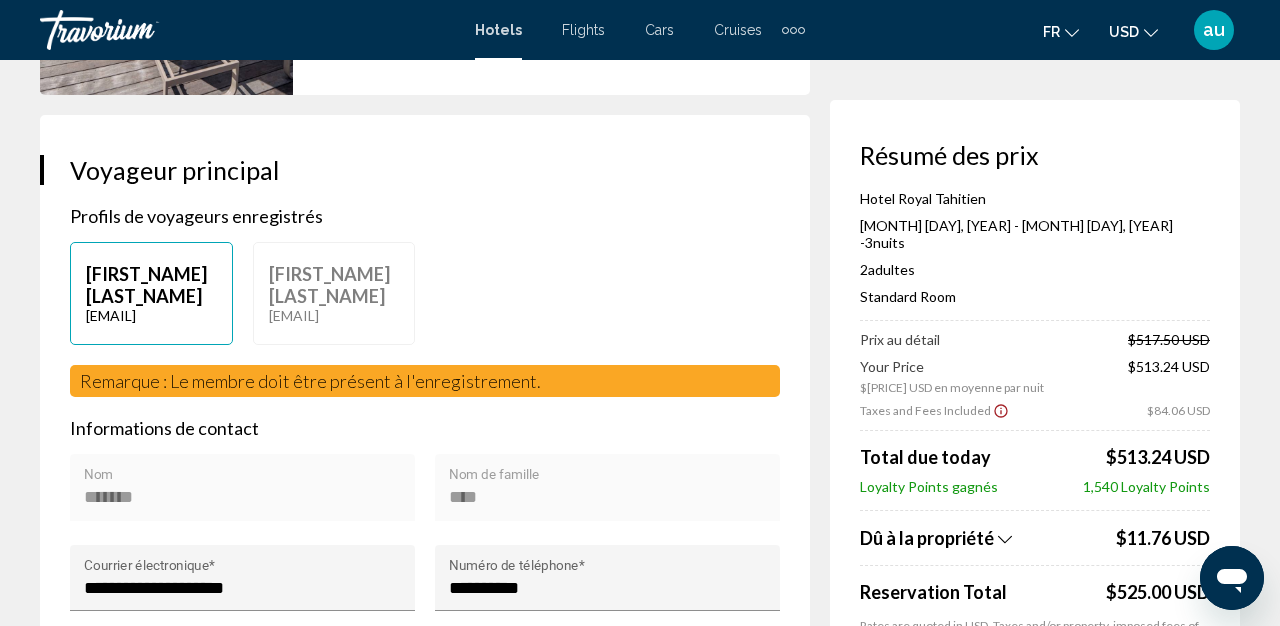 click on "Résumé des prix Hotel Royal Tahitien  Dec 28, 2025 - Dec 31, 2025 -  3  nuit nuits 2  Adulte Adultes , 0  Enfant Enfants  ( âge   )   Standard Room  Prix au détail  $517.50 USD   Your Price  $171.08 USD en moyenne par nuit  $513.24 USD  Taxes and Fees Included
$84.06 USD  Total due today  $513.24 USD  Loyalty Points gagnés  1,540 Loyalty Points  Dû à la propriété
$11.76 USD Reservation Total  $525.00 USD  Rates are quoted in USD. Taxes and/or property-imposed fees of $11.76 USD will be collected by the property in XPF (1,200.00 XPF in original currency). Taxes and/or fees due at the property are based on current exchange rates, which may vary at the time of travel. Des frais supplémentaires non mentionnés ici sont susceptibles d'être perçus par l'établissement au moment de l'enregistrement. Veuillez consulter les informations importantes ou le règlement intérieur de l'hôtel et de la chambre pour plus d'informations." at bounding box center [1035, 461] 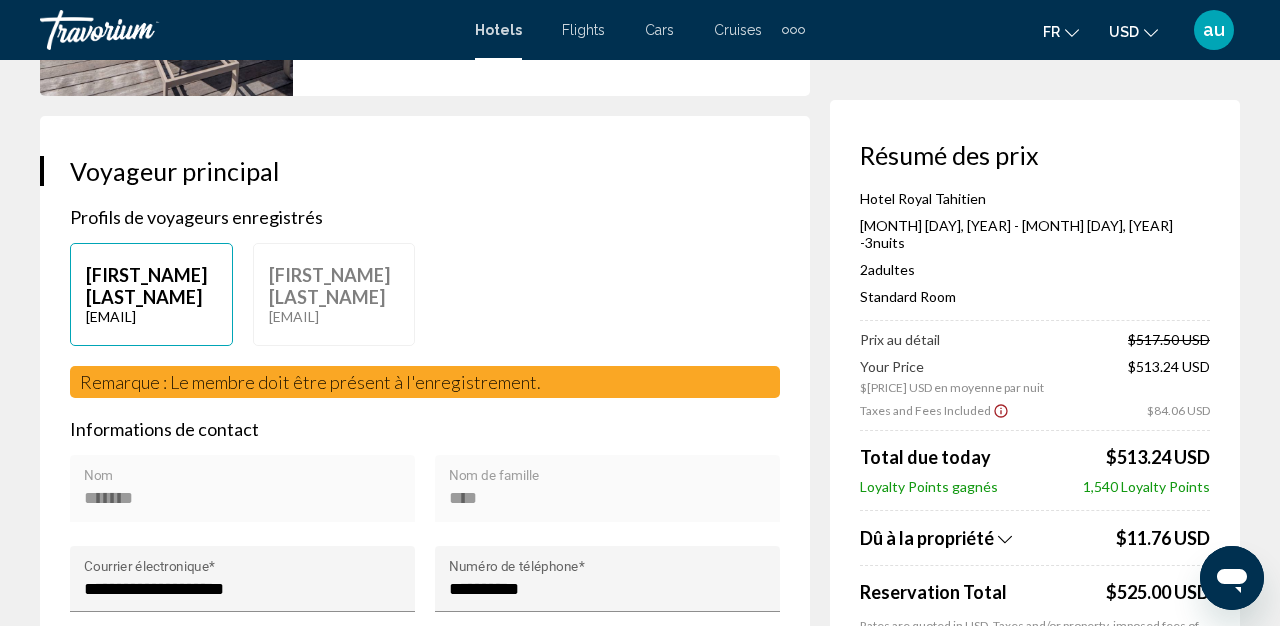 scroll, scrollTop: 388, scrollLeft: 0, axis: vertical 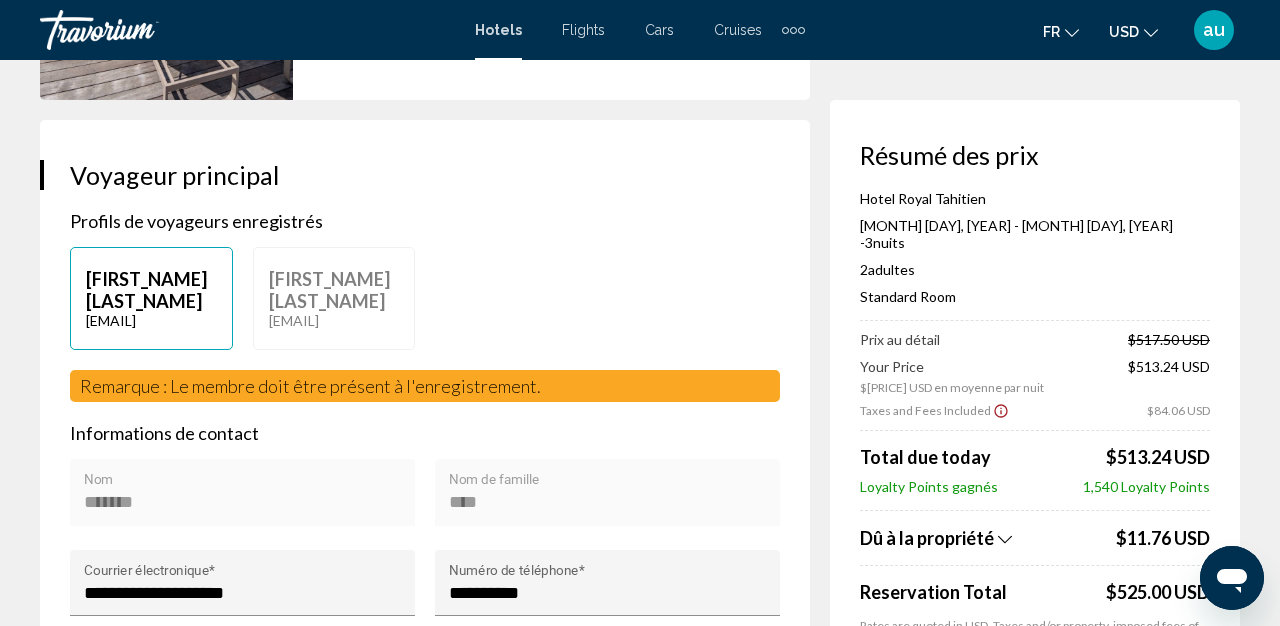 click on "armelle uzan  armelita21@gmail.com" at bounding box center [151, 298] 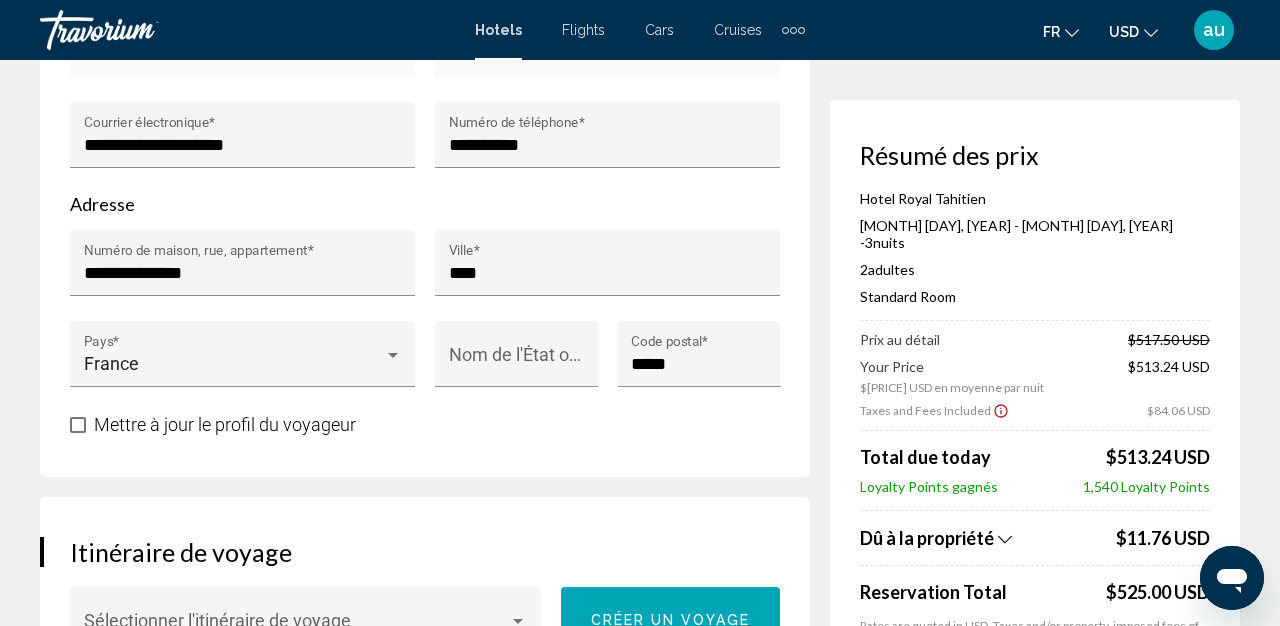 scroll, scrollTop: 837, scrollLeft: 0, axis: vertical 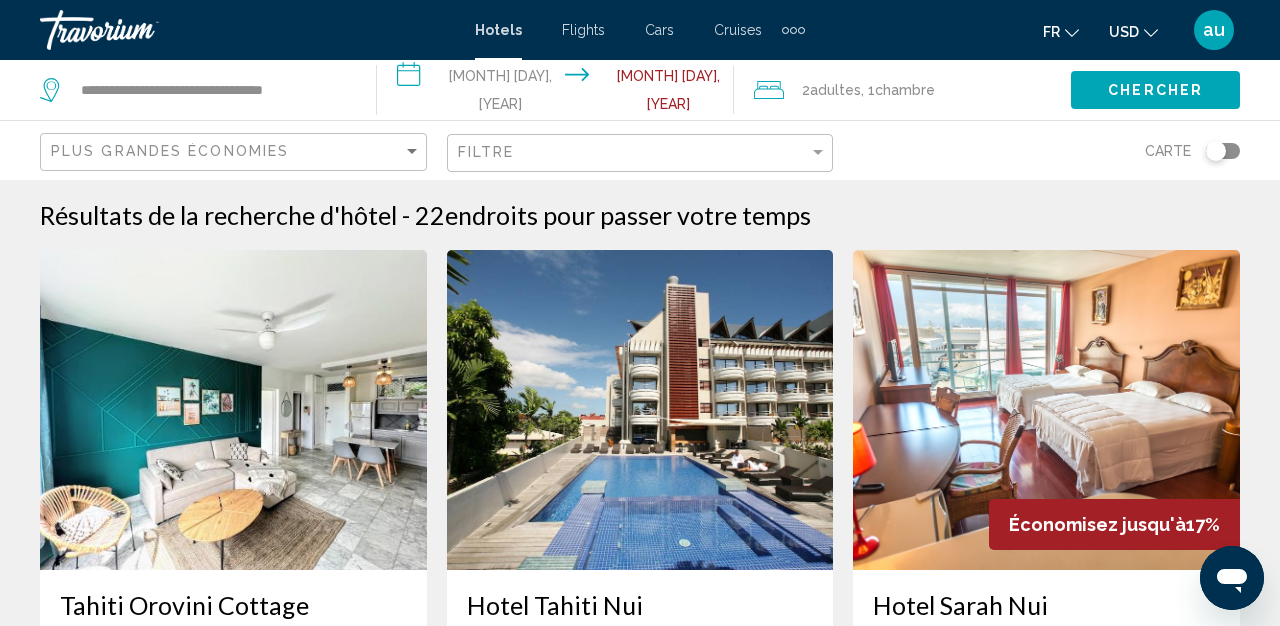 click at bounding box center [640, 410] 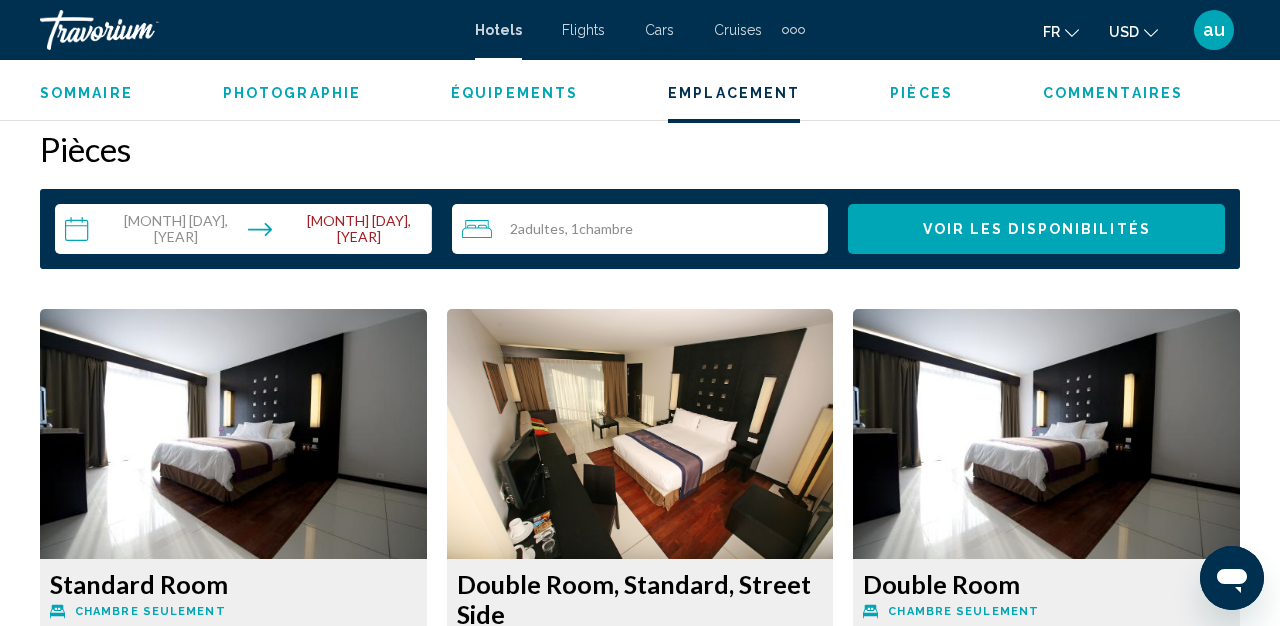 scroll, scrollTop: 2775, scrollLeft: 0, axis: vertical 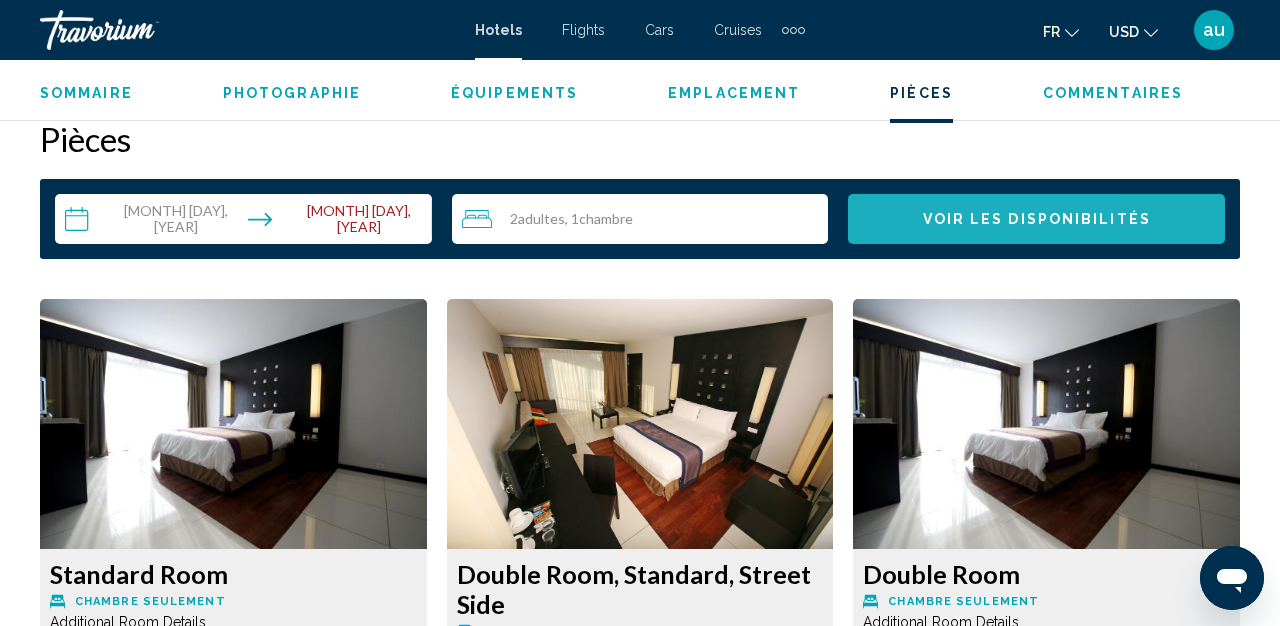click on "Voir les disponibilités" at bounding box center [1036, 219] 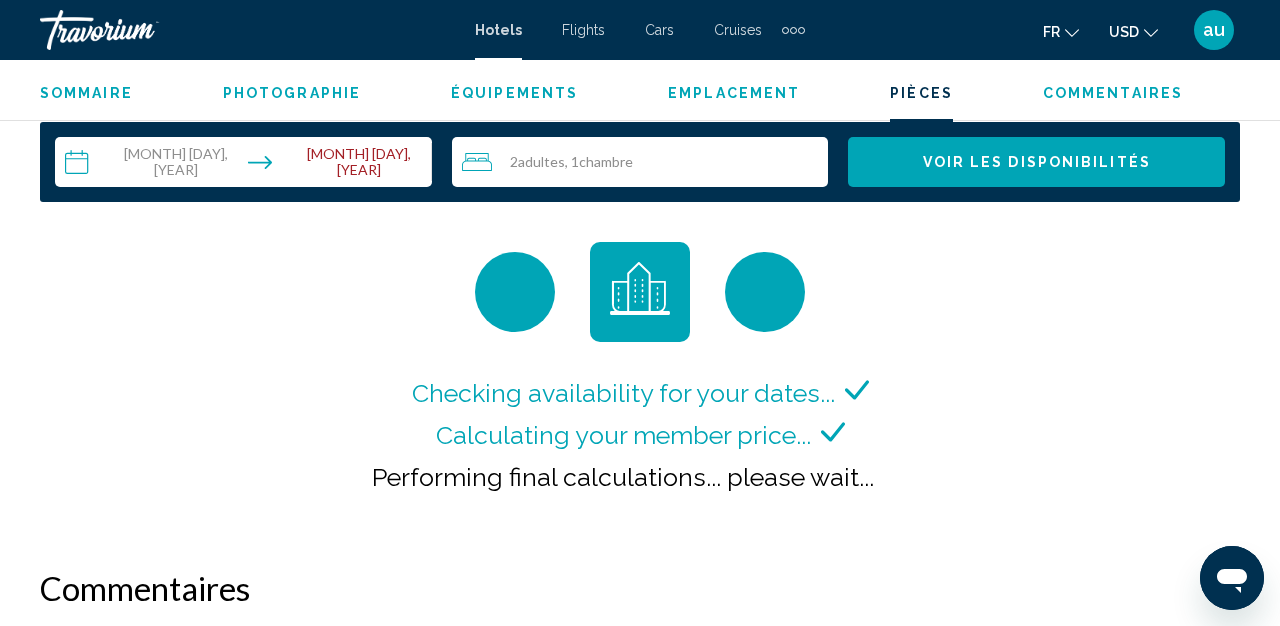 scroll, scrollTop: 2863, scrollLeft: 0, axis: vertical 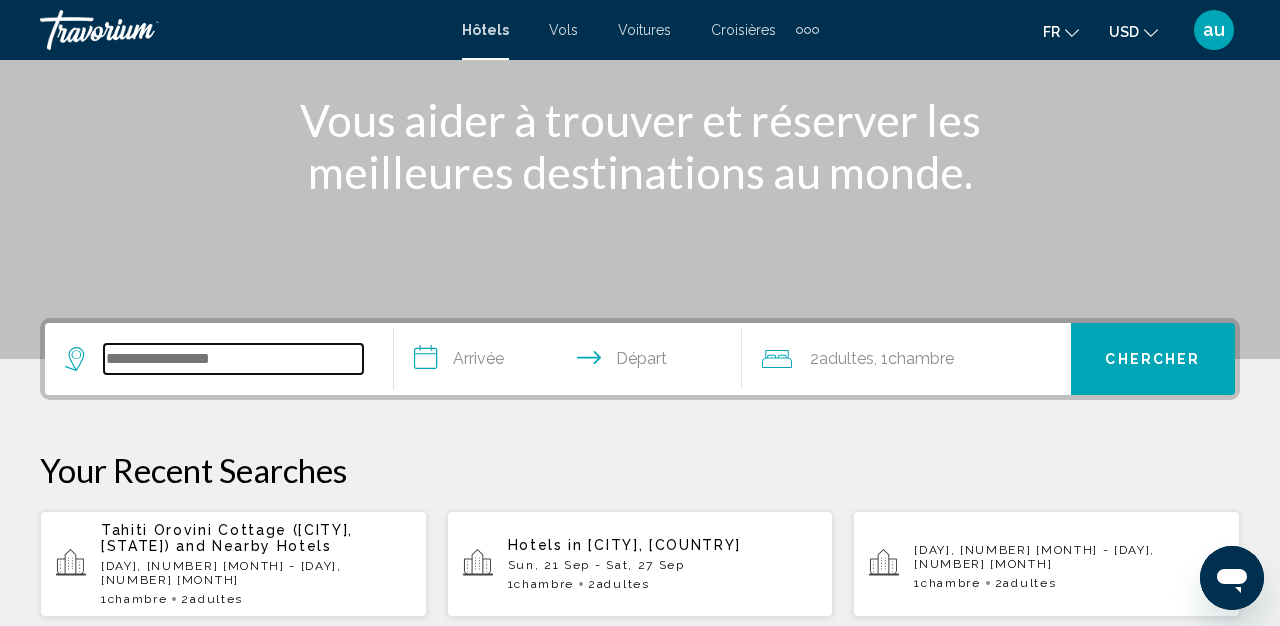 click at bounding box center (233, 359) 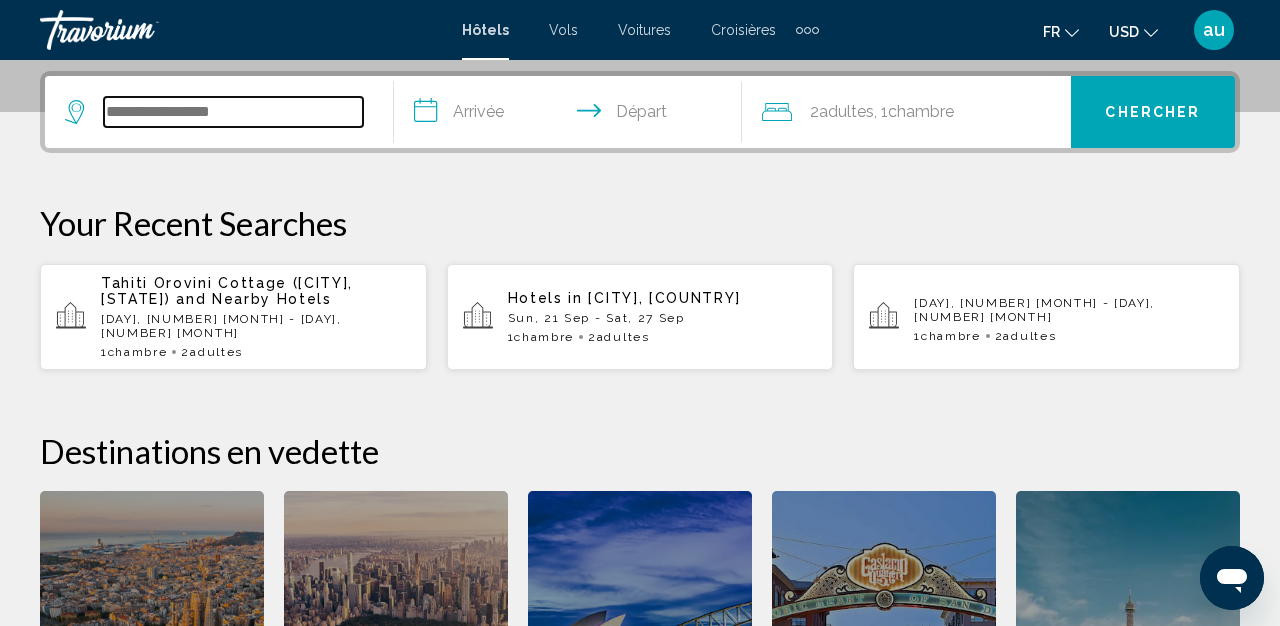 scroll, scrollTop: 494, scrollLeft: 0, axis: vertical 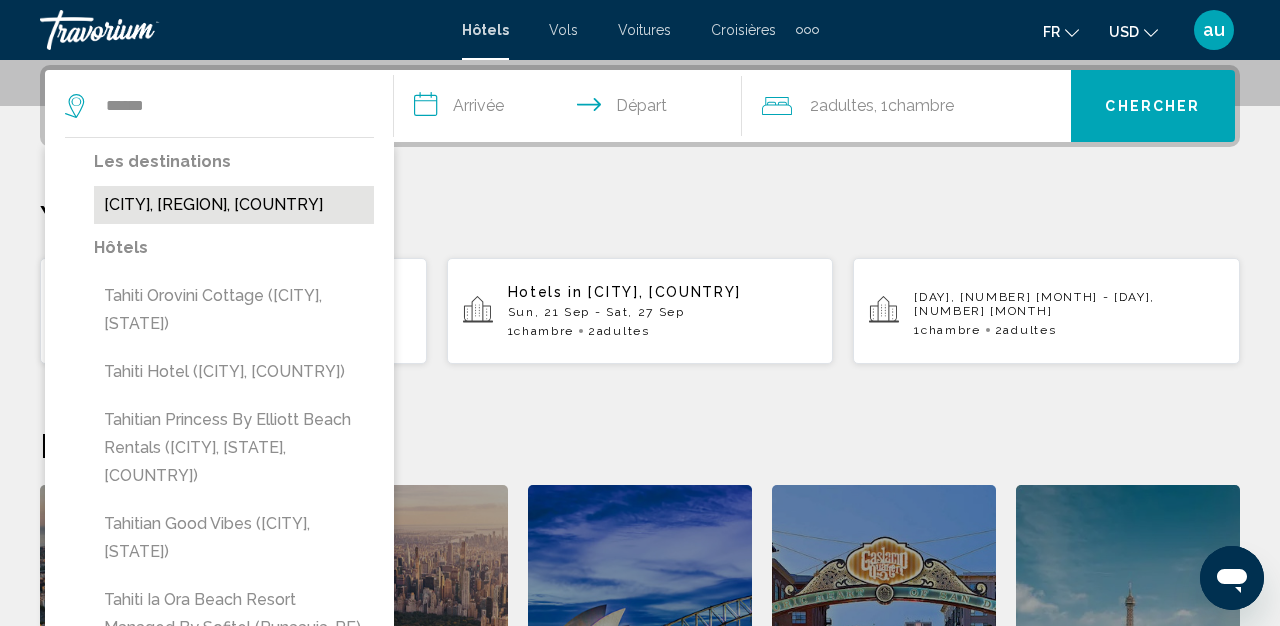 click on "[CITY], [REGION], [COUNTRY]" at bounding box center [234, 205] 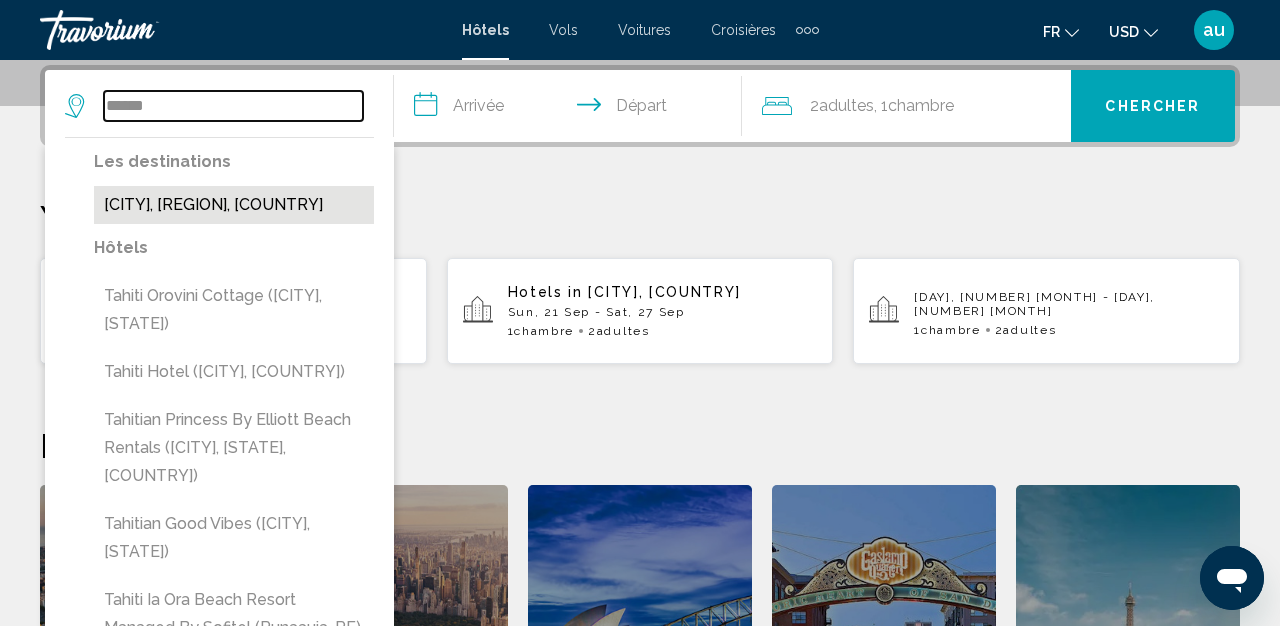 type on "**********" 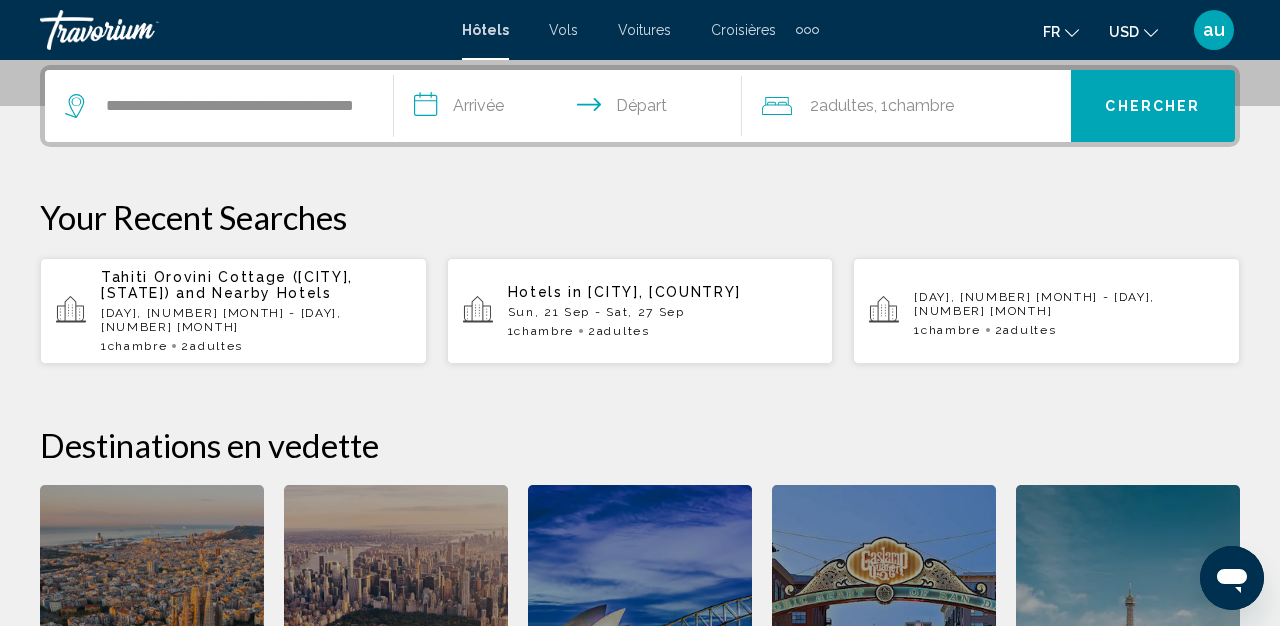 click on "[DAY], [NUMBER] [MONTH] - [DAY], [NUMBER] [MONTH]" at bounding box center [256, 320] 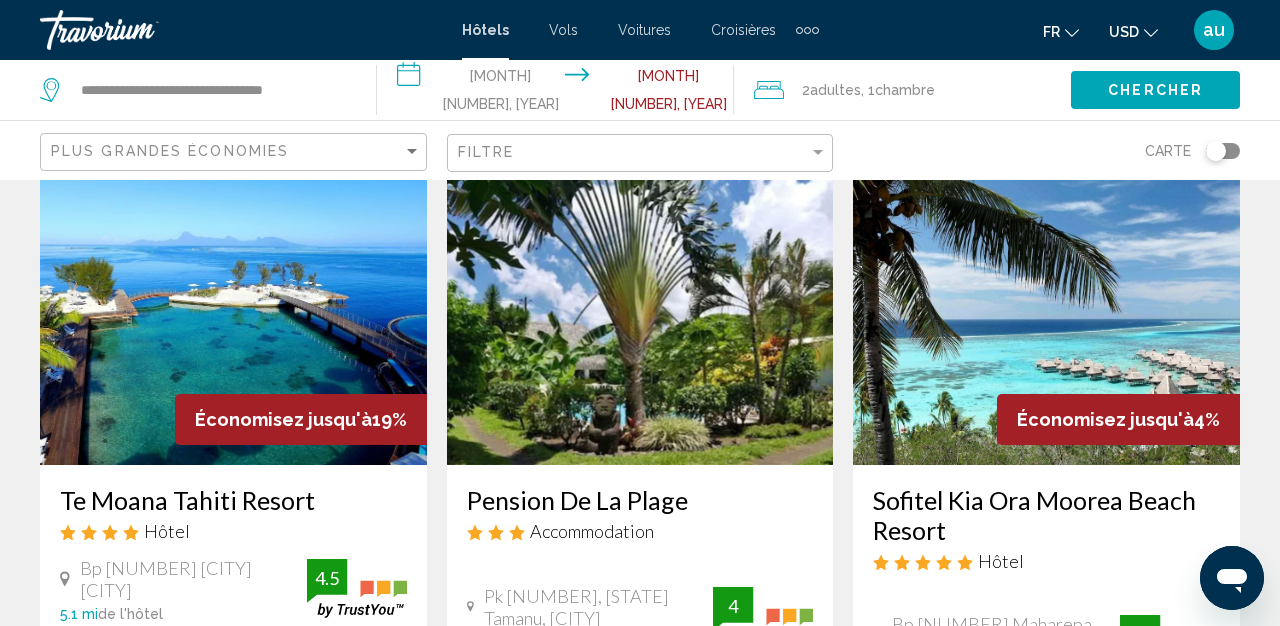 scroll, scrollTop: 1616, scrollLeft: 0, axis: vertical 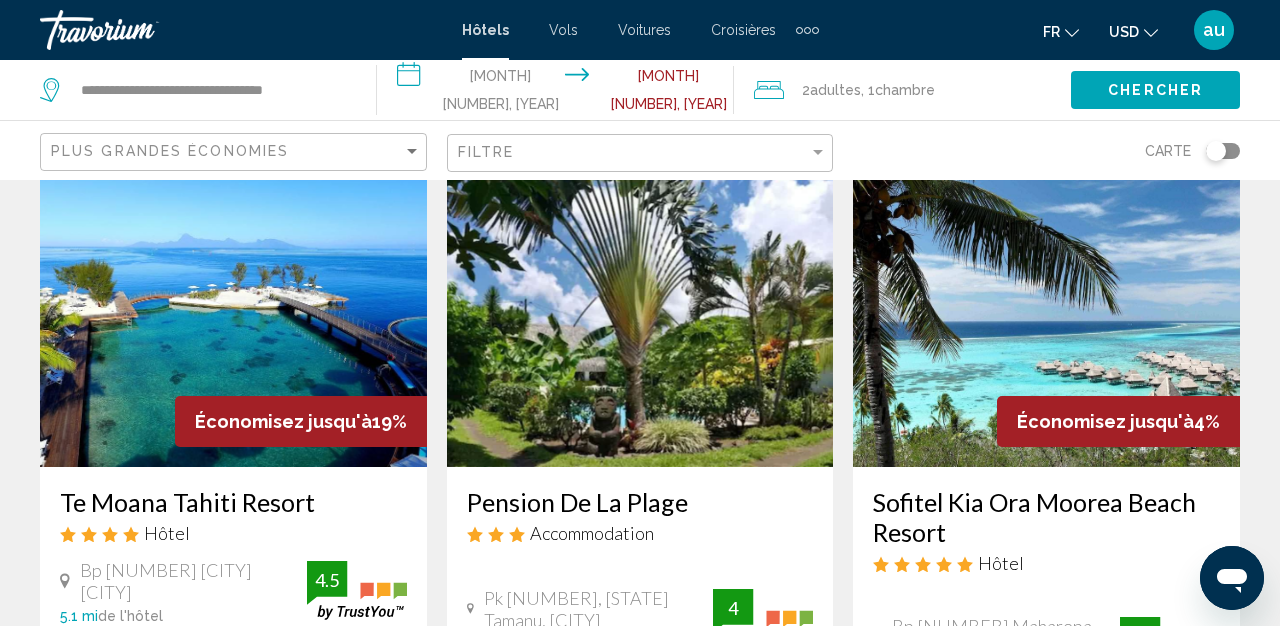 click at bounding box center (640, 307) 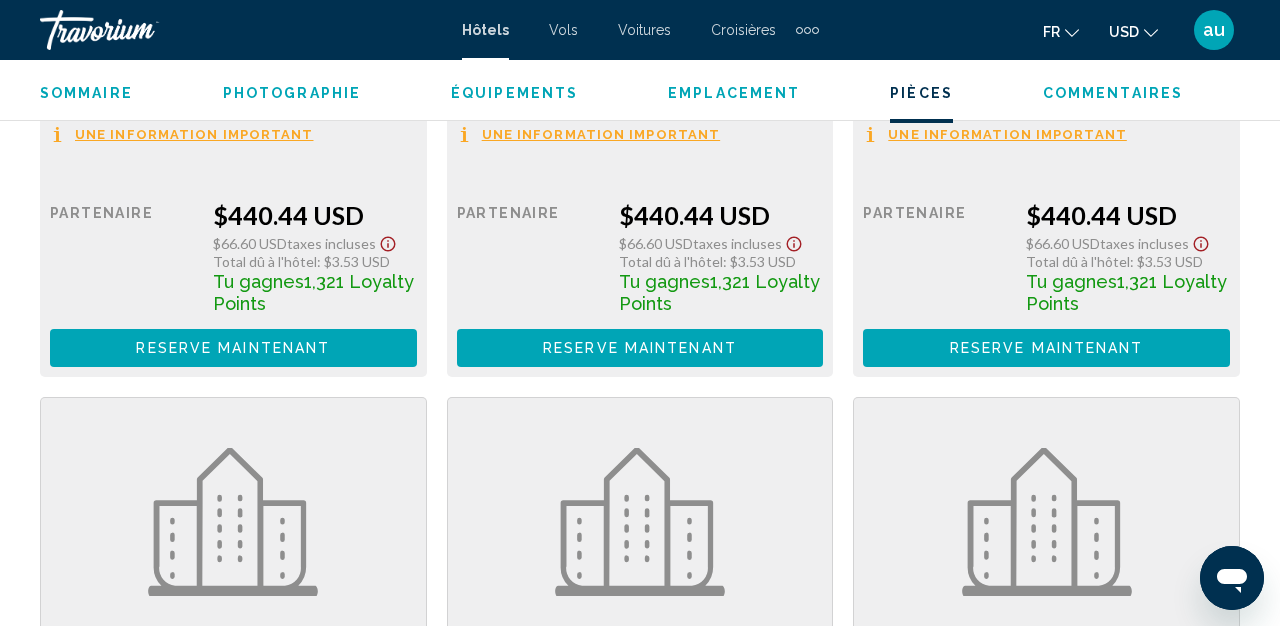 scroll, scrollTop: 4238, scrollLeft: 0, axis: vertical 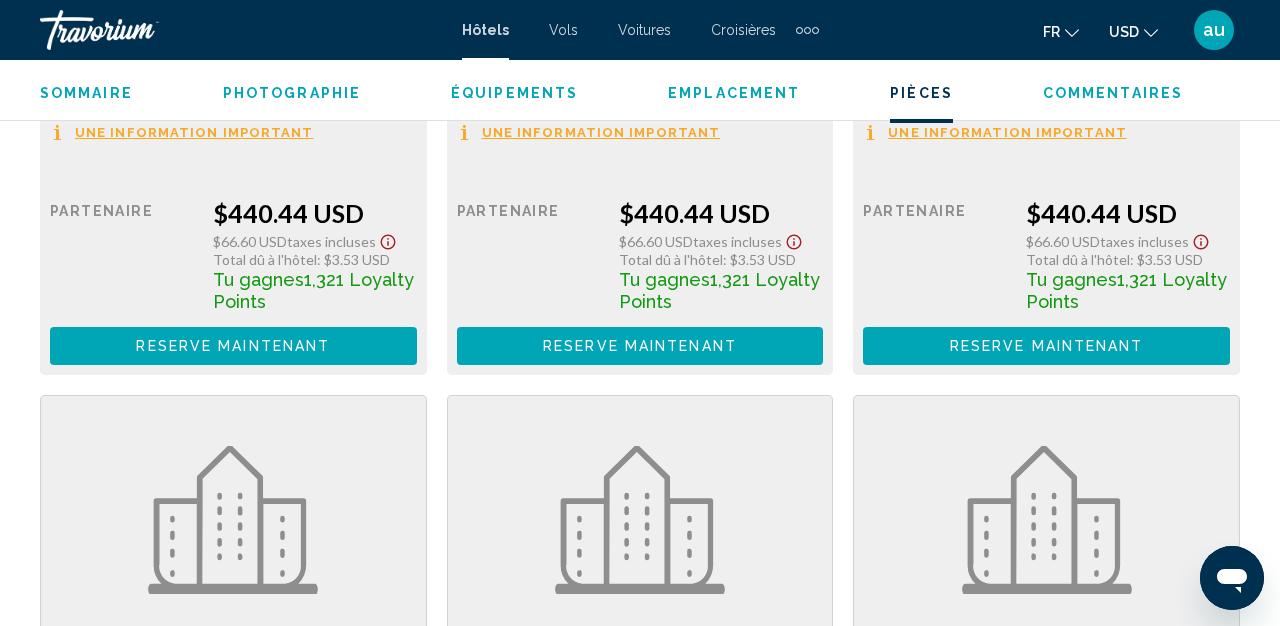 click on "Reserve maintenant" at bounding box center [233, -379] 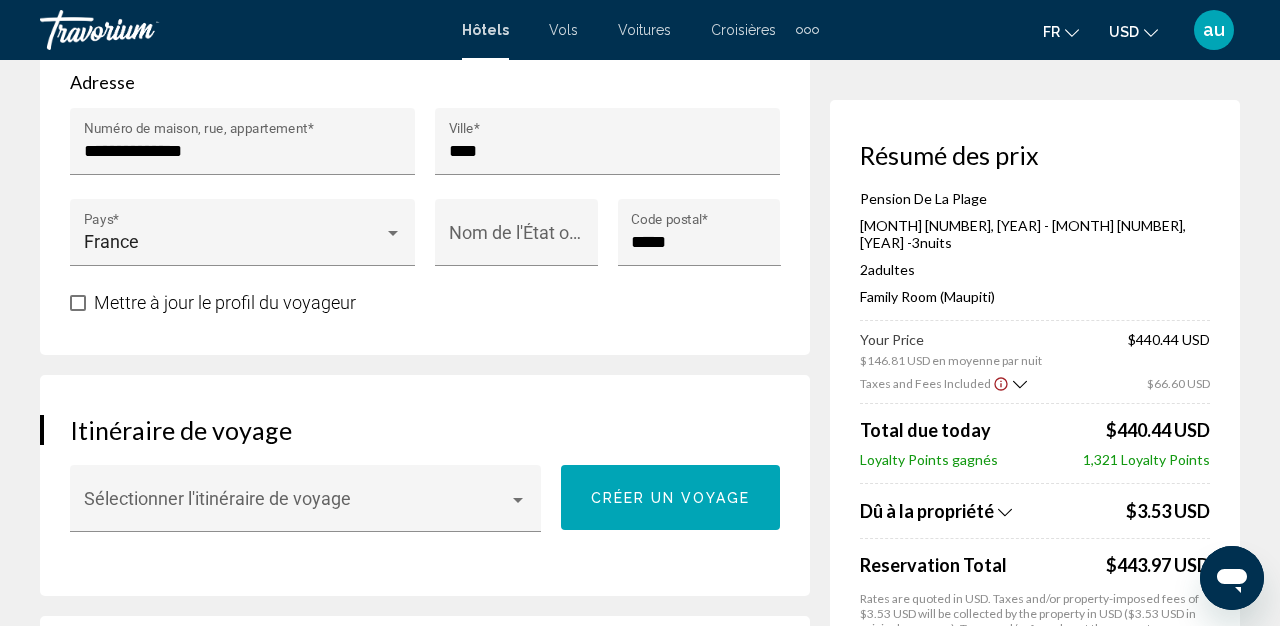scroll, scrollTop: 933, scrollLeft: 0, axis: vertical 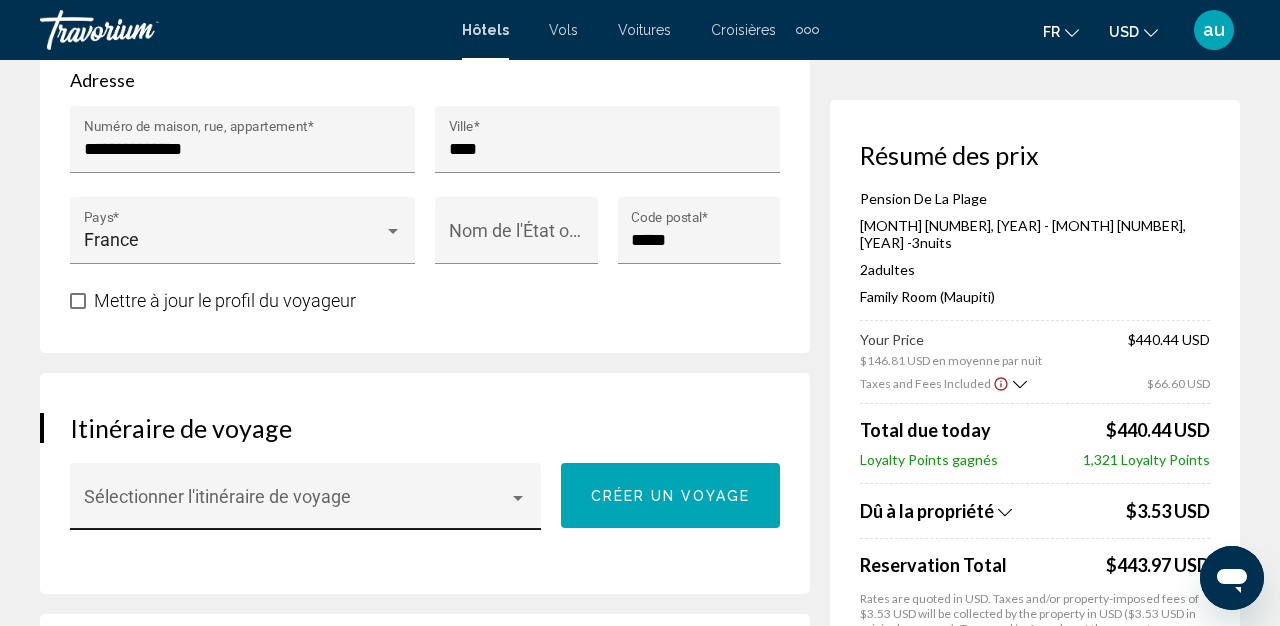 click on "Sélectionner l'itinéraire de voyage" at bounding box center (306, 503) 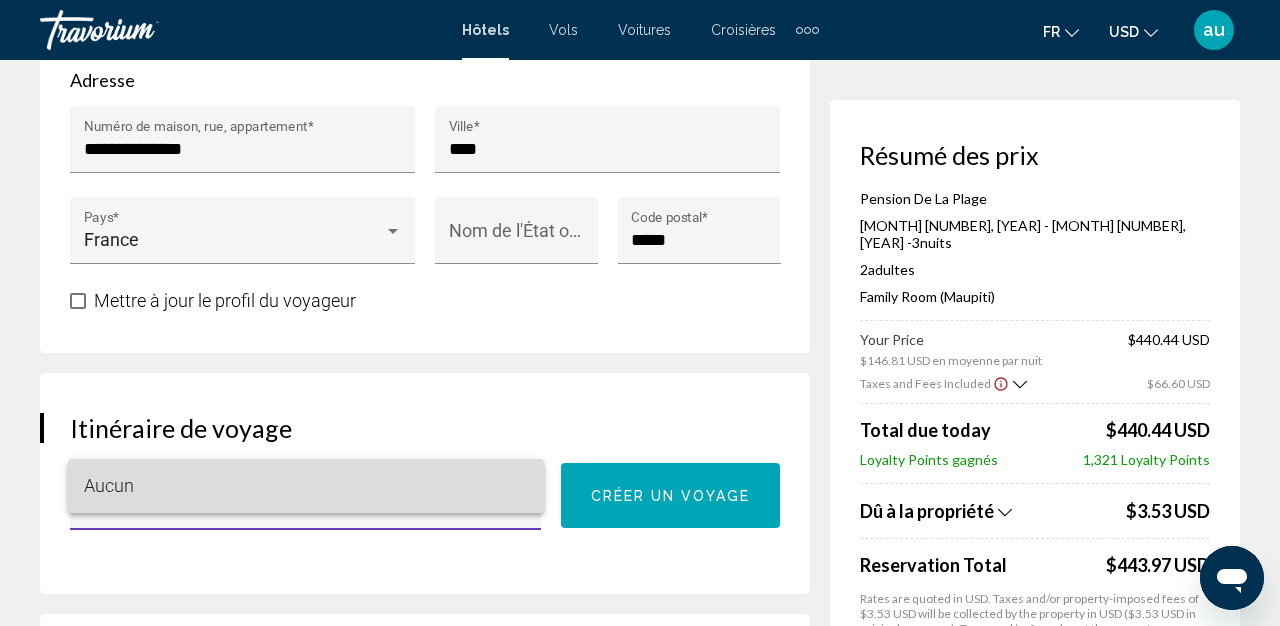 click on "Aucun" at bounding box center (306, 486) 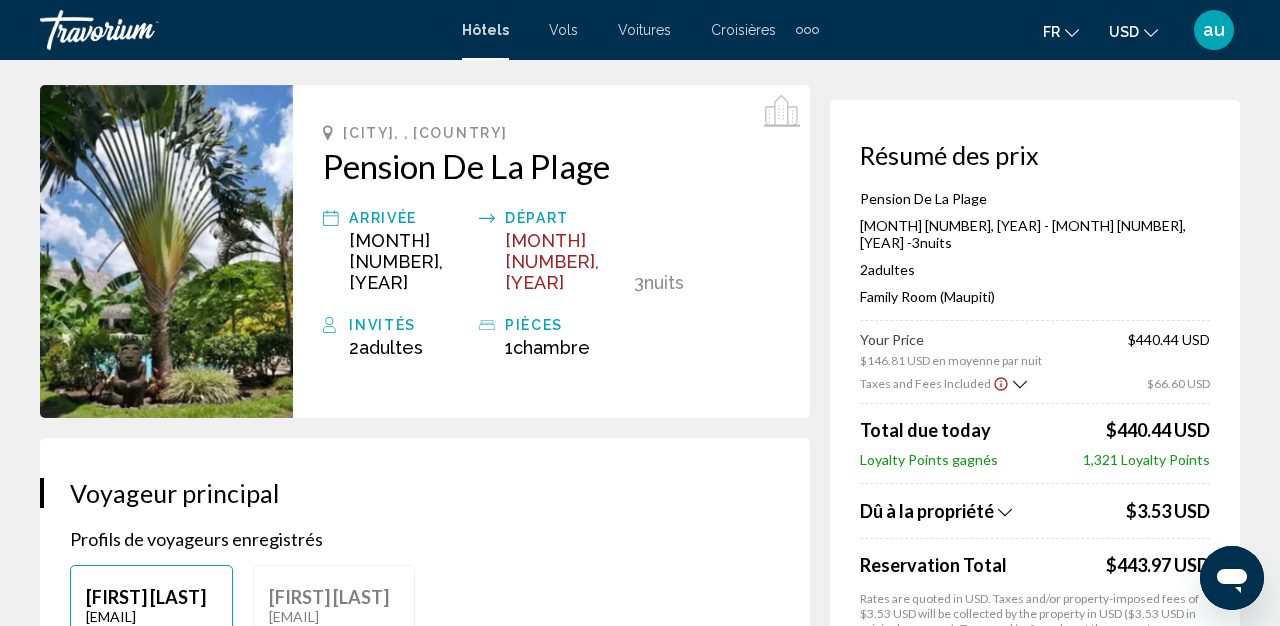 scroll, scrollTop: 0, scrollLeft: 0, axis: both 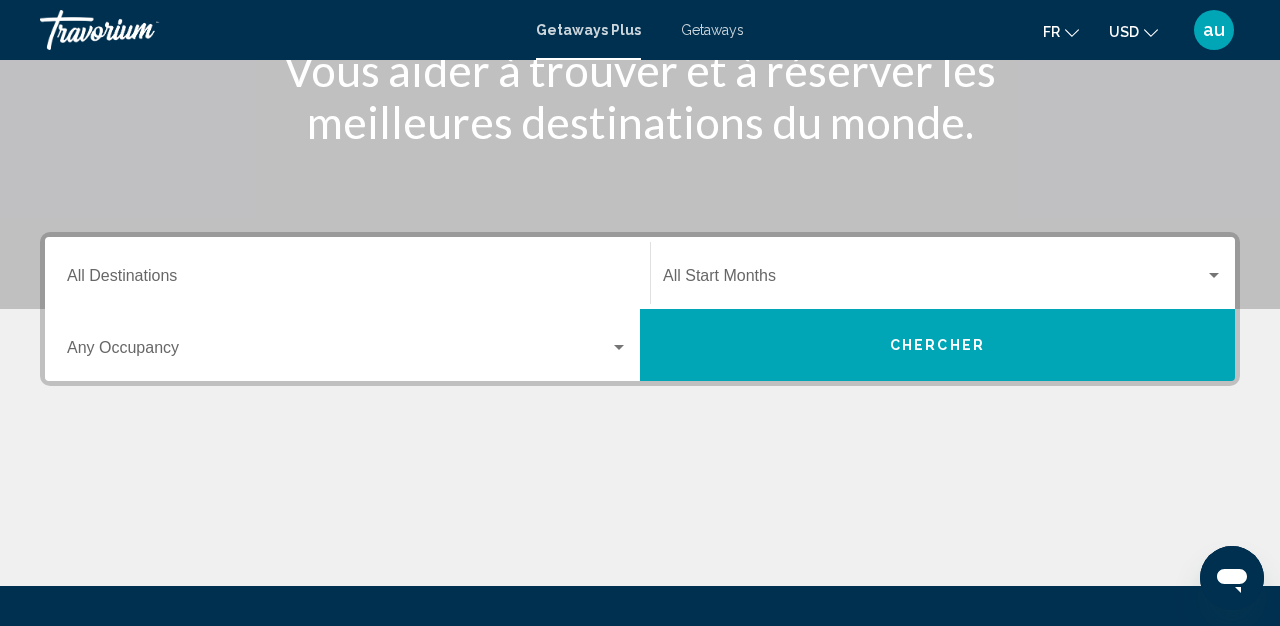 click on "Destination All Destinations" at bounding box center (347, 280) 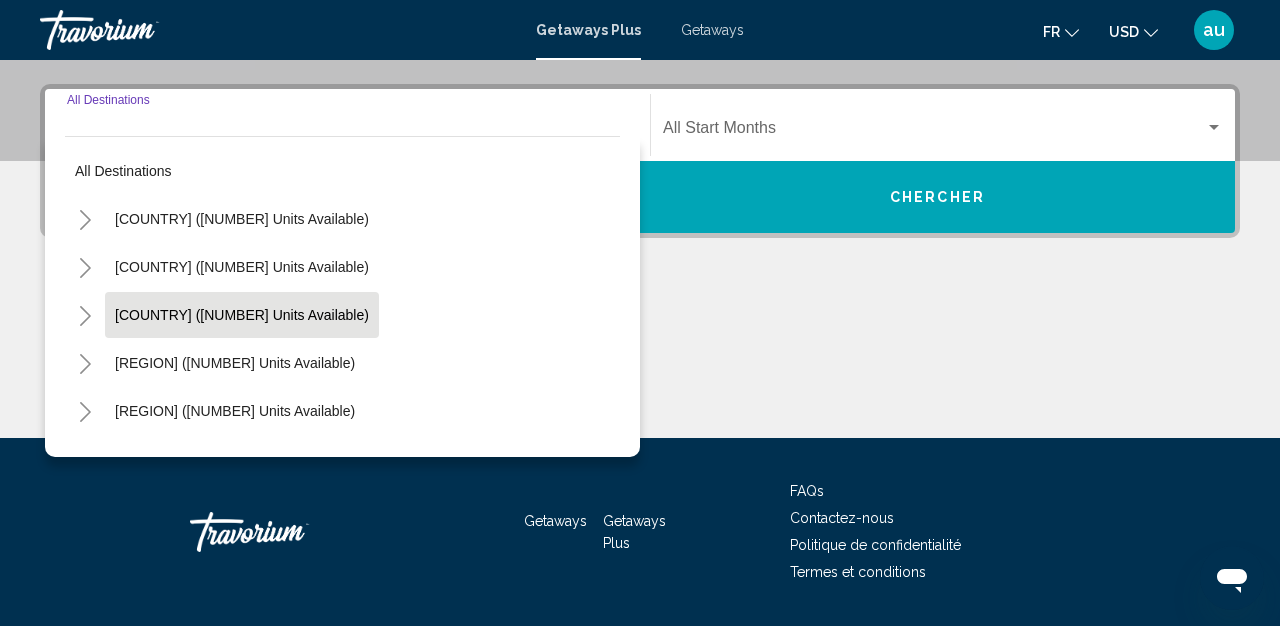 scroll, scrollTop: 458, scrollLeft: 0, axis: vertical 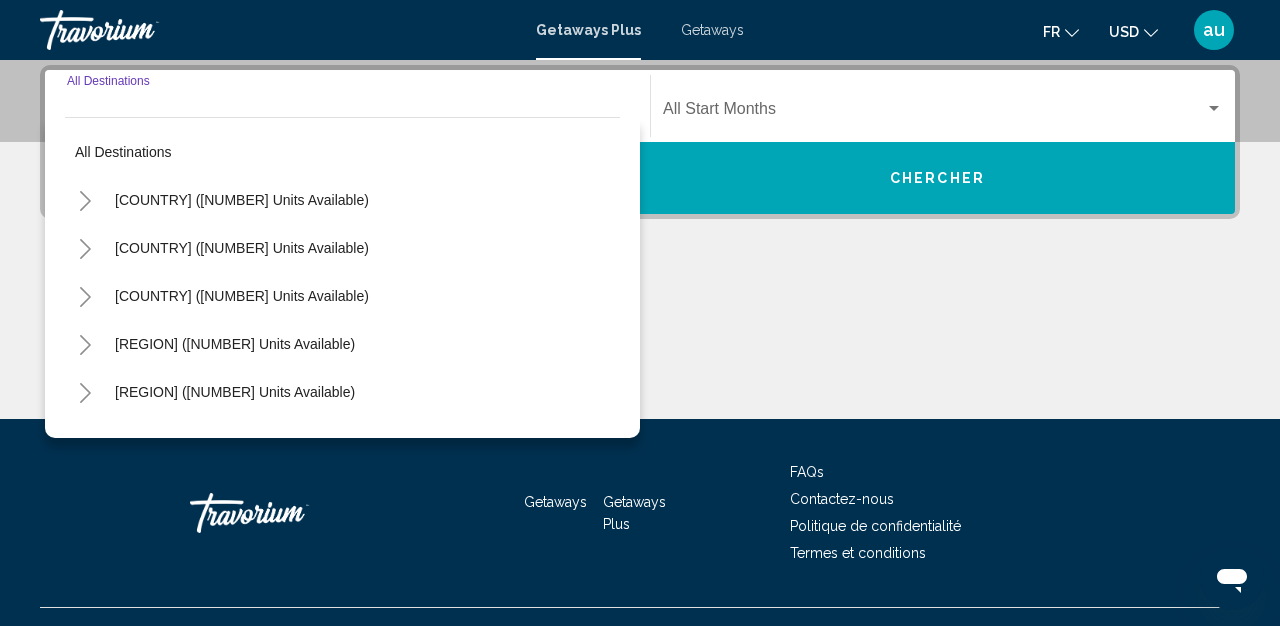 click on "Destination All Destinations" at bounding box center (347, 113) 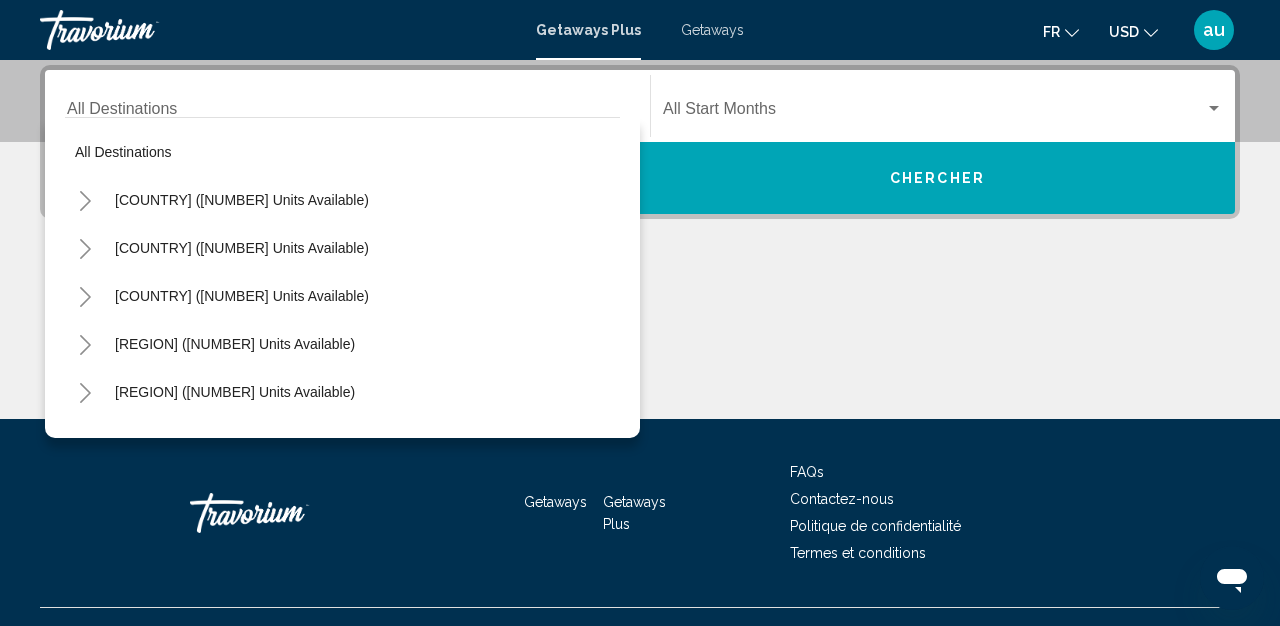 click on "Destination All Destinations" at bounding box center (347, 106) 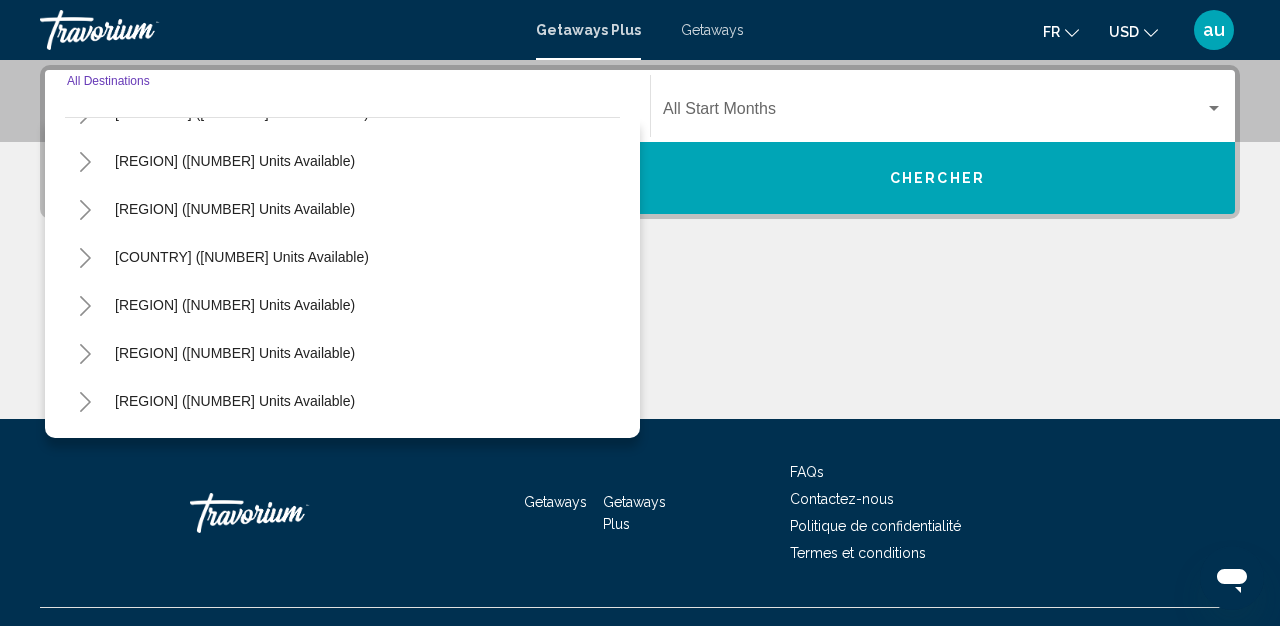 scroll, scrollTop: 185, scrollLeft: 0, axis: vertical 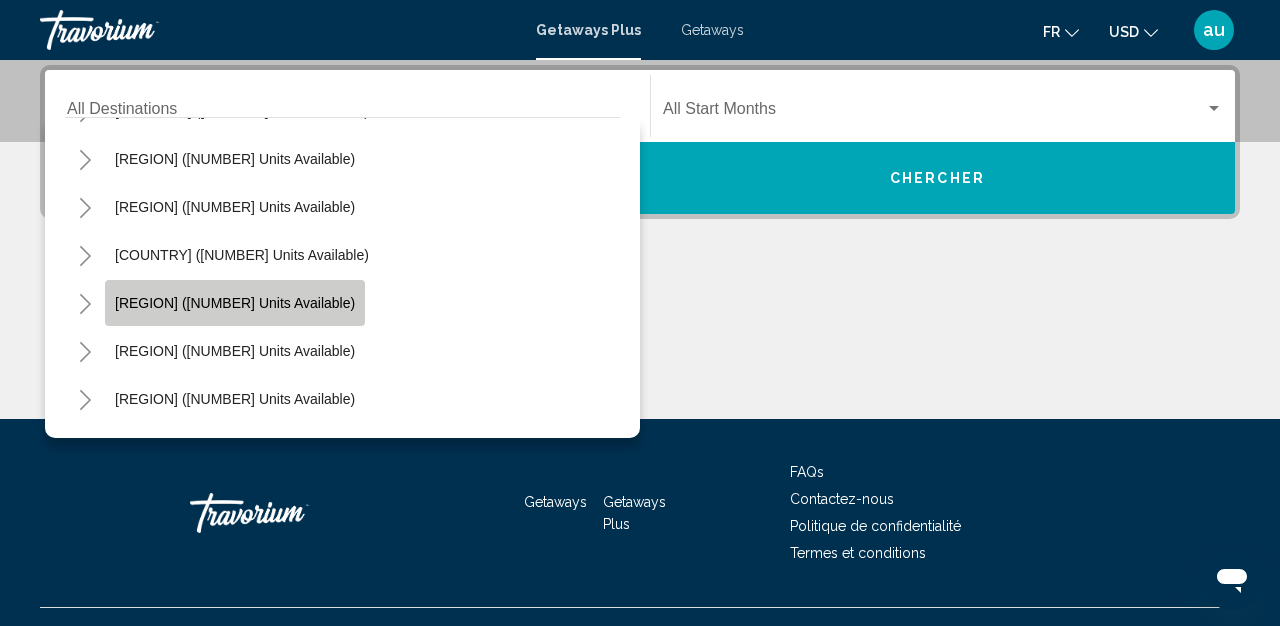 click on "South Pacific and Oceania (153 units available)" 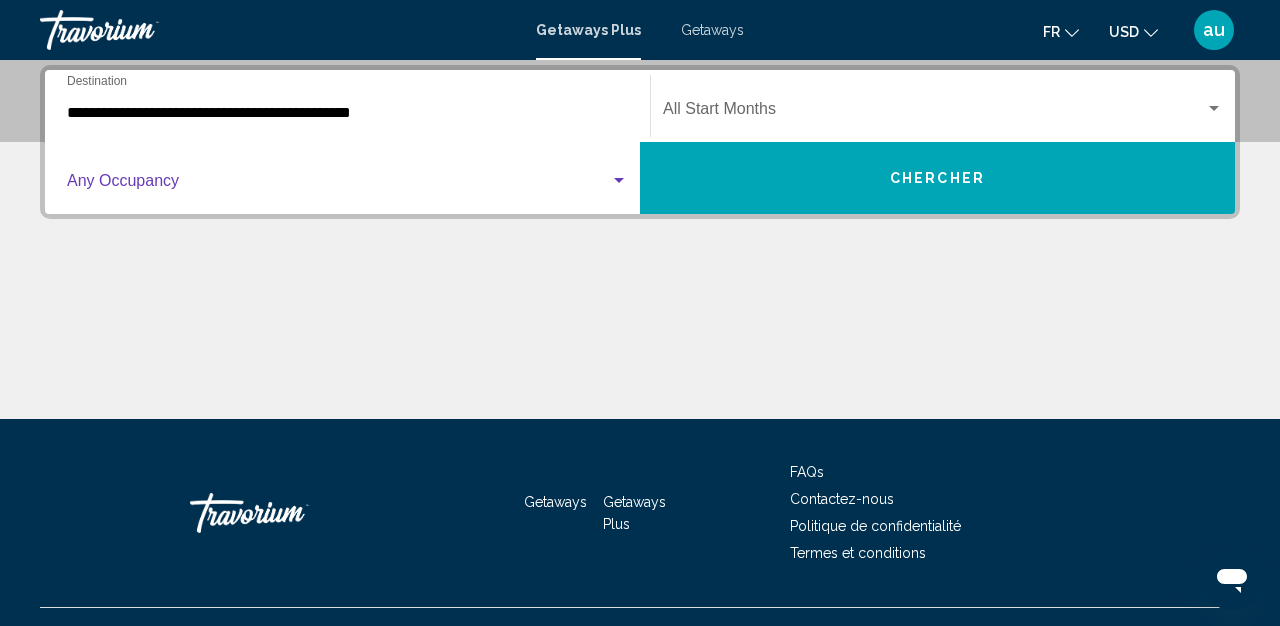 click at bounding box center [619, 180] 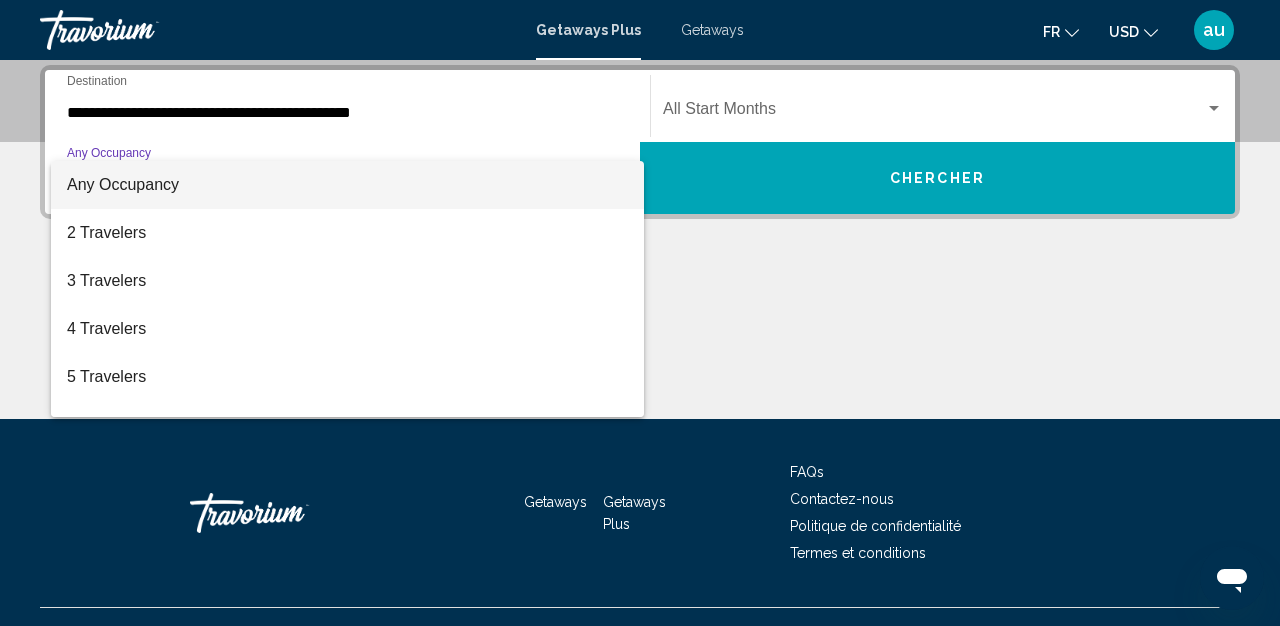click at bounding box center (640, 313) 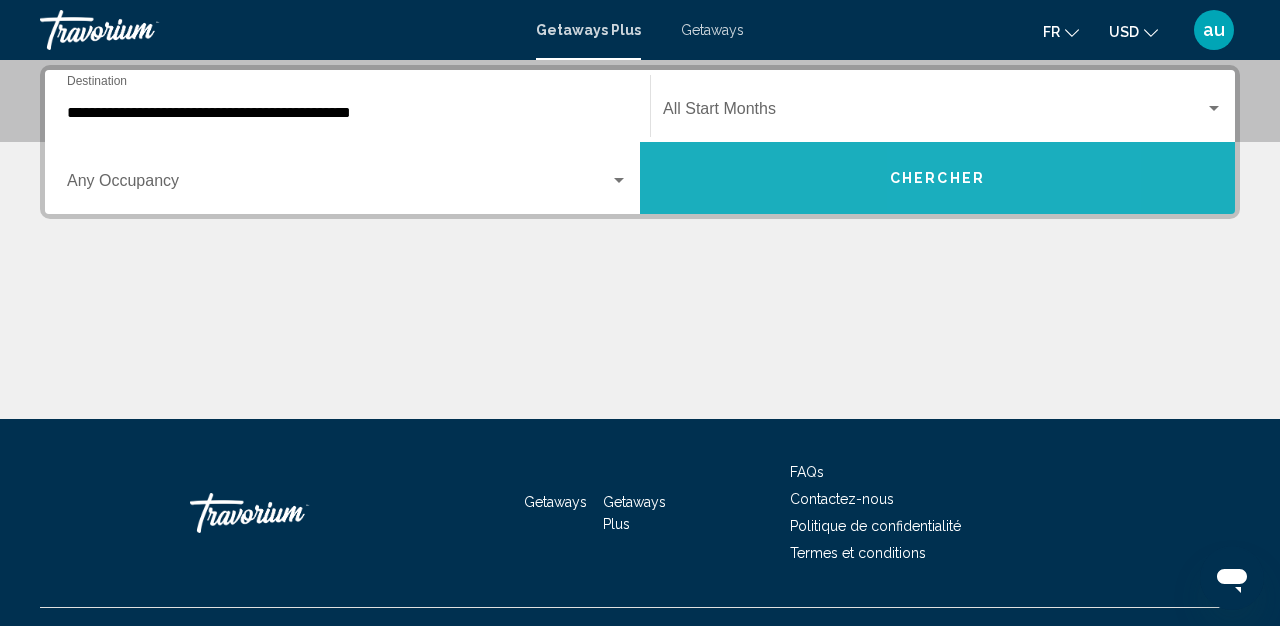 click on "Chercher" at bounding box center (937, 179) 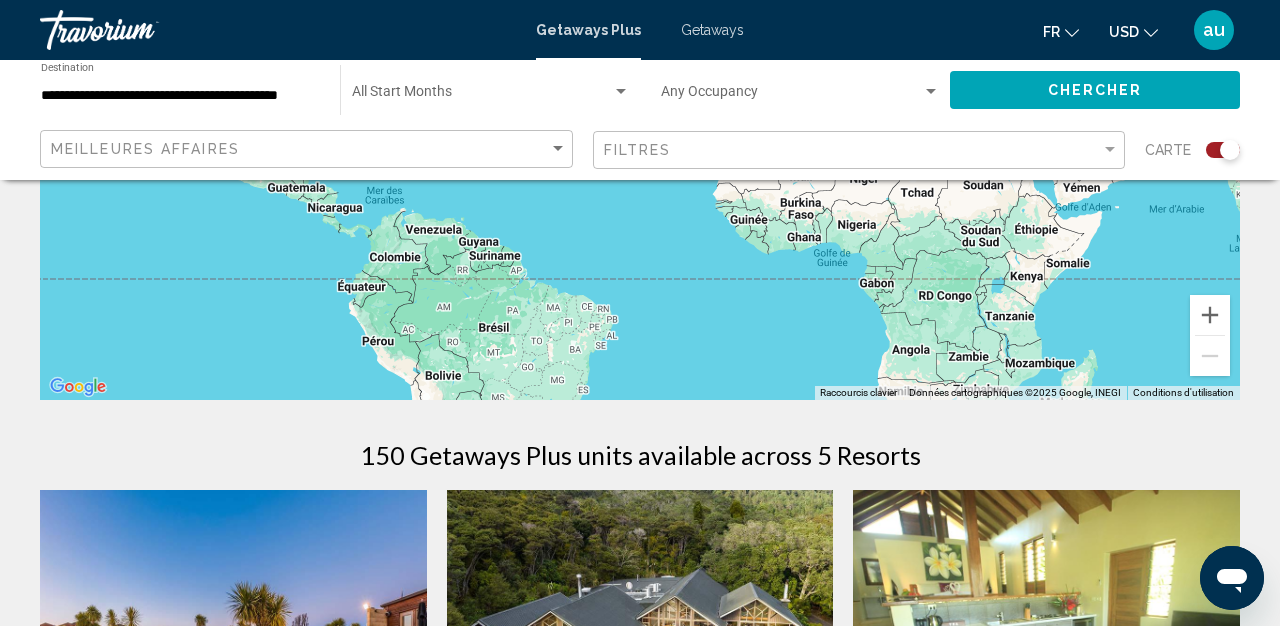 scroll, scrollTop: 0, scrollLeft: 0, axis: both 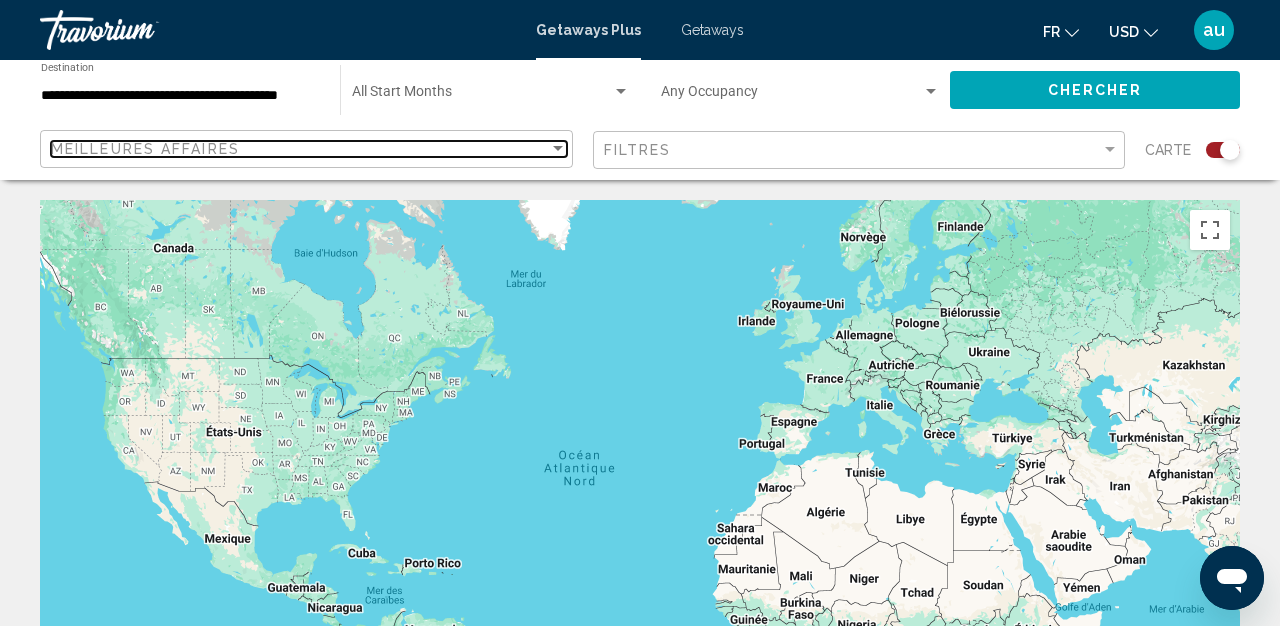 click at bounding box center [558, 148] 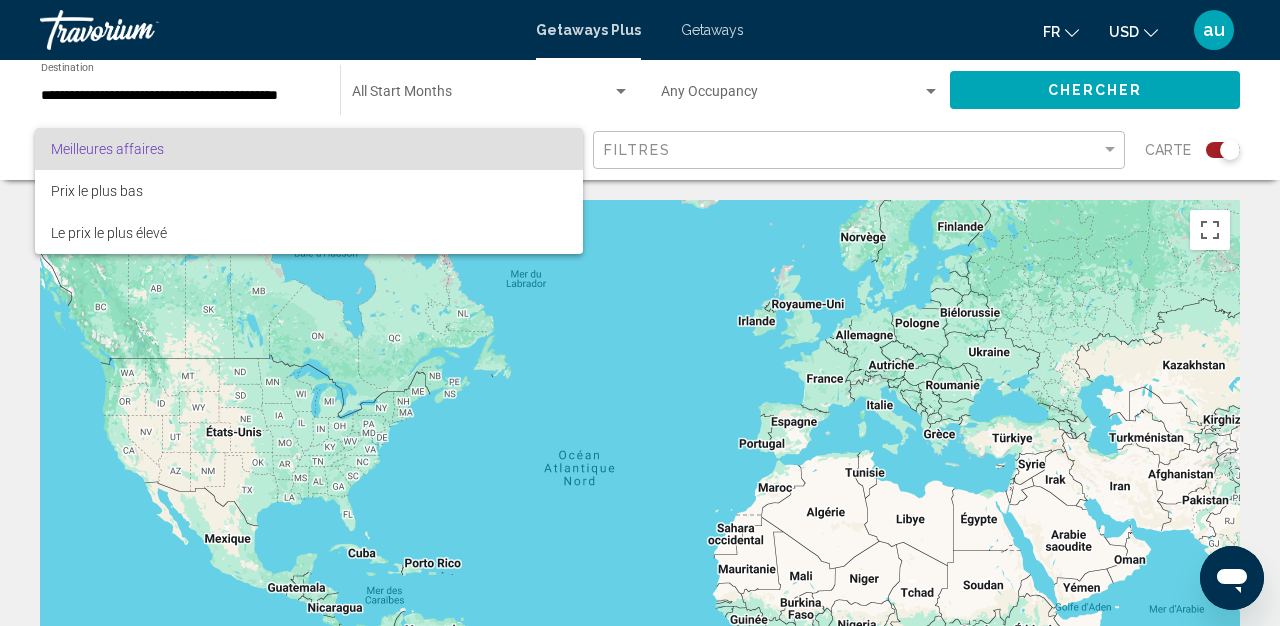 click at bounding box center (640, 313) 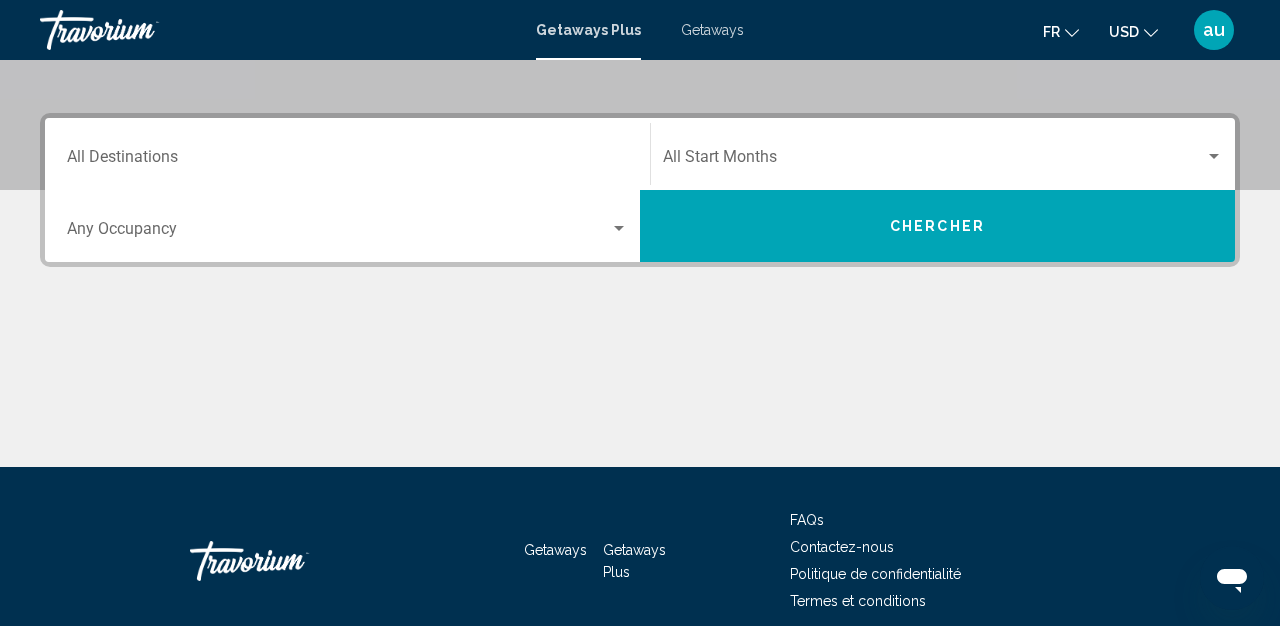 scroll, scrollTop: 408, scrollLeft: 0, axis: vertical 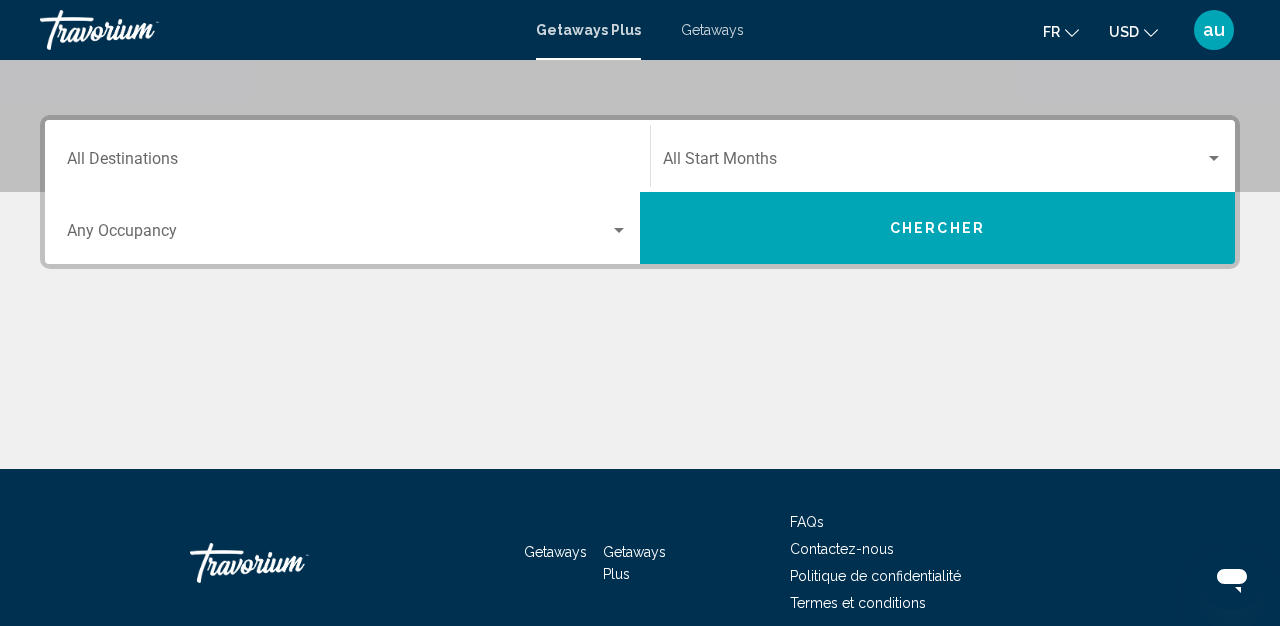 click on "Destination All Destinations" at bounding box center (347, 163) 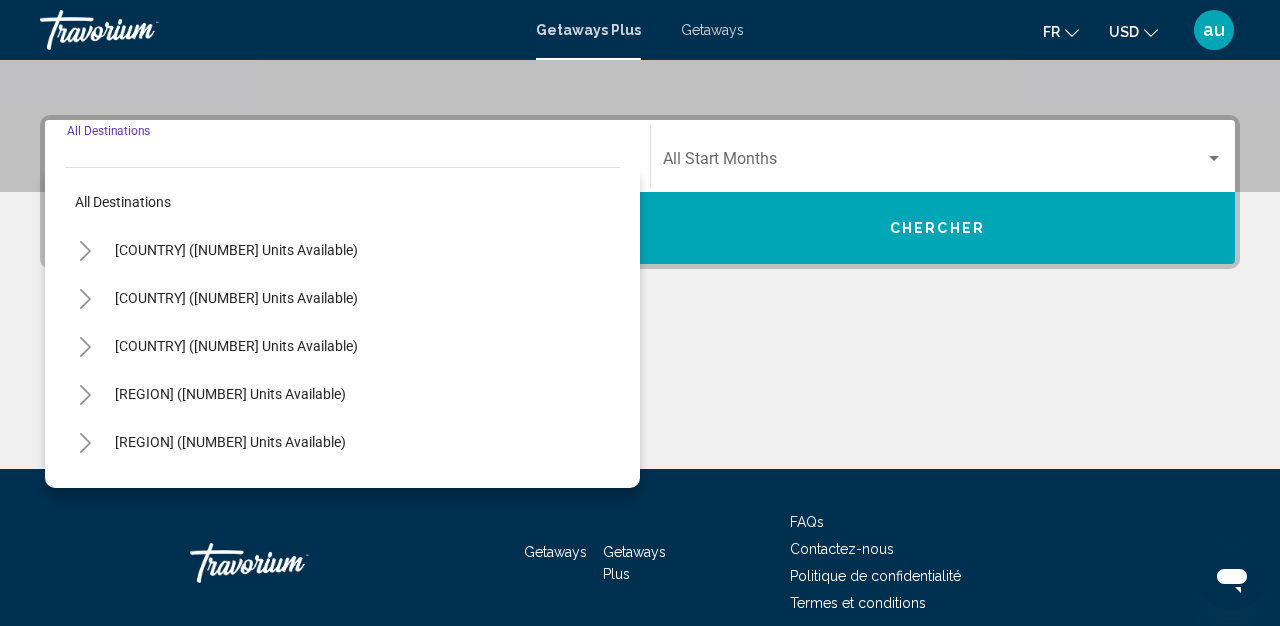 scroll, scrollTop: 458, scrollLeft: 0, axis: vertical 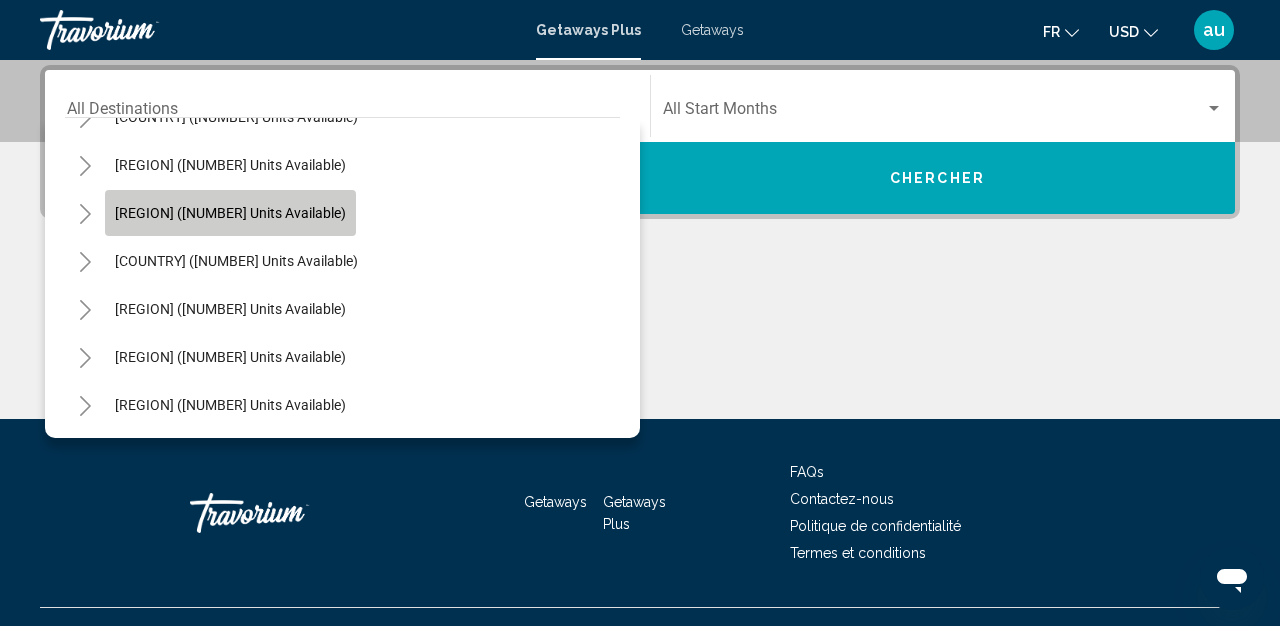 click on "Europe (3,728 units available)" 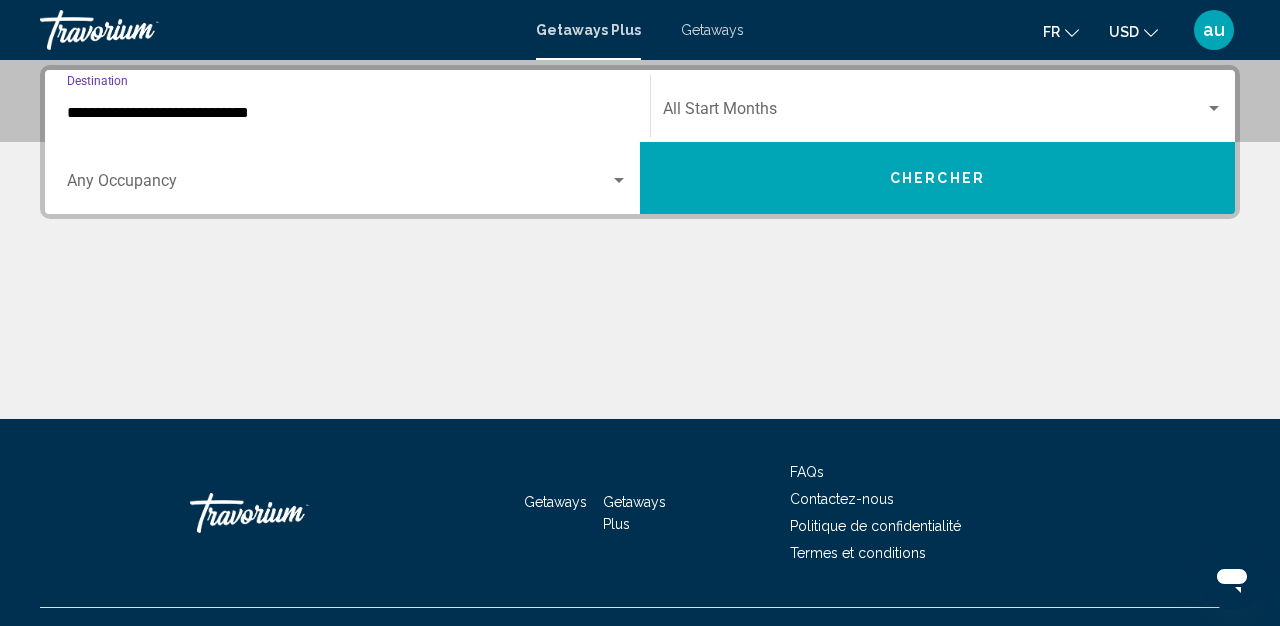 click on "Chercher" at bounding box center [937, 179] 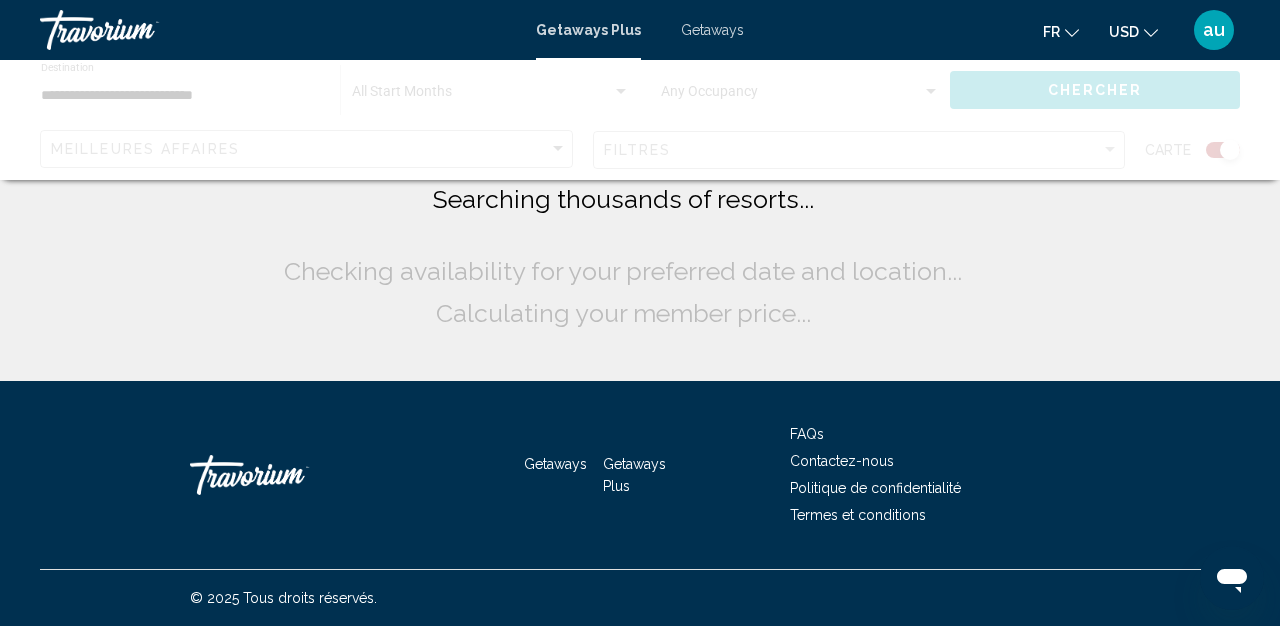 scroll, scrollTop: 0, scrollLeft: 0, axis: both 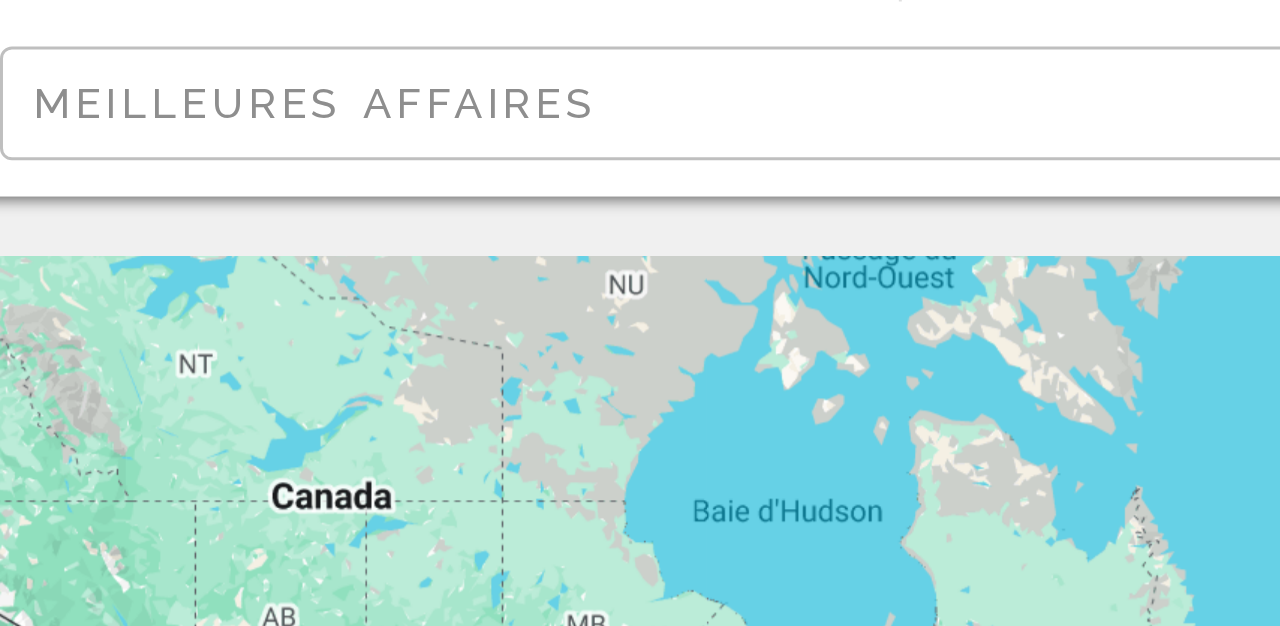 drag, startPoint x: 330, startPoint y: 220, endPoint x: 307, endPoint y: 253, distance: 40.22437 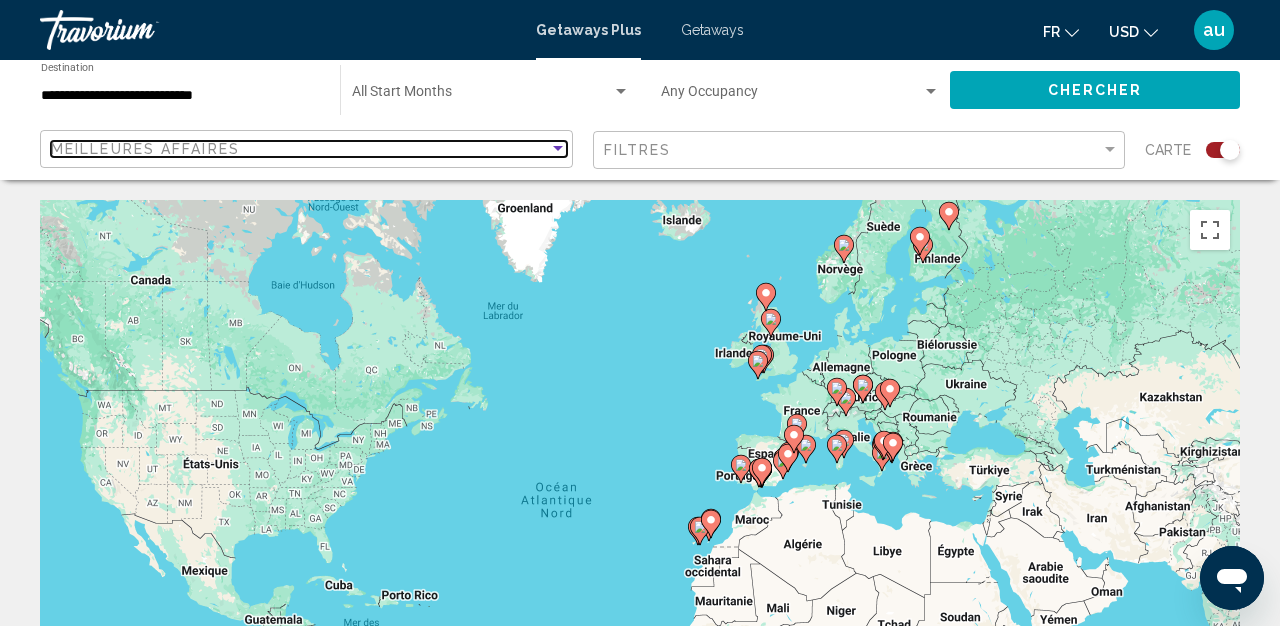 click at bounding box center (558, 149) 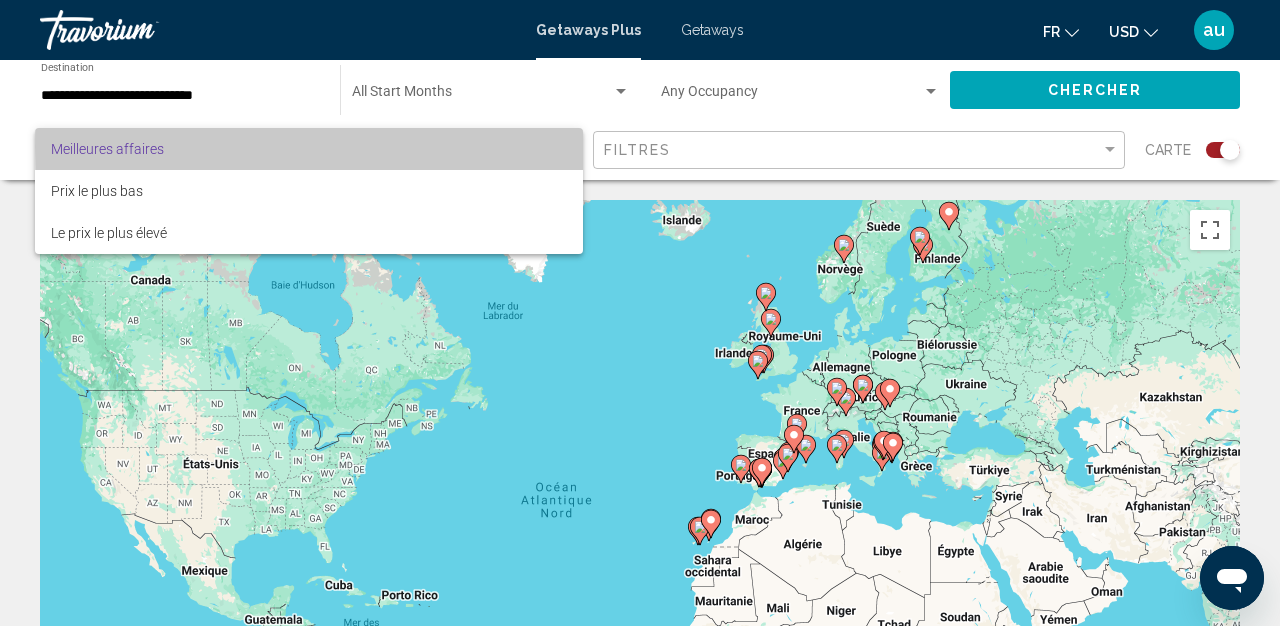 click on "Meilleures affaires" at bounding box center [309, 149] 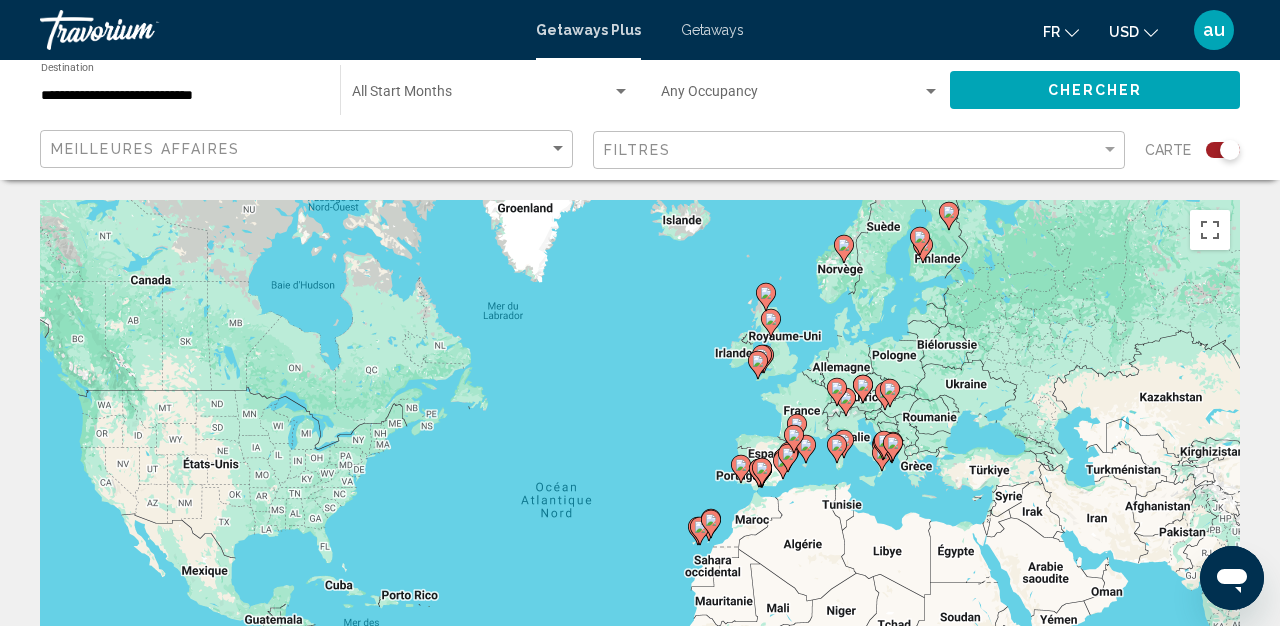 click at bounding box center [844, 249] 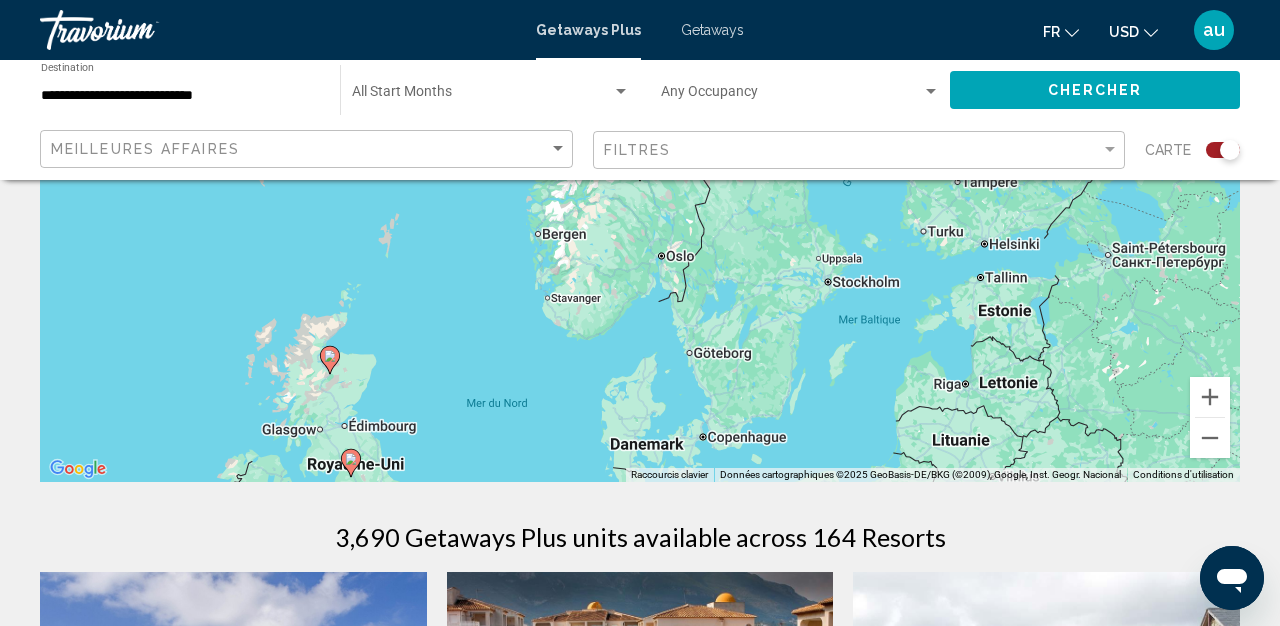 scroll, scrollTop: 321, scrollLeft: 0, axis: vertical 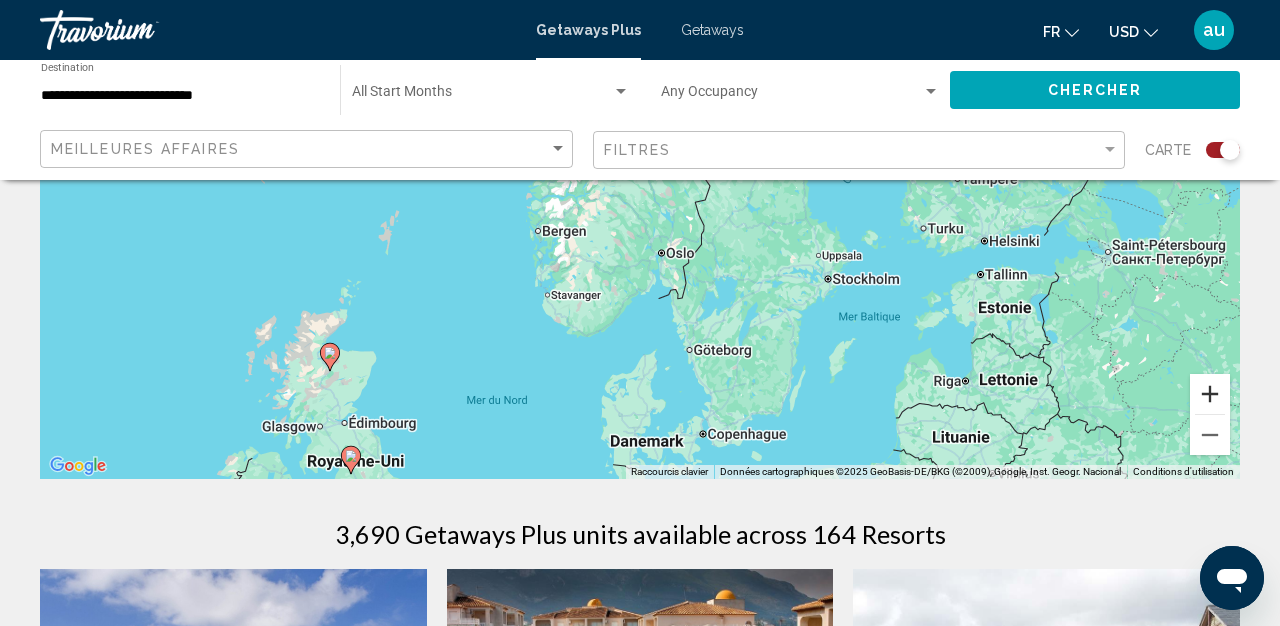 click at bounding box center (1210, 394) 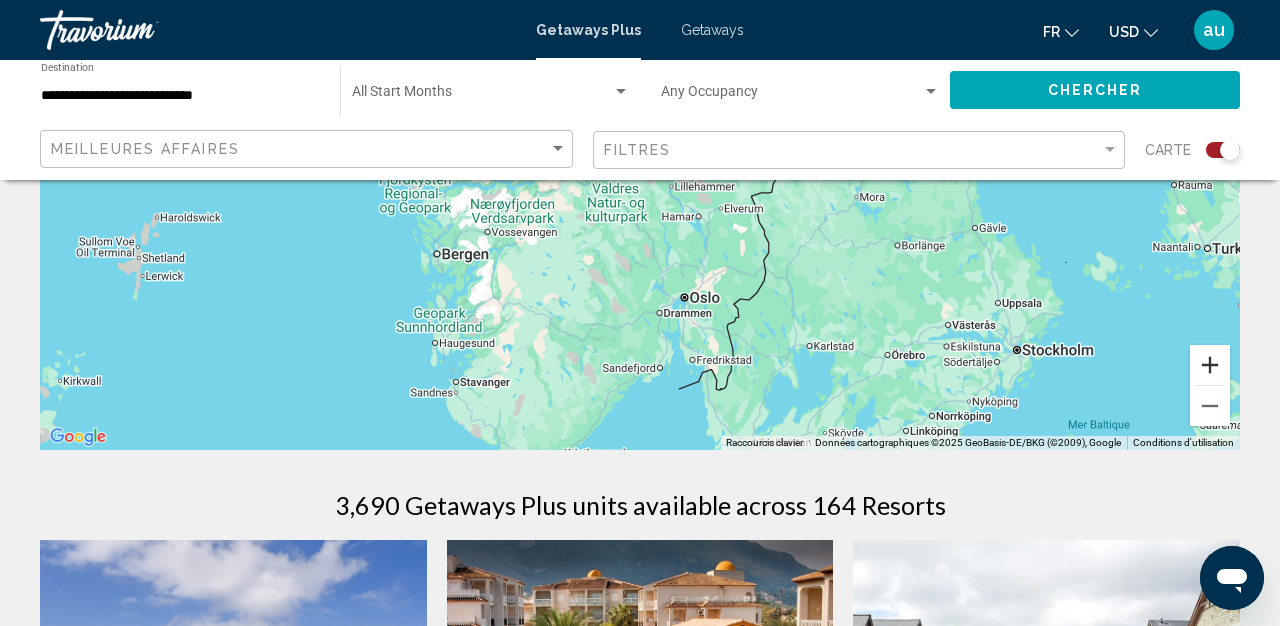 scroll, scrollTop: 359, scrollLeft: 0, axis: vertical 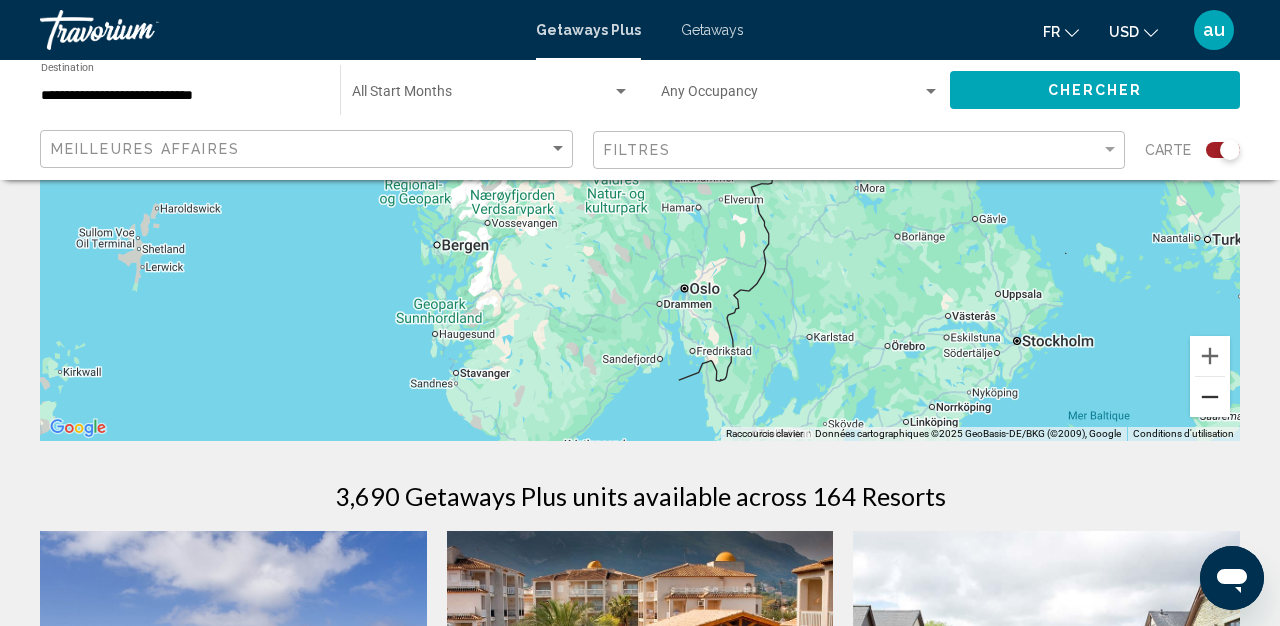 click at bounding box center [1210, 397] 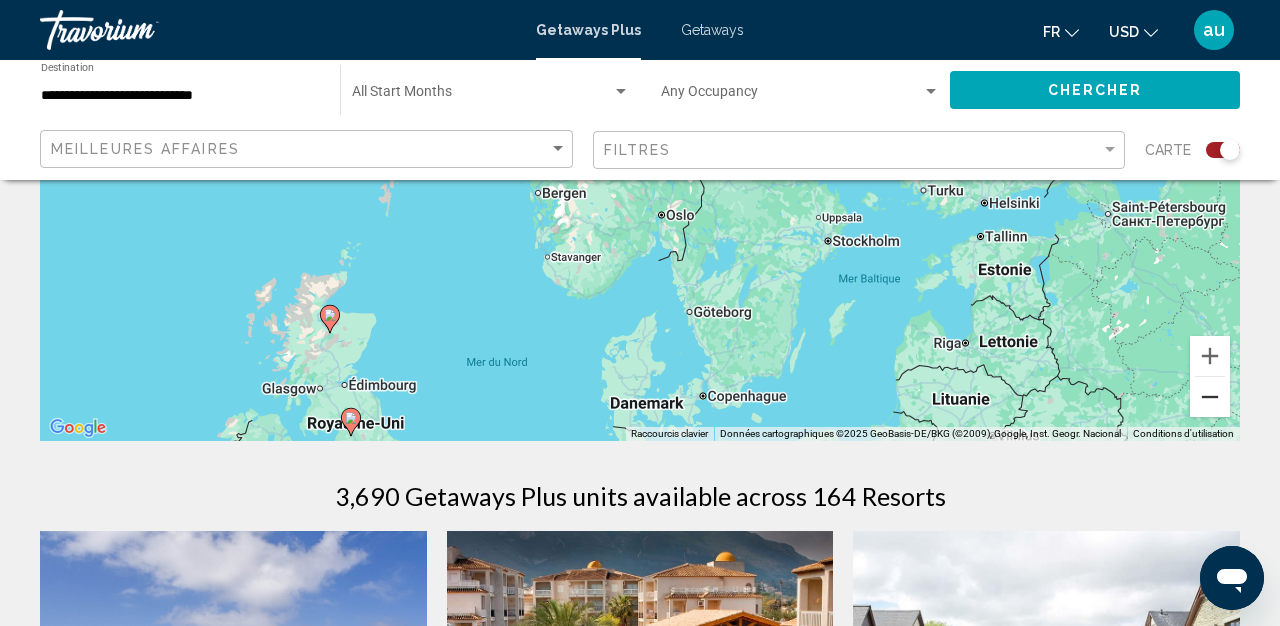 click at bounding box center (1210, 397) 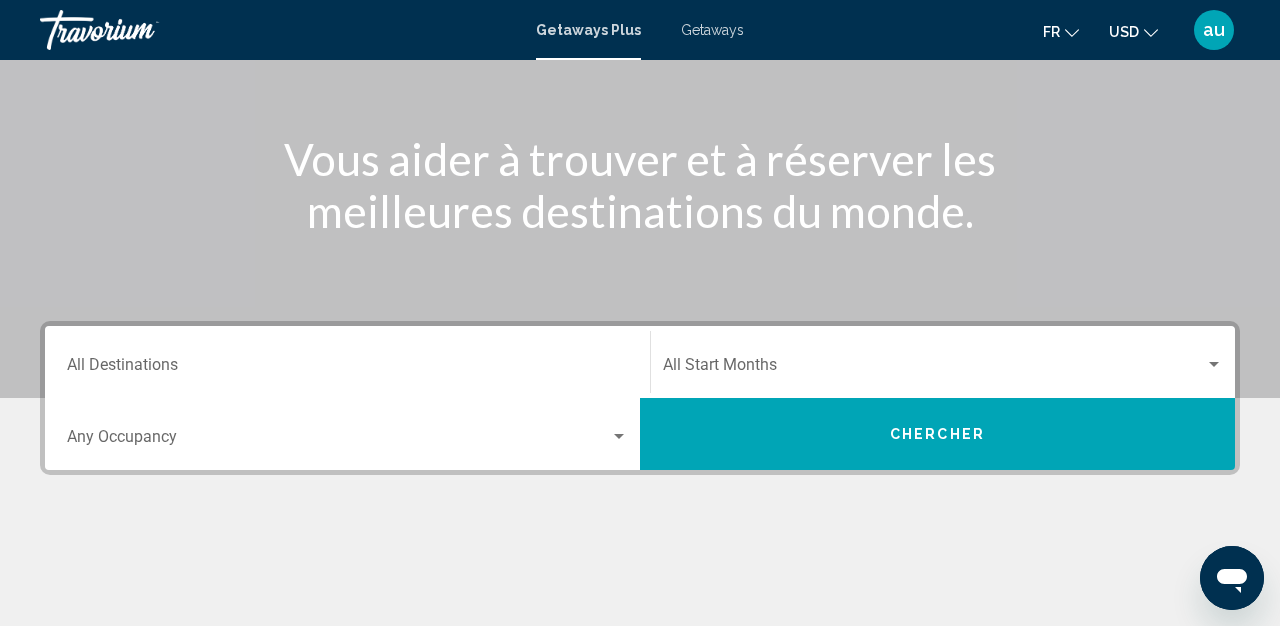 scroll, scrollTop: 209, scrollLeft: 0, axis: vertical 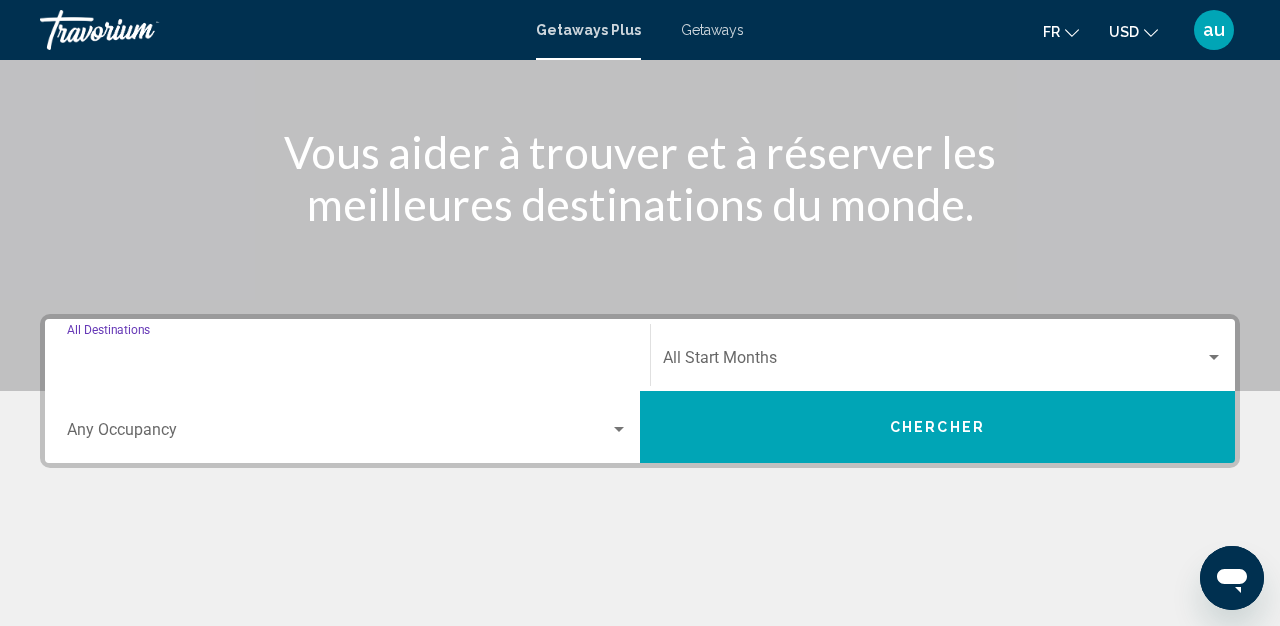click on "Destination All Destinations" at bounding box center (347, 362) 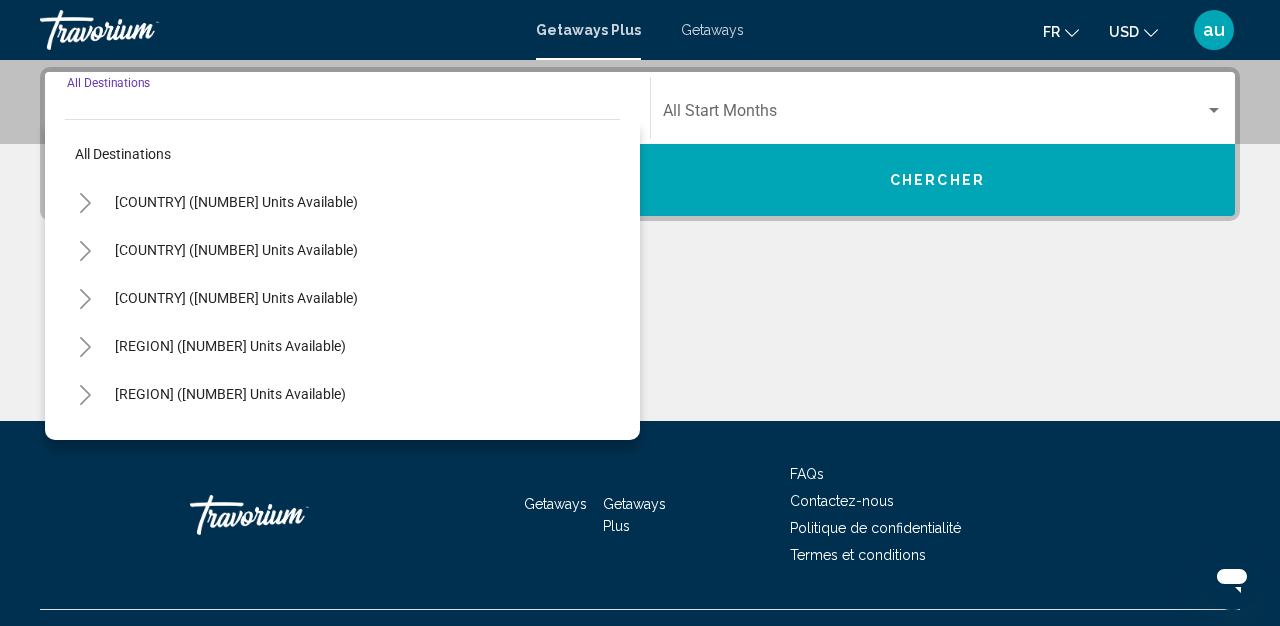 scroll, scrollTop: 458, scrollLeft: 0, axis: vertical 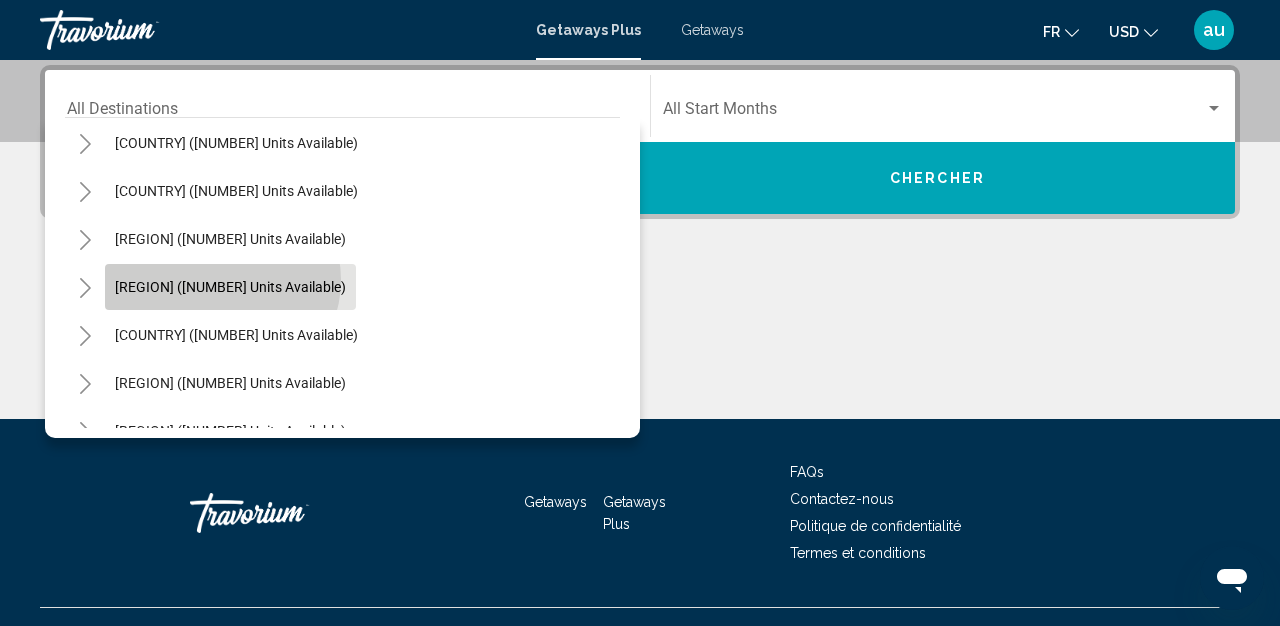 click on "Europe (3,728 units available)" 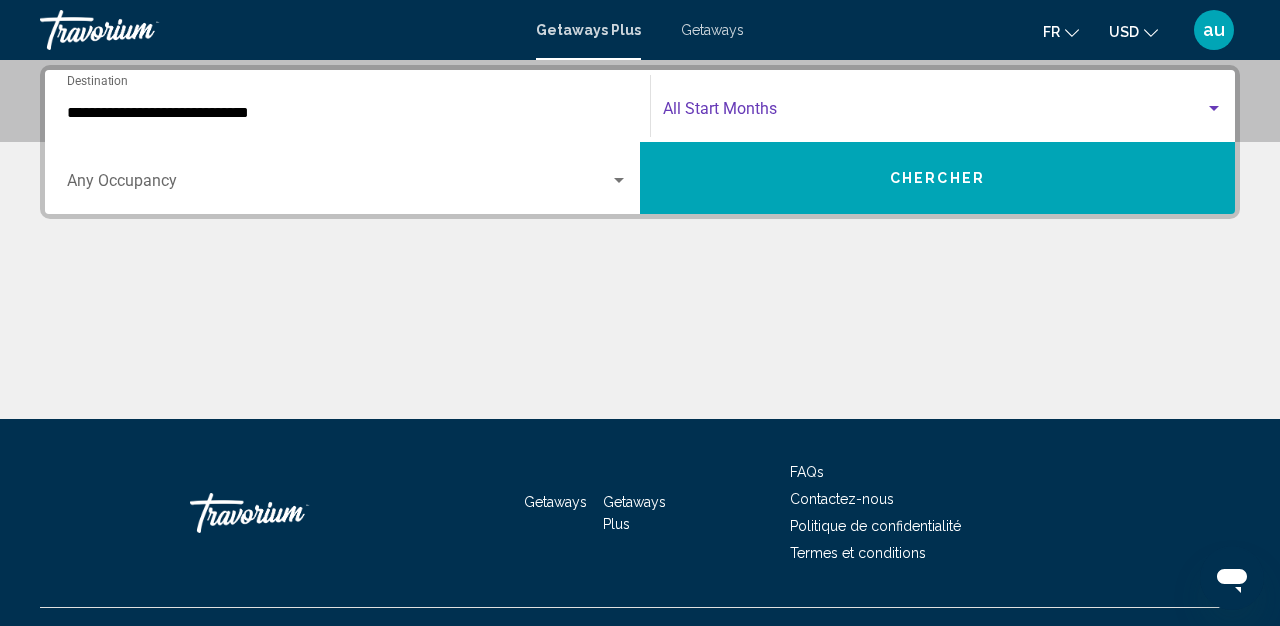 click at bounding box center [1214, 108] 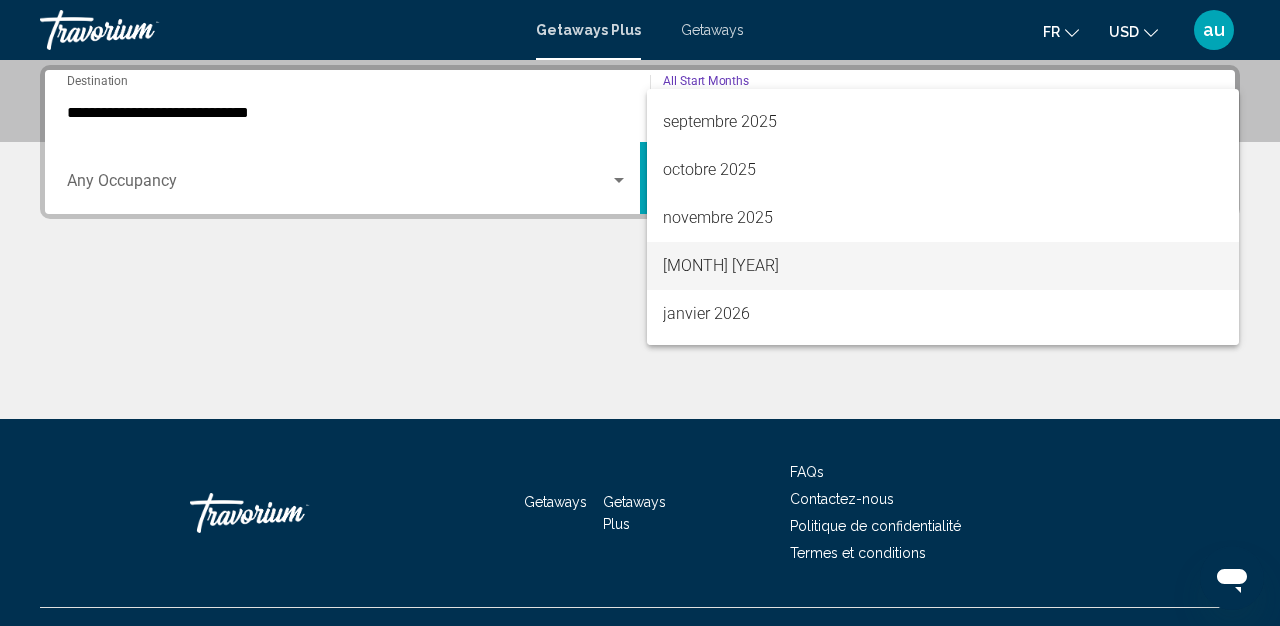 scroll, scrollTop: 134, scrollLeft: 0, axis: vertical 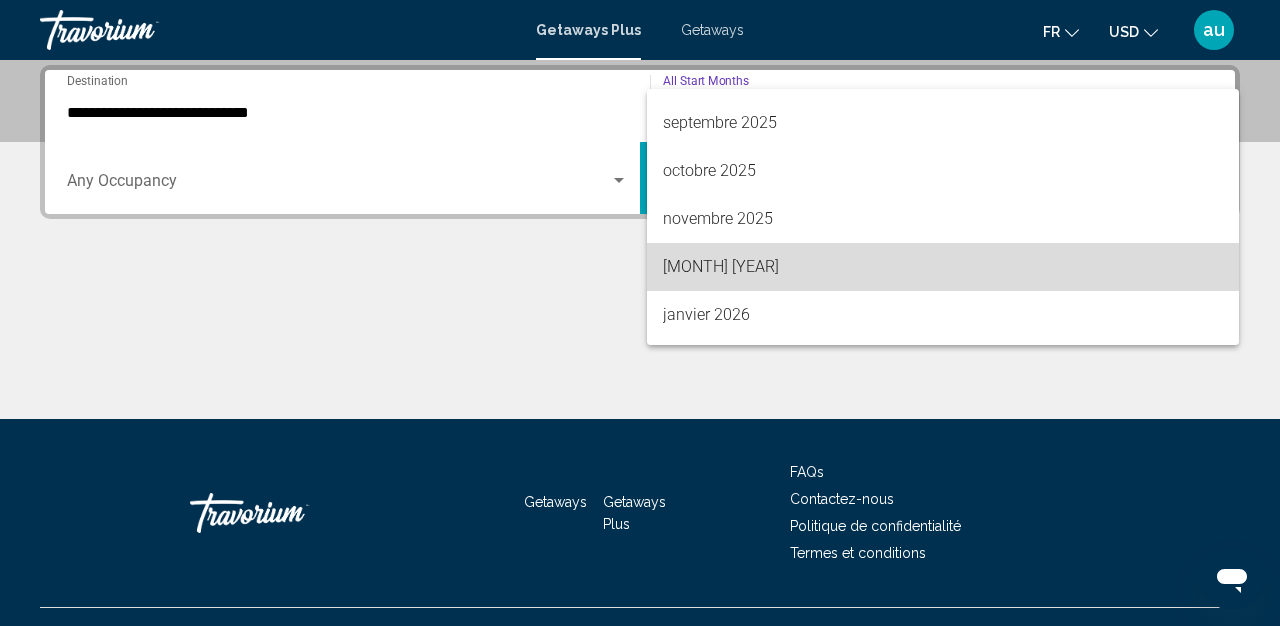 click on "décembre 2025" at bounding box center [943, 267] 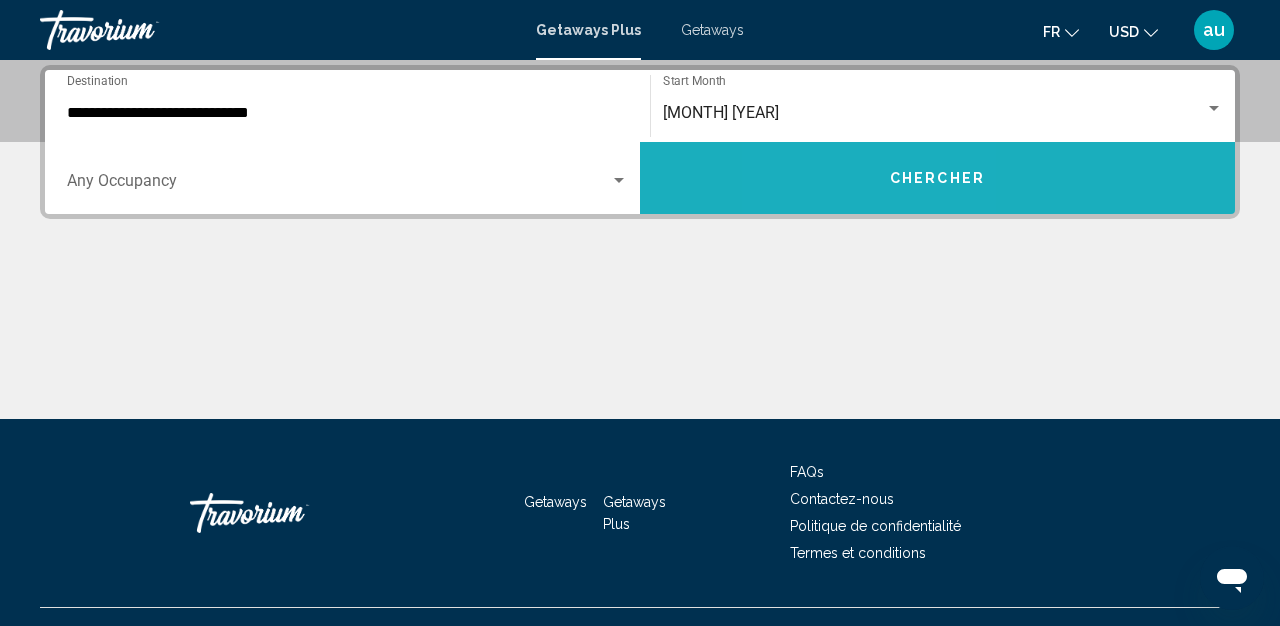 click on "Chercher" at bounding box center [937, 178] 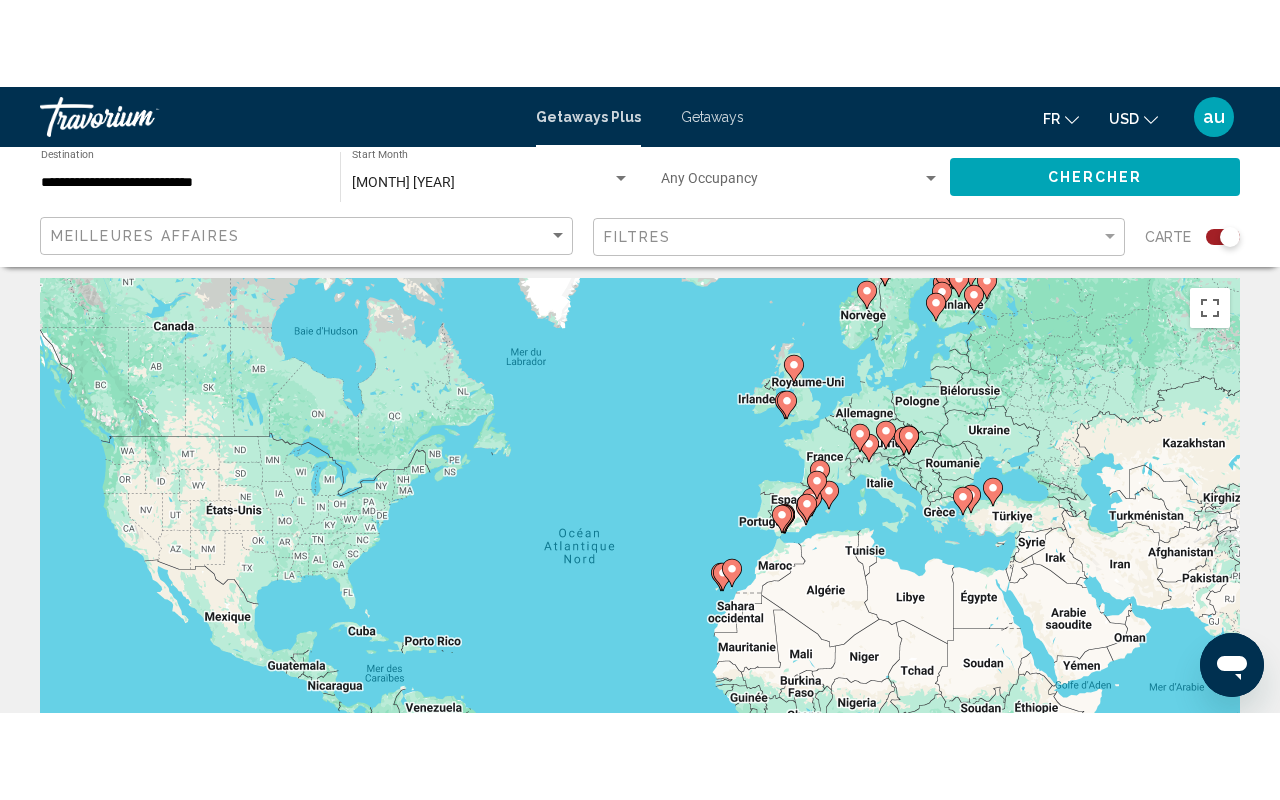 scroll, scrollTop: 0, scrollLeft: 0, axis: both 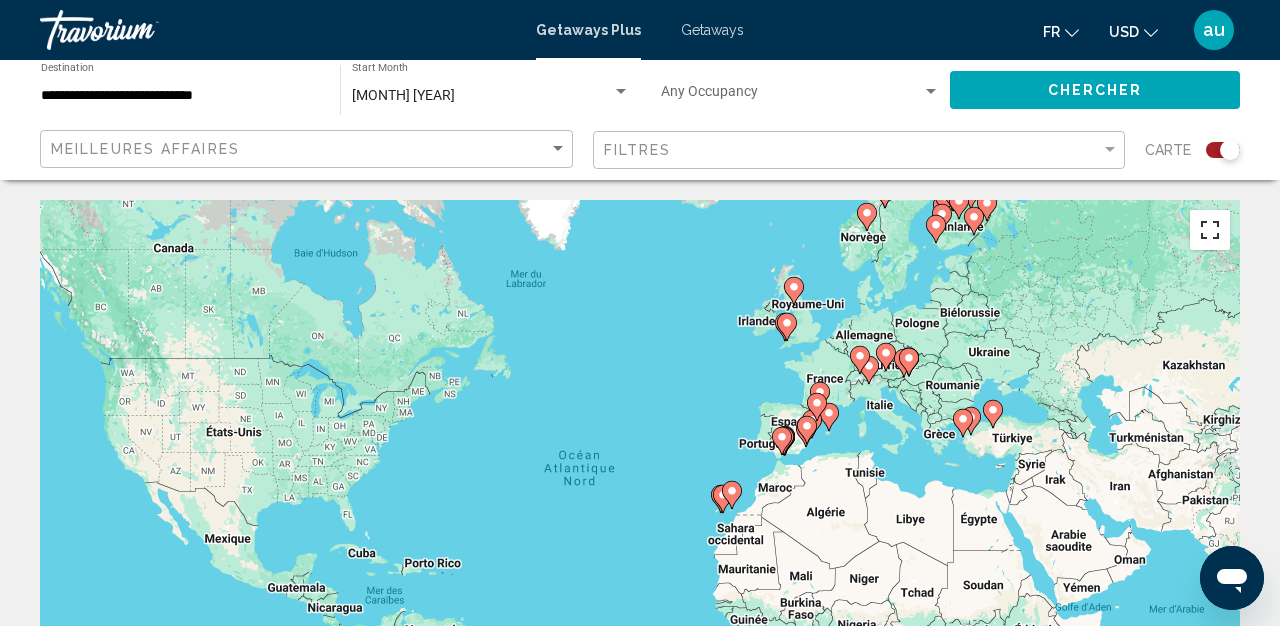 click at bounding box center (1210, 230) 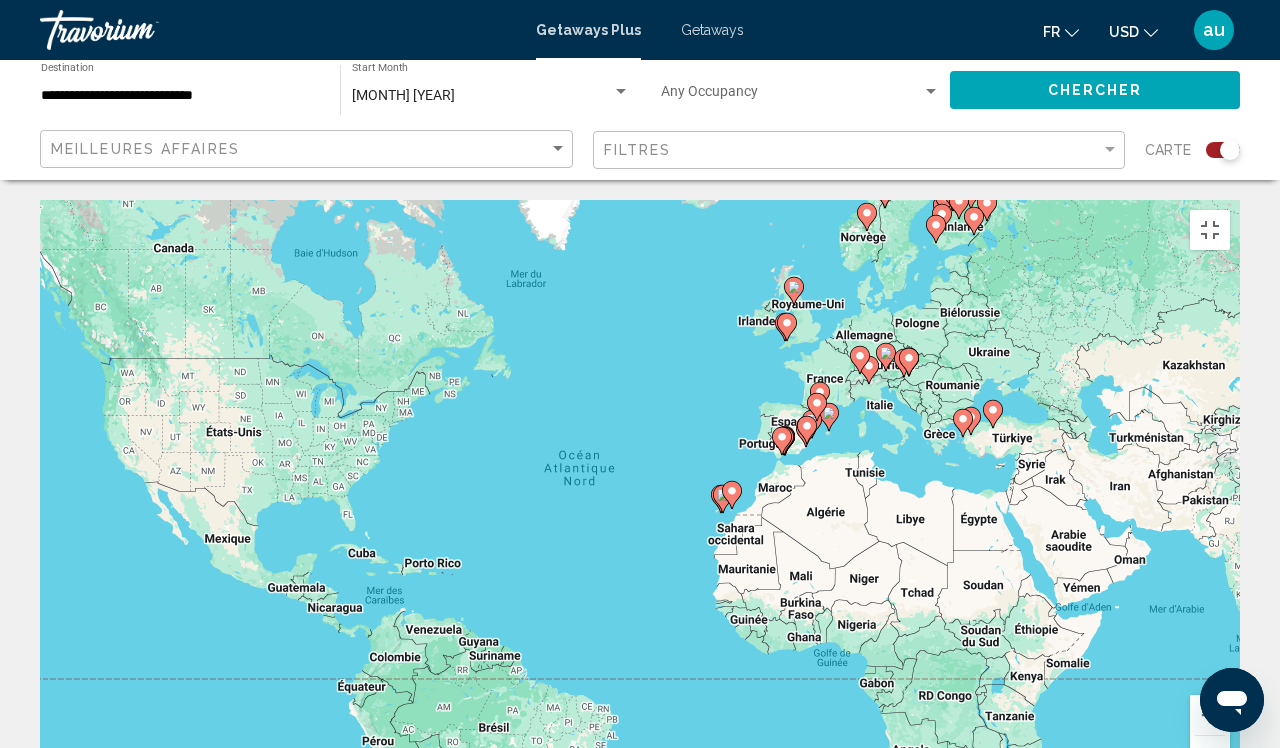 click on "Pour activer le glissement avec le clavier, appuyez sur Alt+Entrée. Une fois ce mode activé, utilisez les touches fléchées pour déplacer le repère. Pour valider le déplacement, appuyez sur Entrée. Pour annuler, appuyez sur Échap." at bounding box center [640, 500] 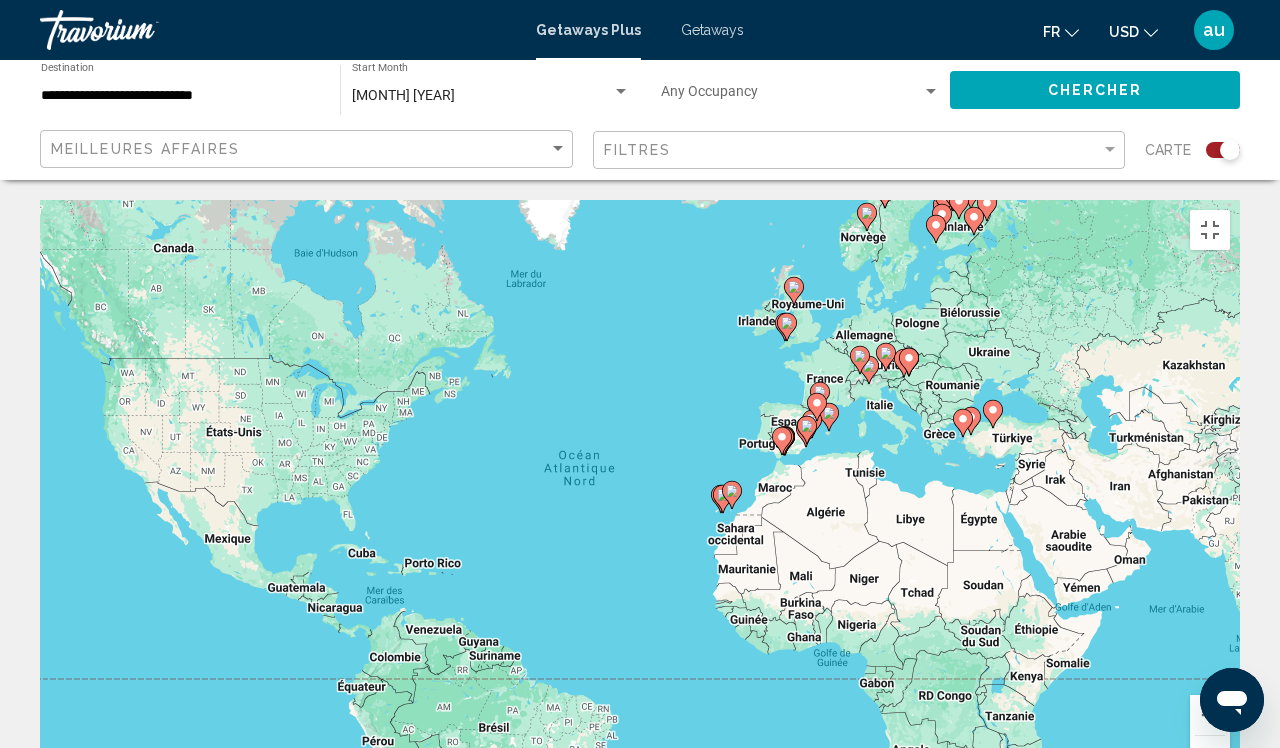 click on "Pour activer le glissement avec le clavier, appuyez sur Alt+Entrée. Une fois ce mode activé, utilisez les touches fléchées pour déplacer le repère. Pour valider le déplacement, appuyez sur Entrée. Pour annuler, appuyez sur Échap." at bounding box center (640, 500) 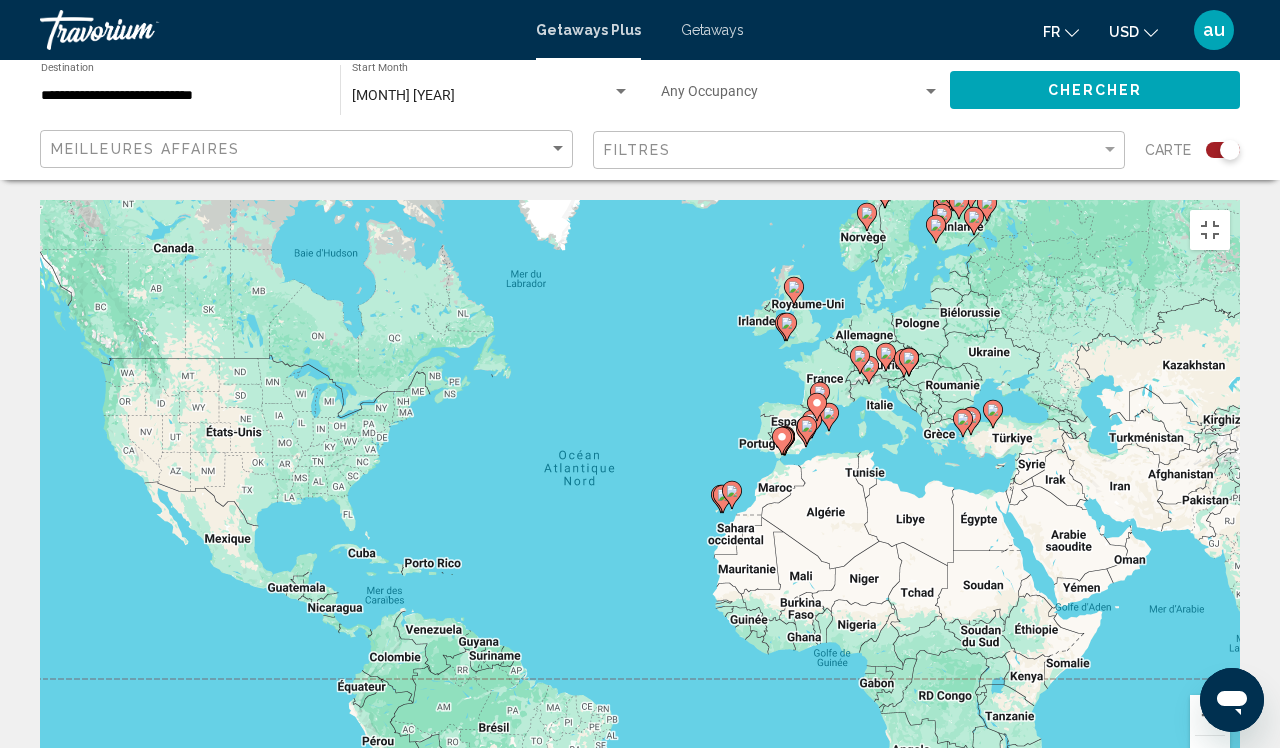 click on "Pour activer le glissement avec le clavier, appuyez sur Alt+Entrée. Une fois ce mode activé, utilisez les touches fléchées pour déplacer le repère. Pour valider le déplacement, appuyez sur Entrée. Pour annuler, appuyez sur Échap." at bounding box center [640, 500] 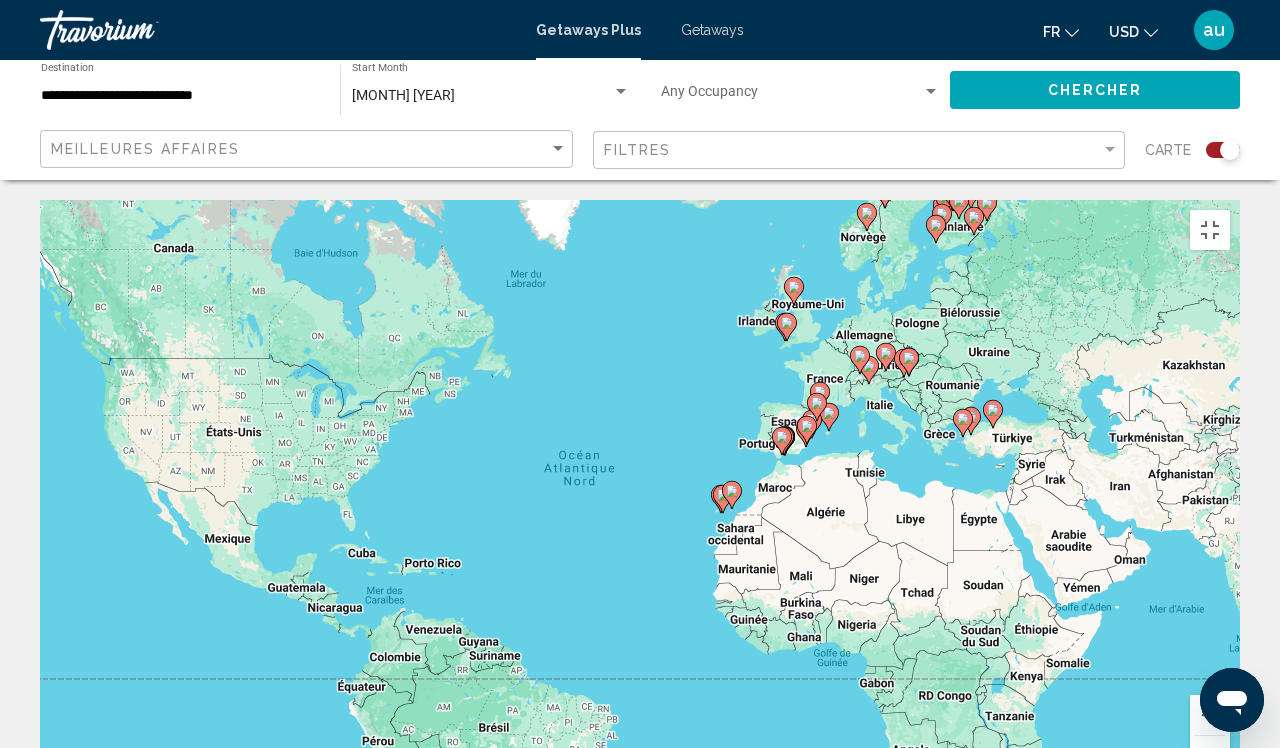 click on "Pour activer le glissement avec le clavier, appuyez sur Alt+Entrée. Une fois ce mode activé, utilisez les touches fléchées pour déplacer le repère. Pour valider le déplacement, appuyez sur Entrée. Pour annuler, appuyez sur Échap." at bounding box center [640, 500] 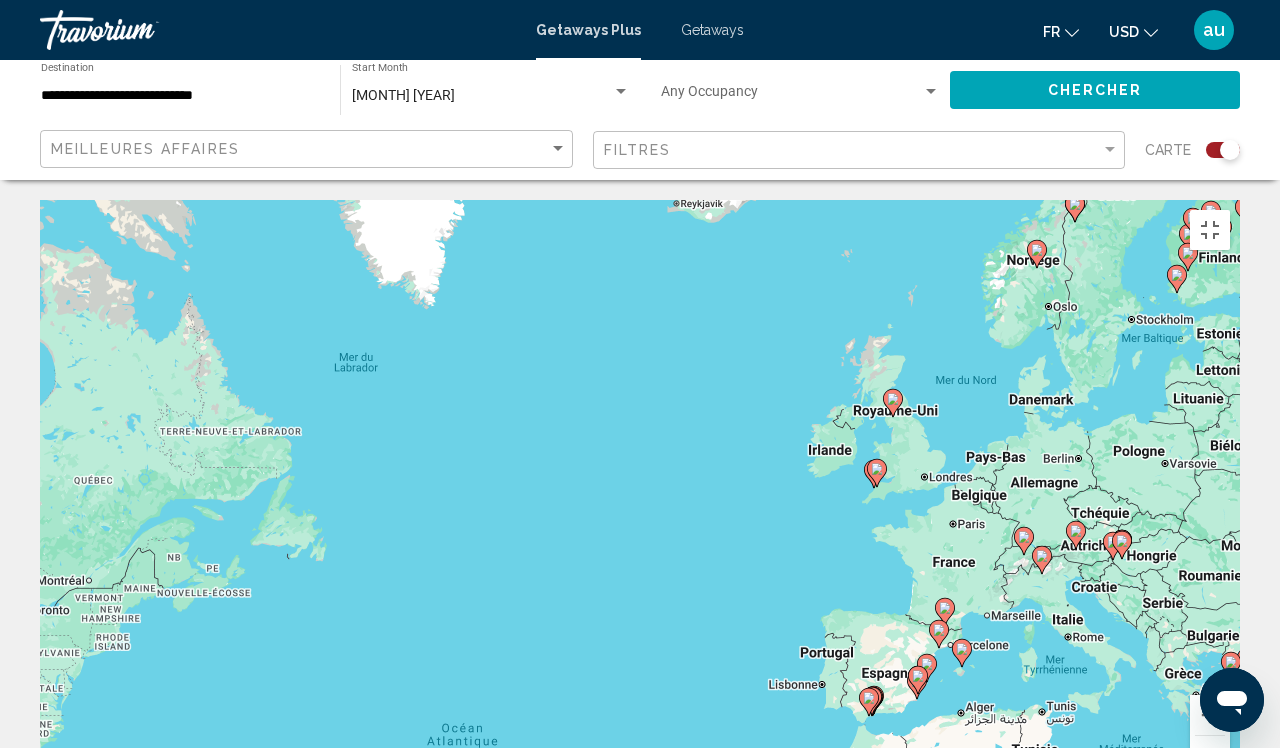 click on "Pour activer le glissement avec le clavier, appuyez sur Alt+Entrée. Une fois ce mode activé, utilisez les touches fléchées pour déplacer le repère. Pour valider le déplacement, appuyez sur Entrée. Pour annuler, appuyez sur Échap." at bounding box center (640, 500) 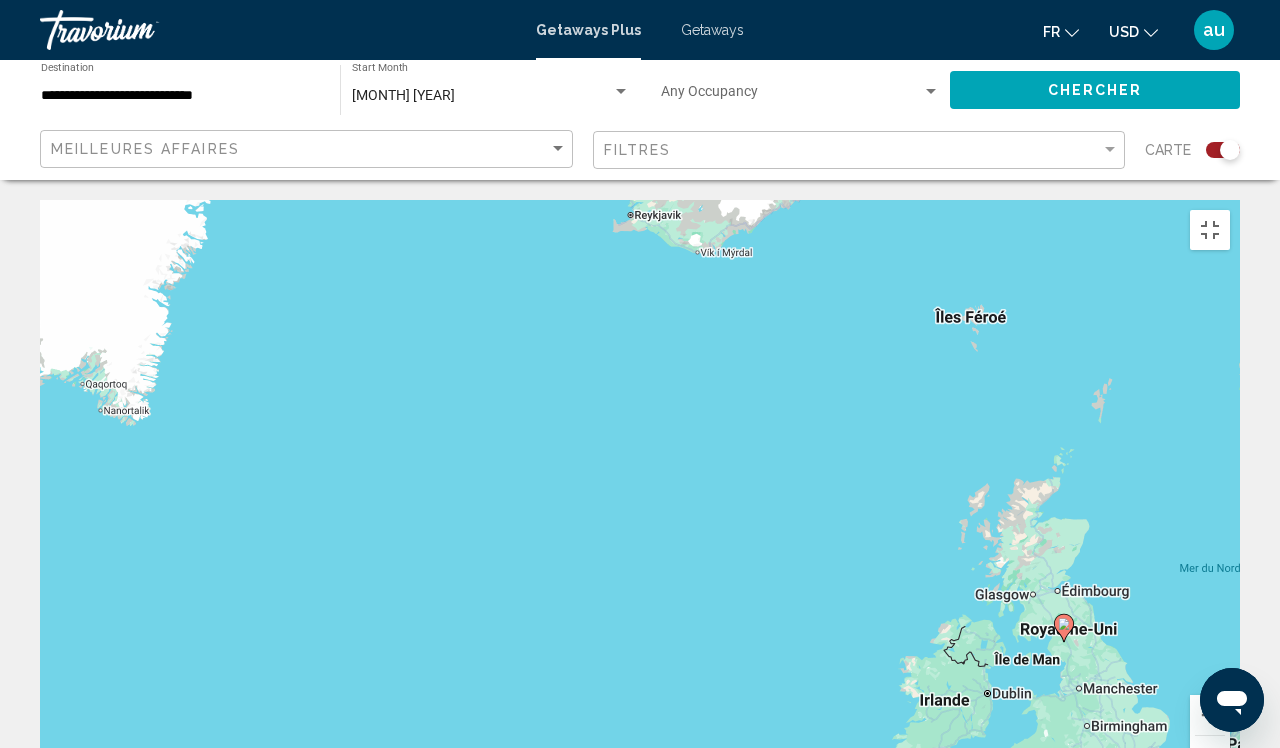 click on "Pour activer le glissement avec le clavier, appuyez sur Alt+Entrée. Une fois ce mode activé, utilisez les touches fléchées pour déplacer le repère. Pour valider le déplacement, appuyez sur Entrée. Pour annuler, appuyez sur Échap." at bounding box center [640, 500] 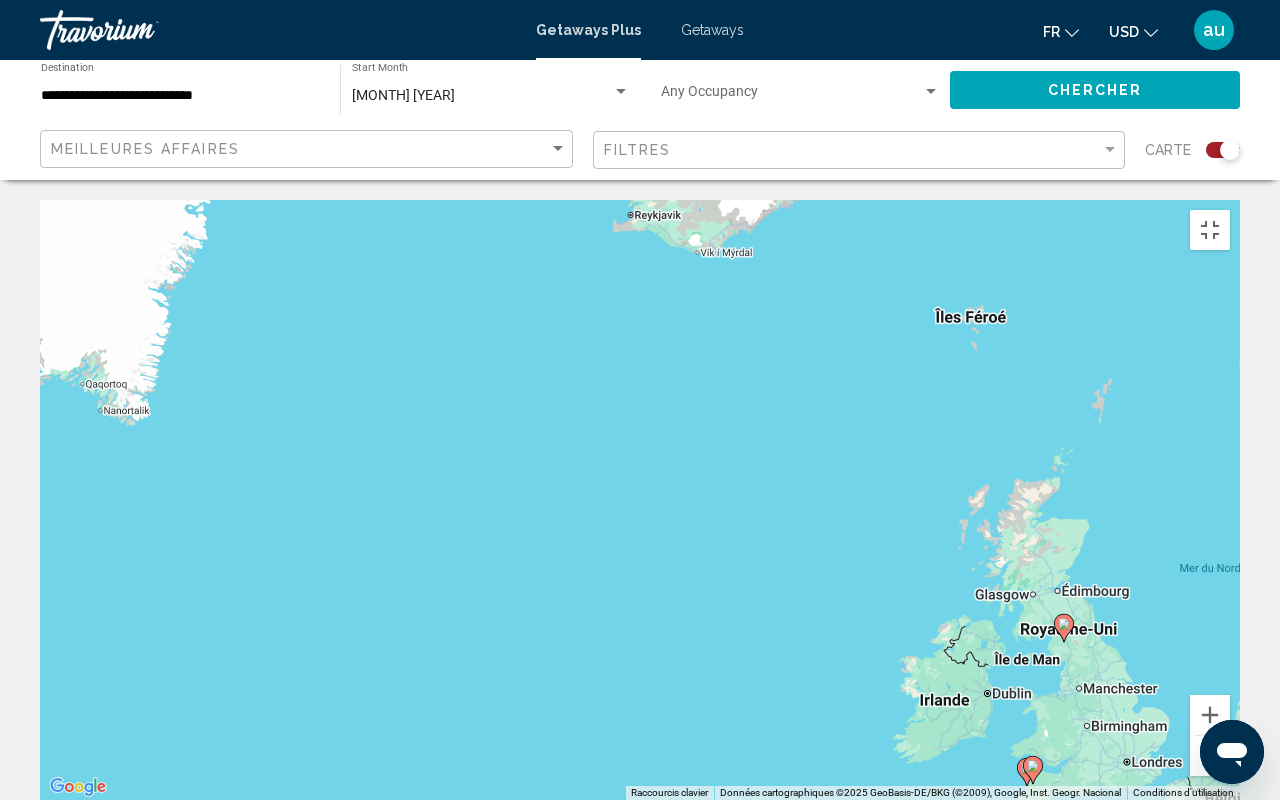 click on "Pour activer le glissement avec le clavier, appuyez sur Alt+Entrée. Une fois ce mode activé, utilisez les touches fléchées pour déplacer le repère. Pour valider le déplacement, appuyez sur Entrée. Pour annuler, appuyez sur Échap." at bounding box center [640, 500] 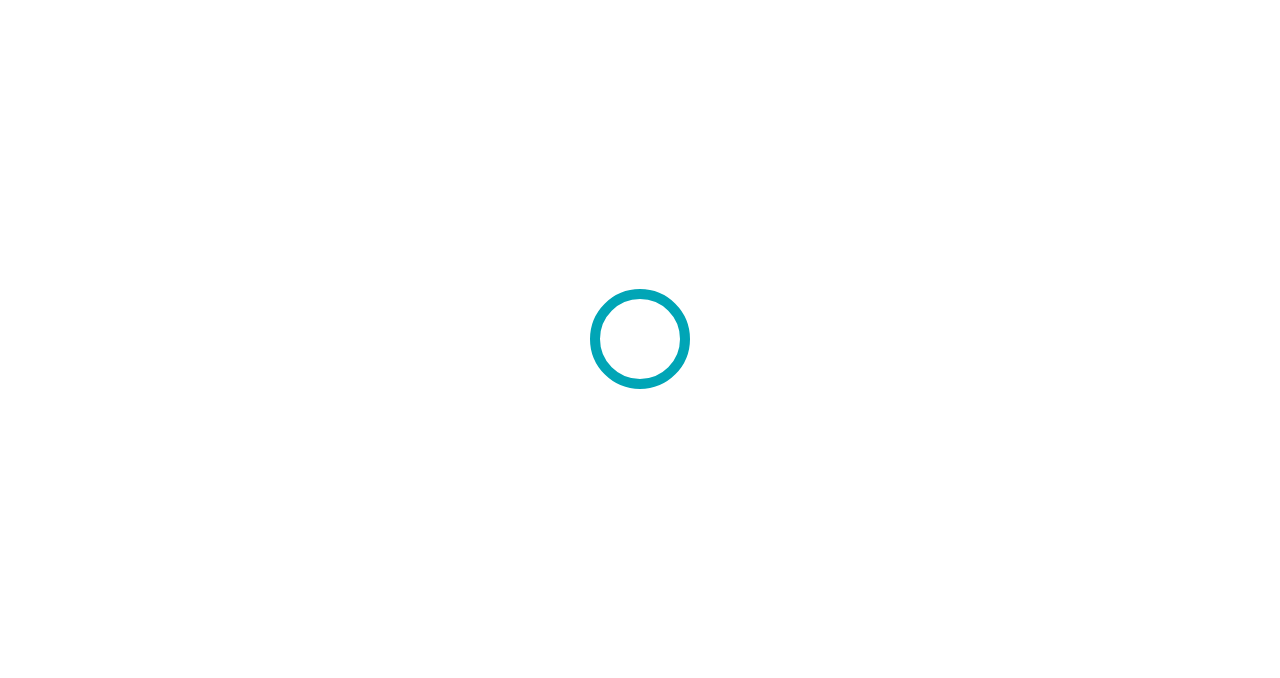 scroll, scrollTop: 0, scrollLeft: 0, axis: both 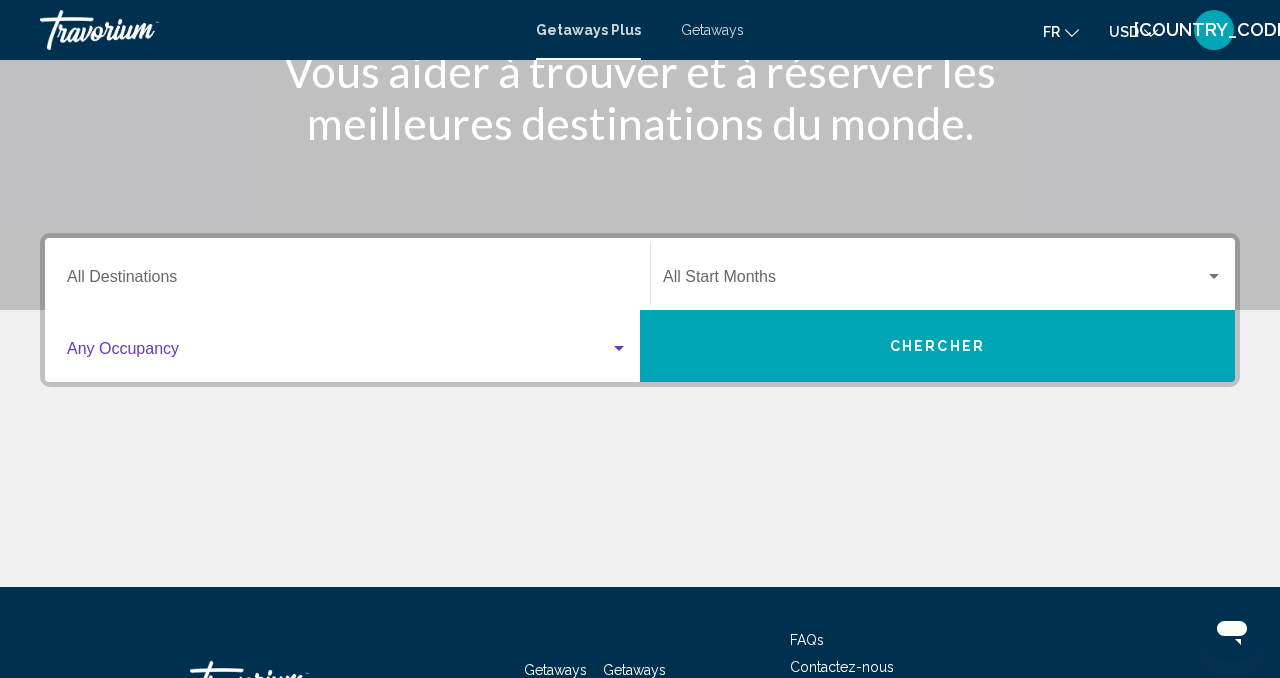 click at bounding box center [619, 348] 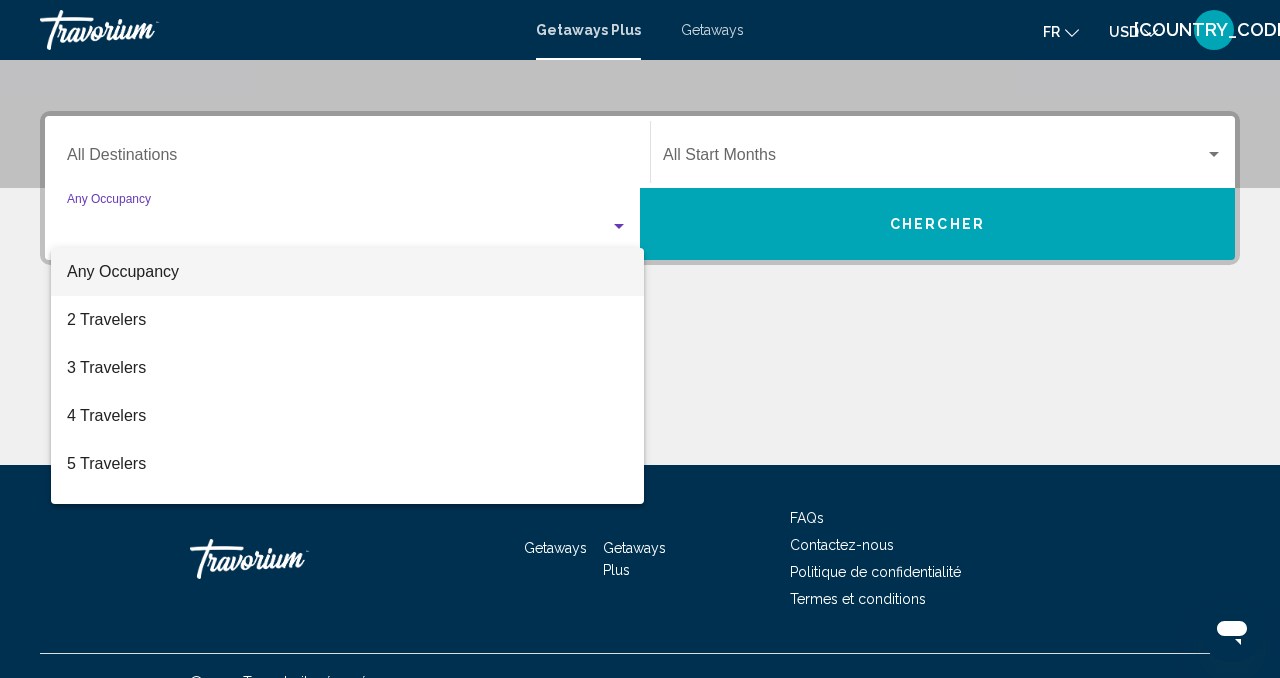 scroll, scrollTop: 444, scrollLeft: 0, axis: vertical 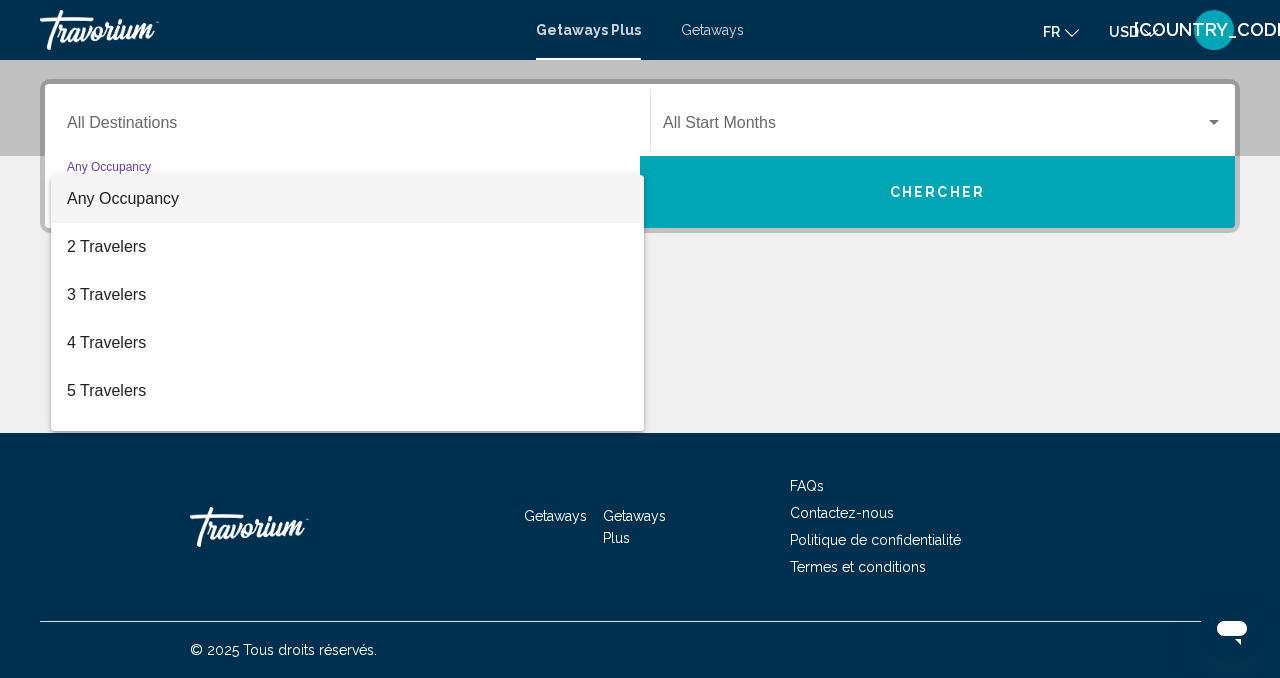 click at bounding box center (640, 339) 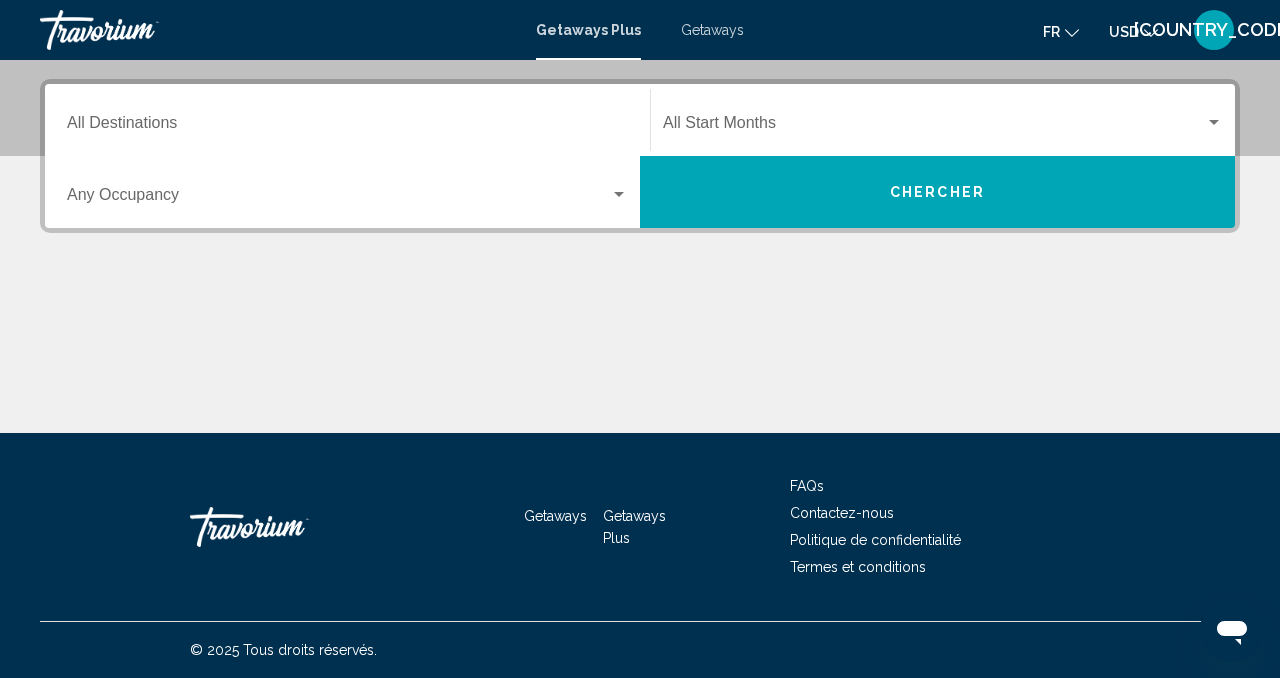 click 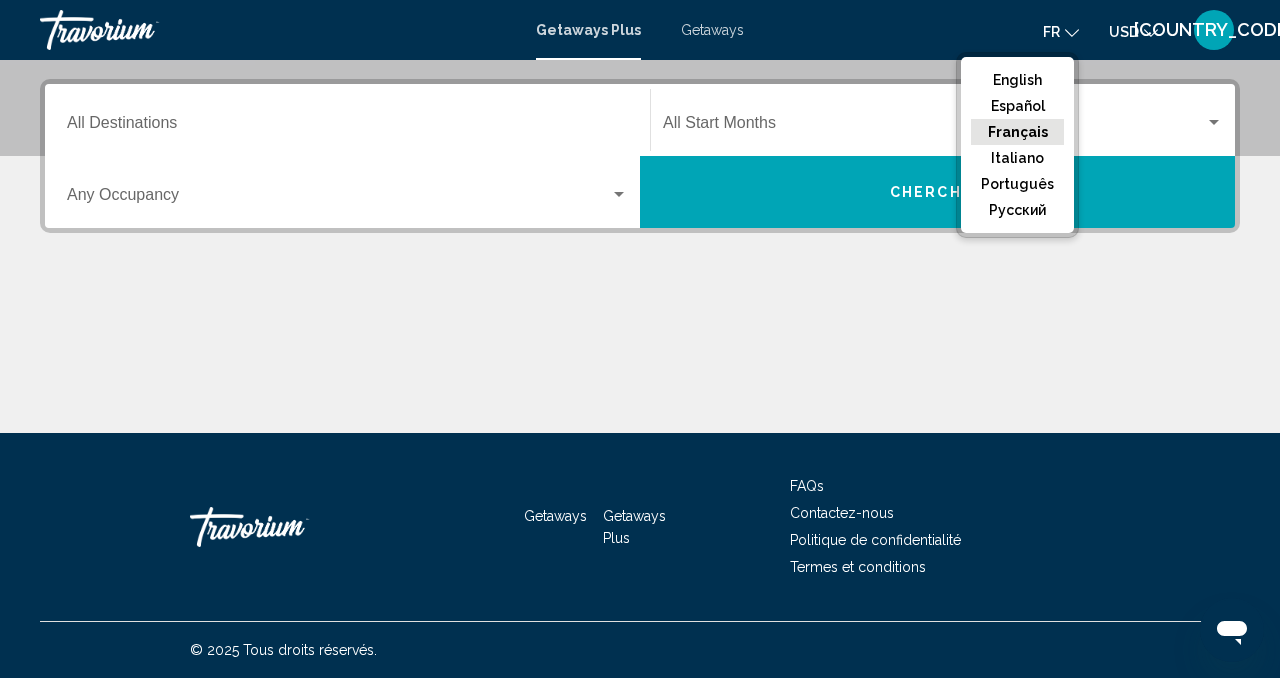 click on "Français" 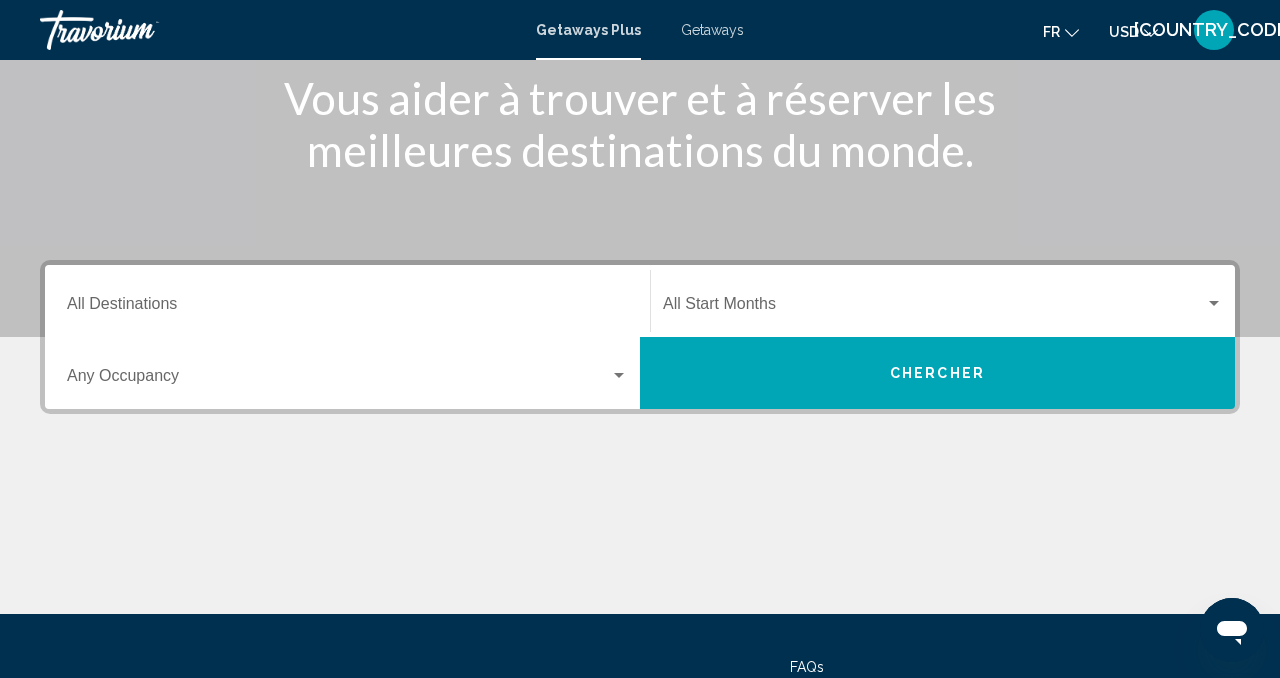 scroll, scrollTop: 255, scrollLeft: 0, axis: vertical 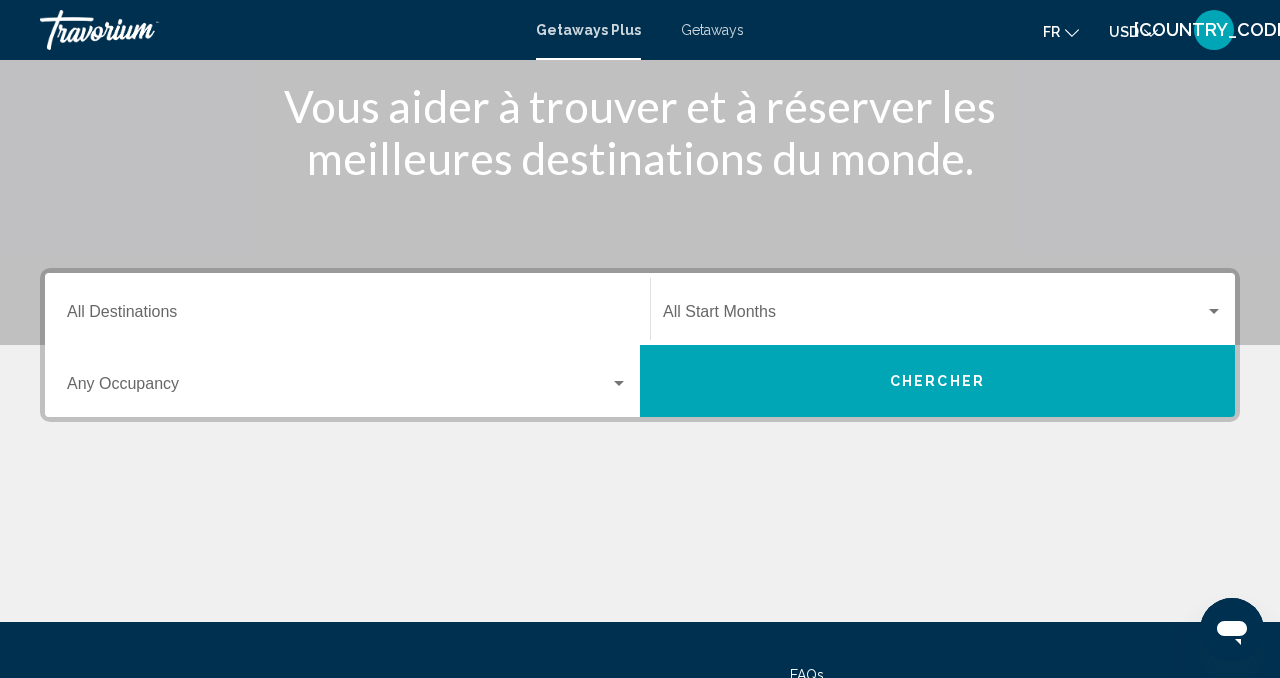click on "Destination All Destinations" at bounding box center (347, 316) 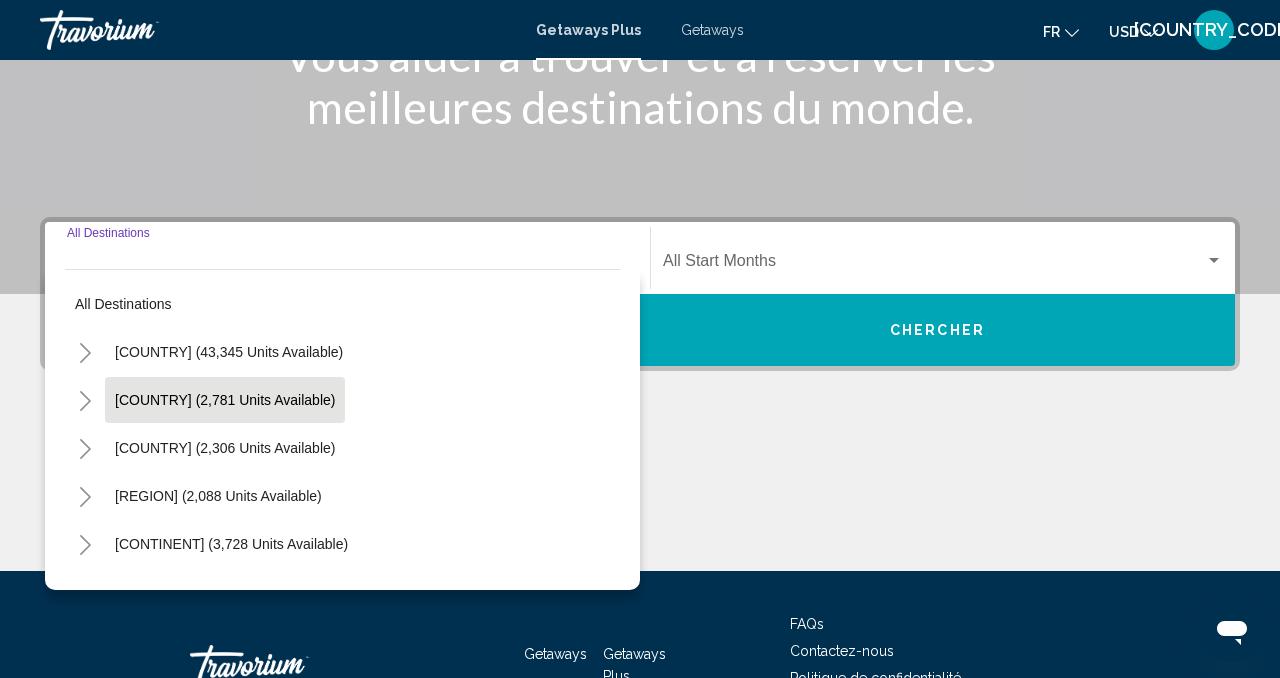 scroll, scrollTop: 444, scrollLeft: 0, axis: vertical 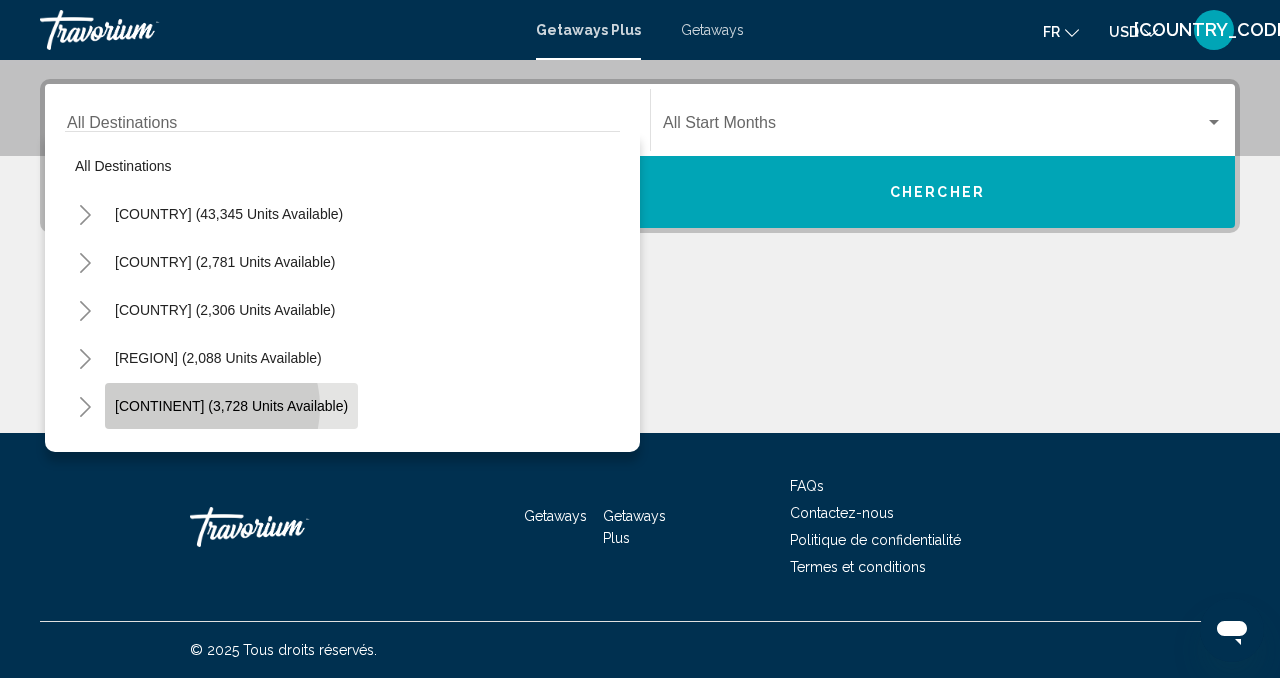click on "Europe (3,728 units available)" 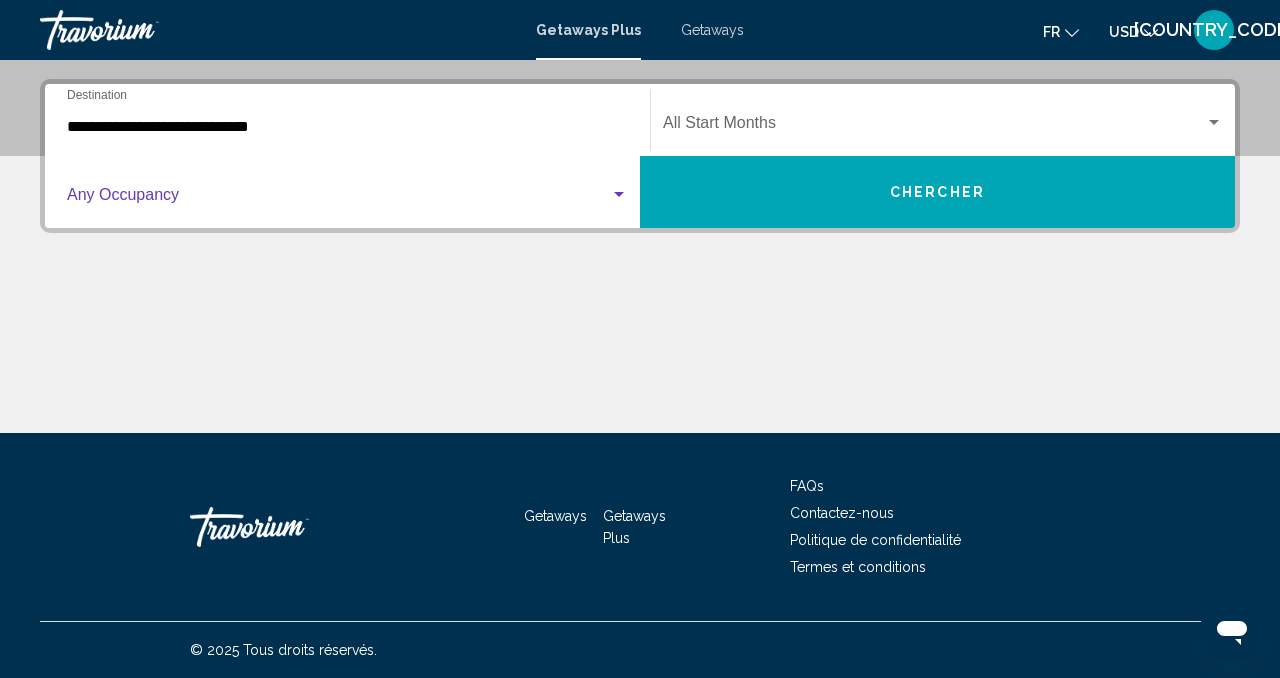 click at bounding box center (619, 195) 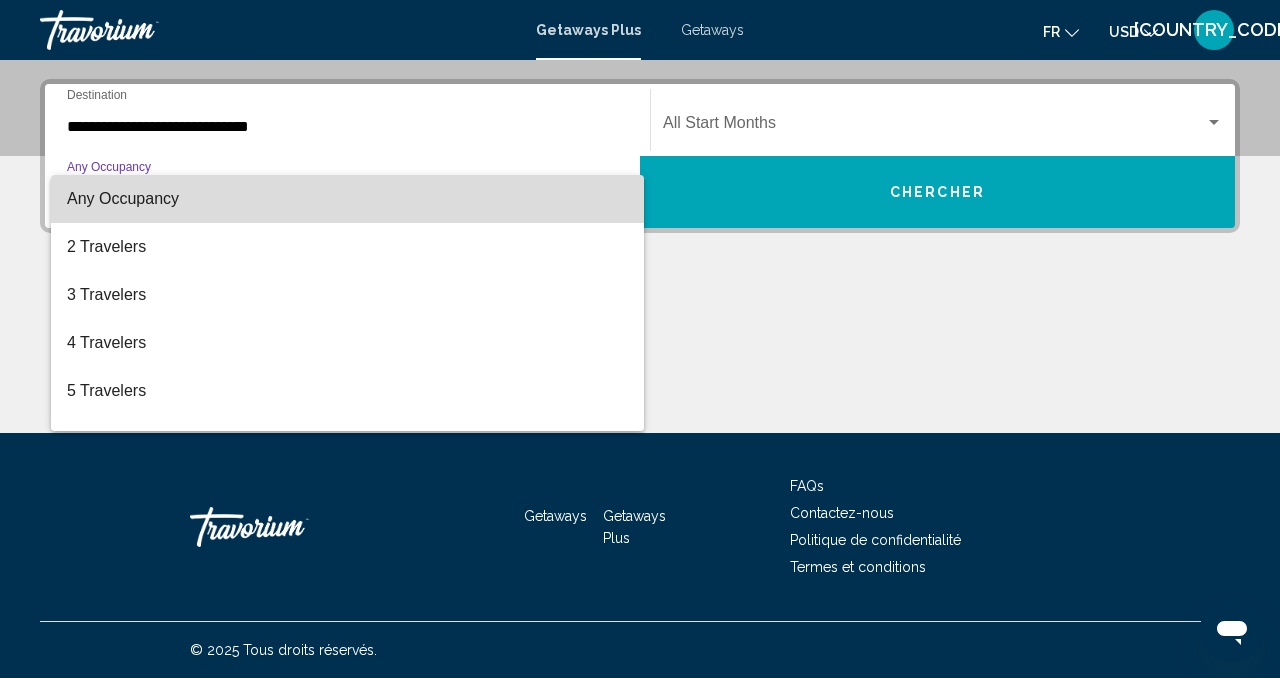 click on "Any Occupancy" at bounding box center (123, 198) 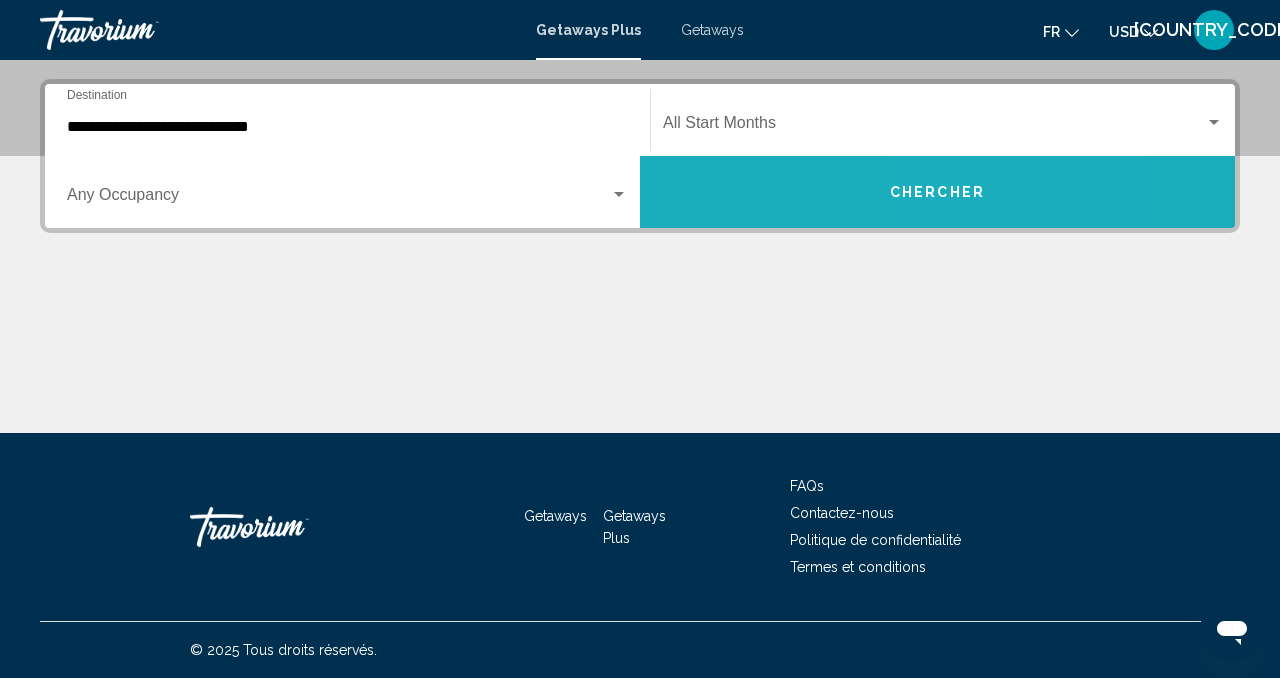 click on "Chercher" at bounding box center [937, 193] 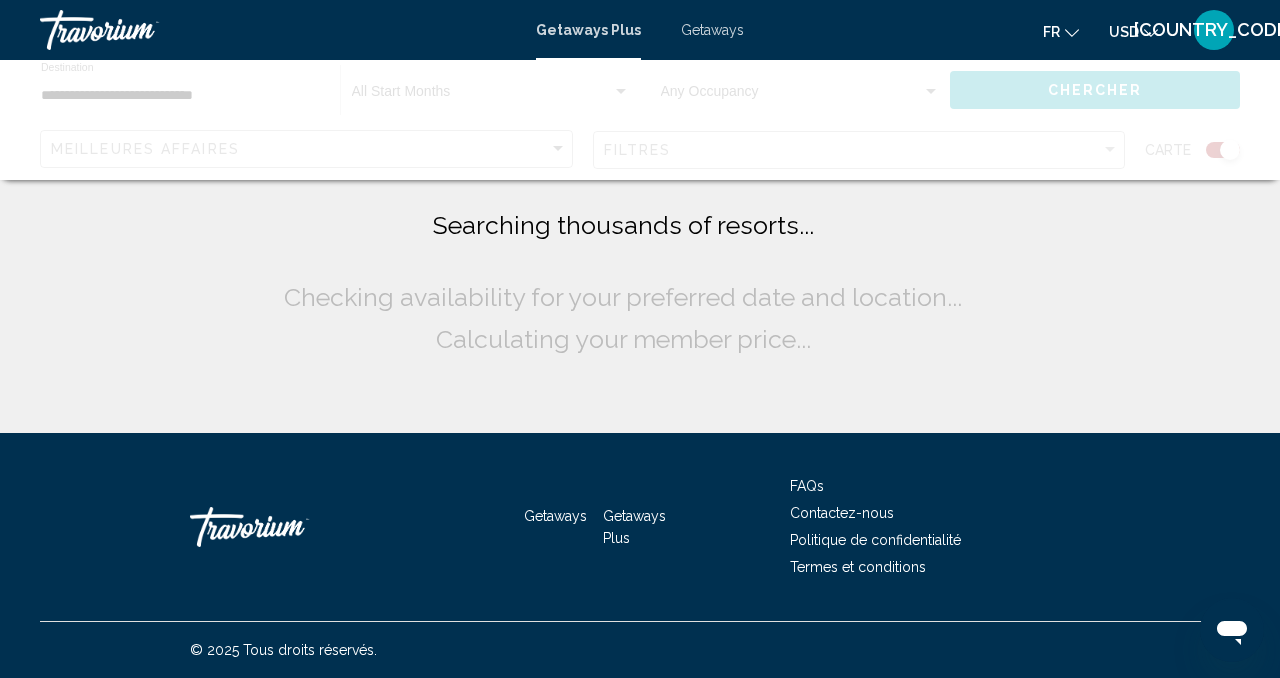scroll, scrollTop: 0, scrollLeft: 0, axis: both 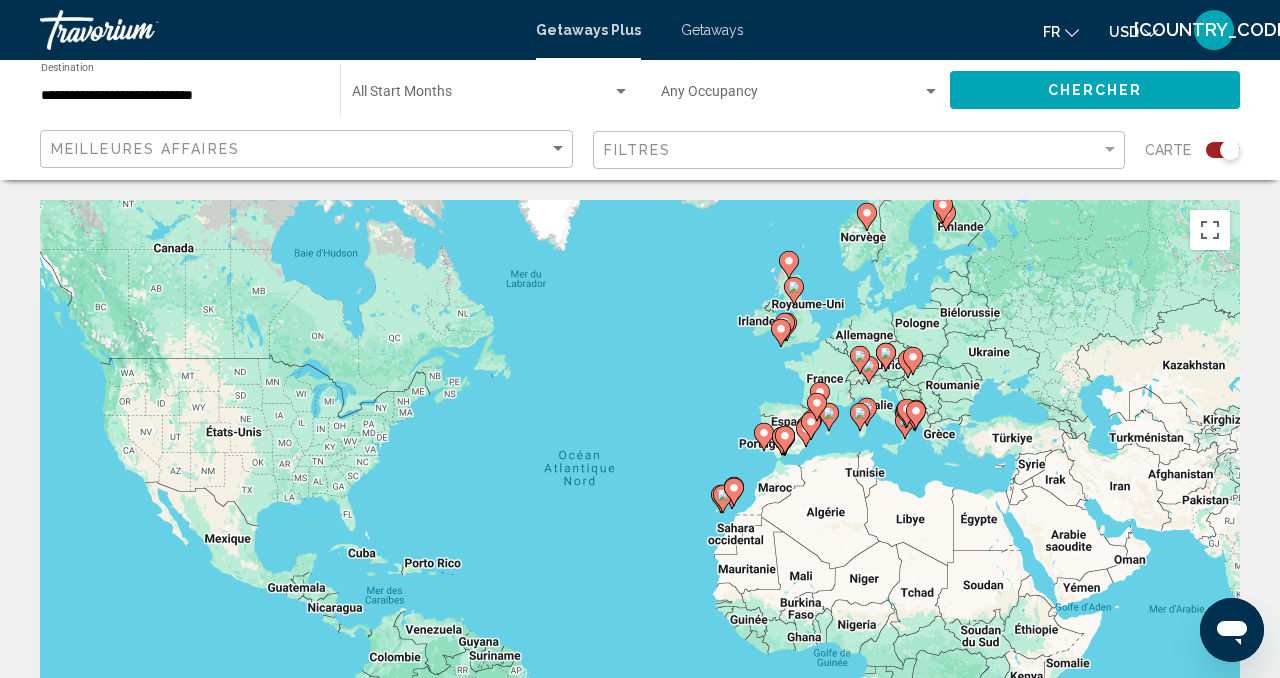 click 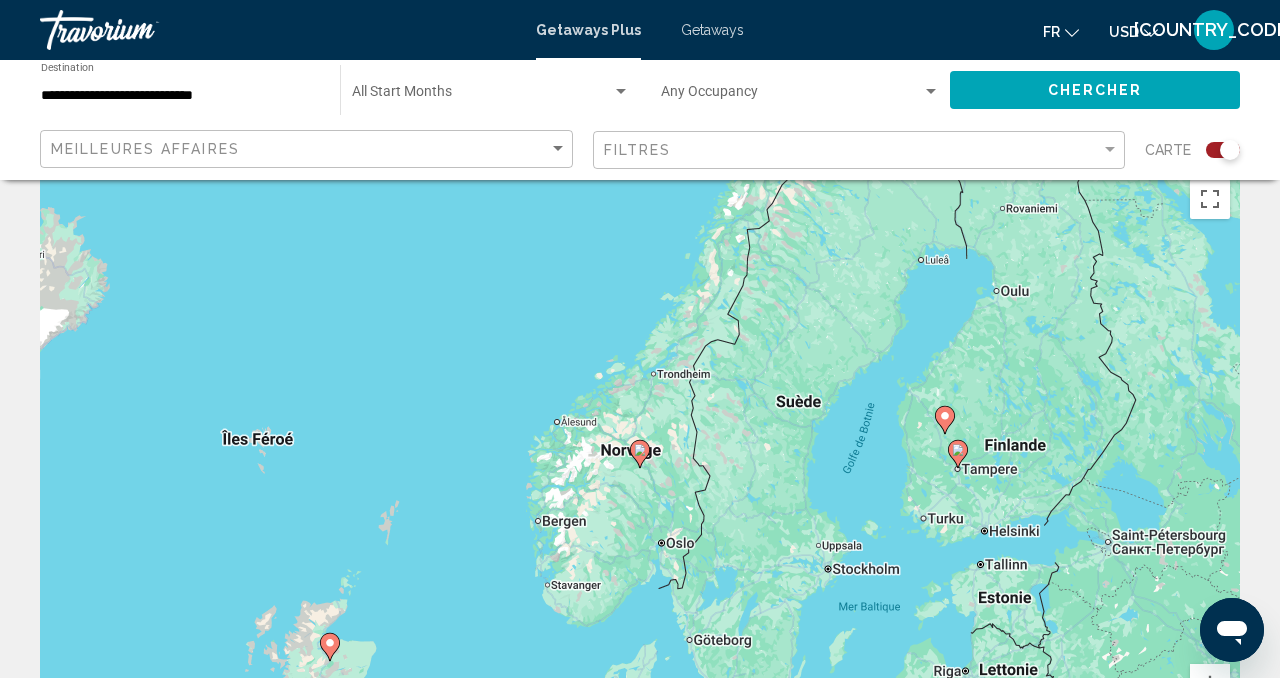 scroll, scrollTop: 0, scrollLeft: 0, axis: both 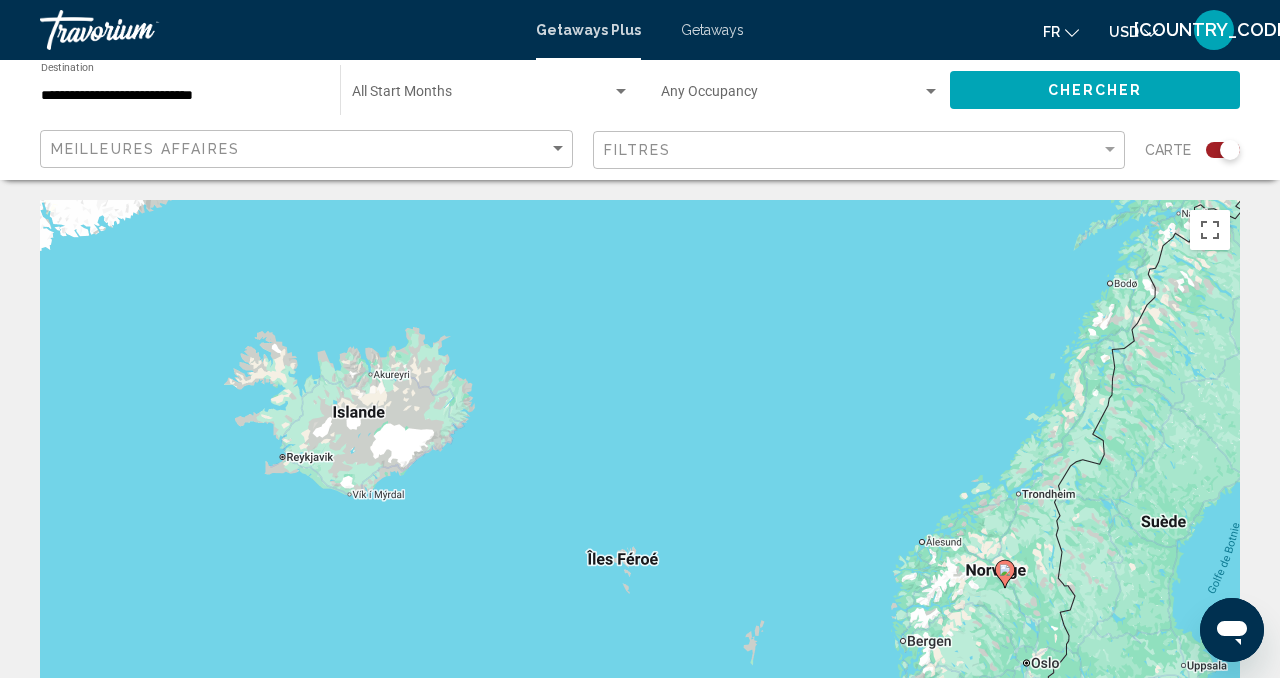 drag, startPoint x: 314, startPoint y: 389, endPoint x: 684, endPoint y: 483, distance: 381.75385 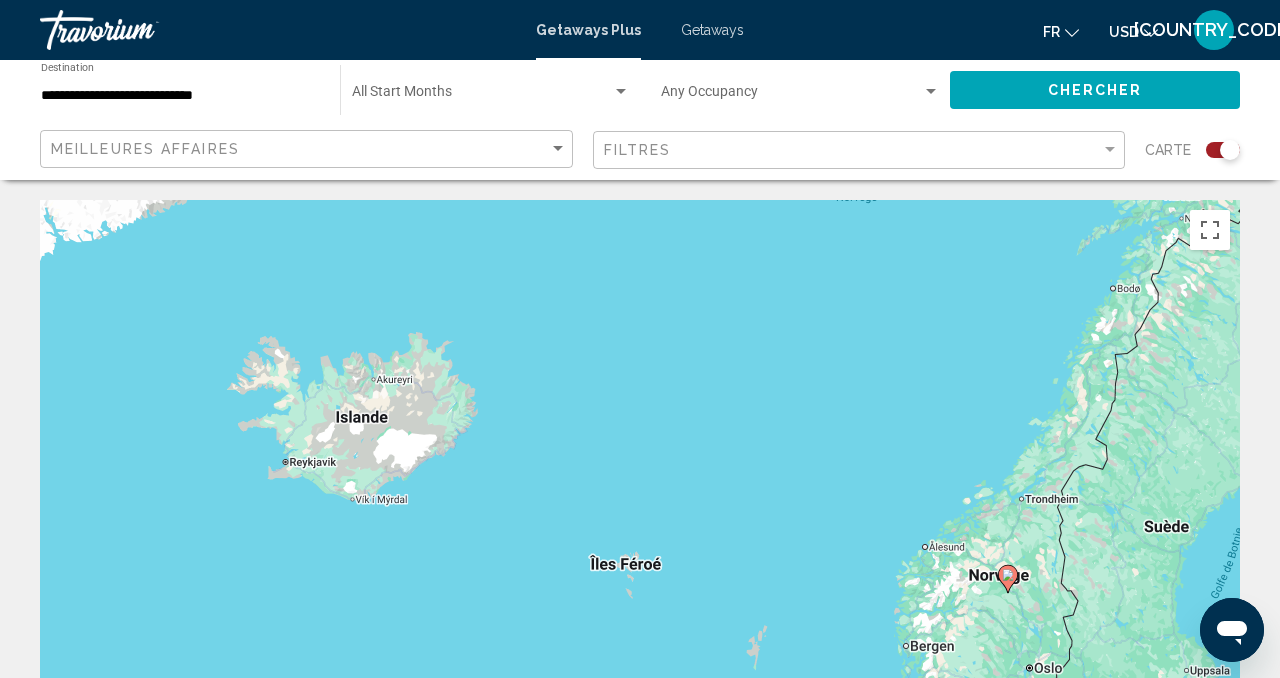 click on "Pour activer le glissement avec le clavier, appuyez sur Alt+Entrée. Une fois ce mode activé, utilisez les touches fléchées pour déplacer le repère. Pour valider le déplacement, appuyez sur Entrée. Pour annuler, appuyez sur Échap." at bounding box center (640, 500) 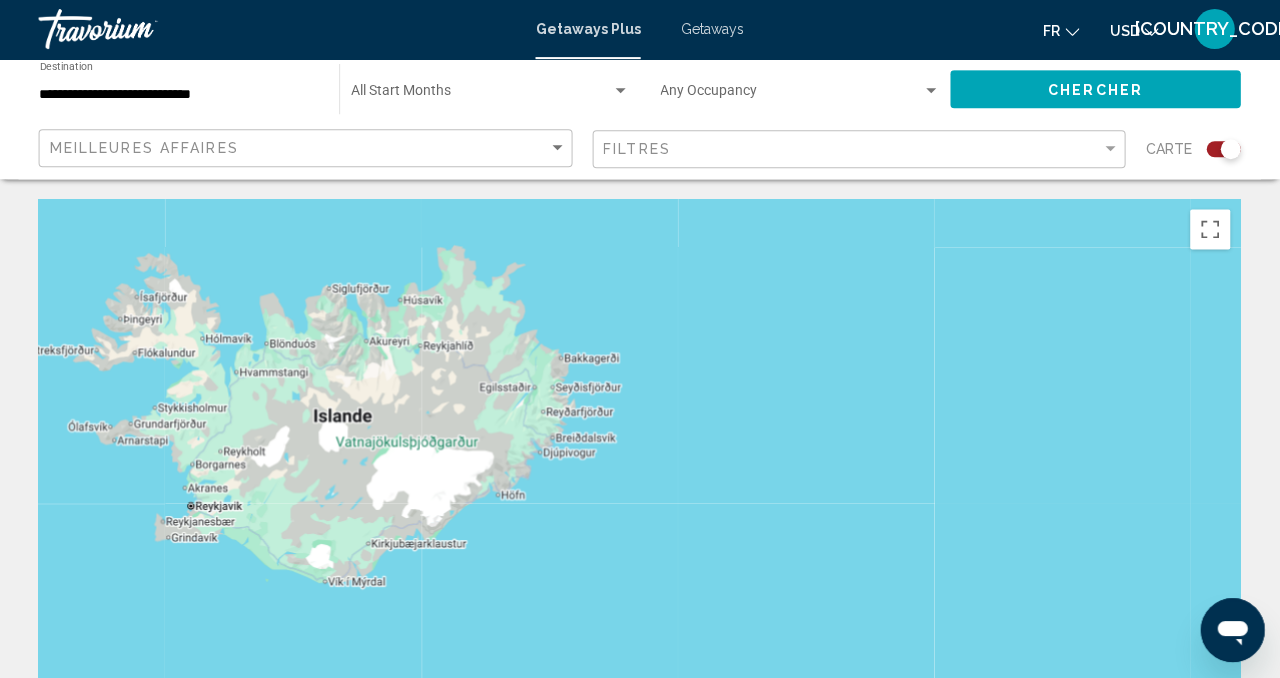 scroll, scrollTop: 0, scrollLeft: 0, axis: both 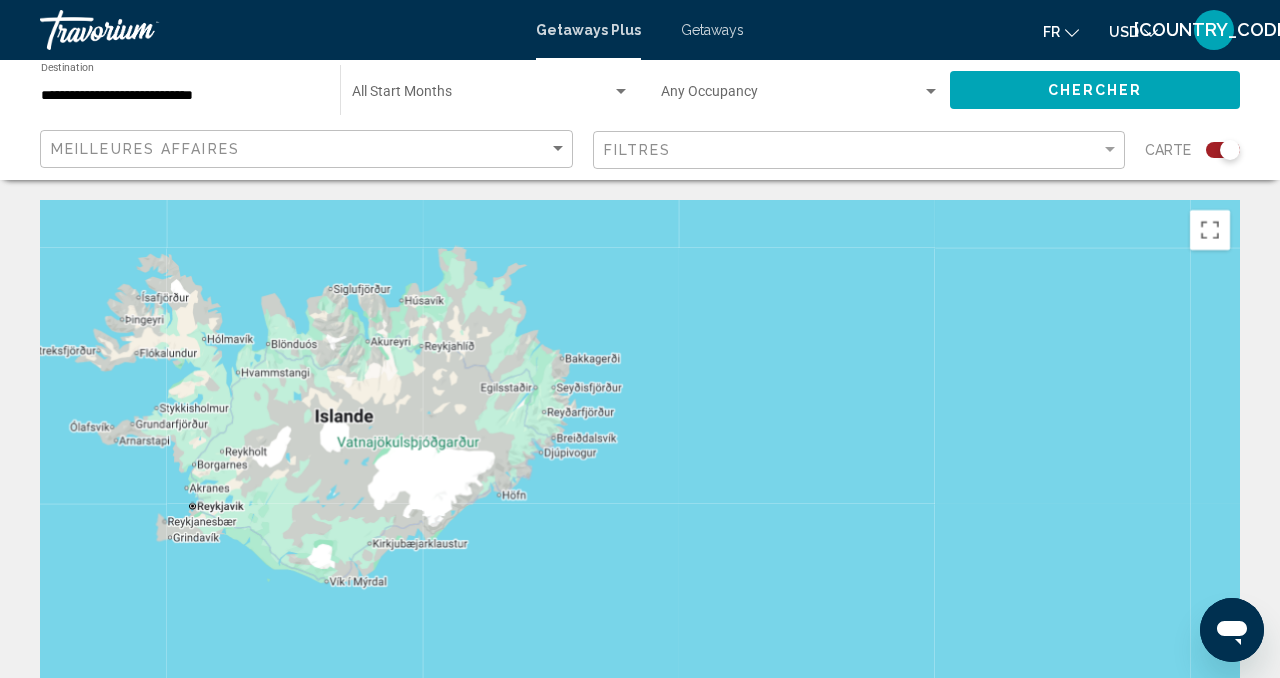 click at bounding box center (640, 500) 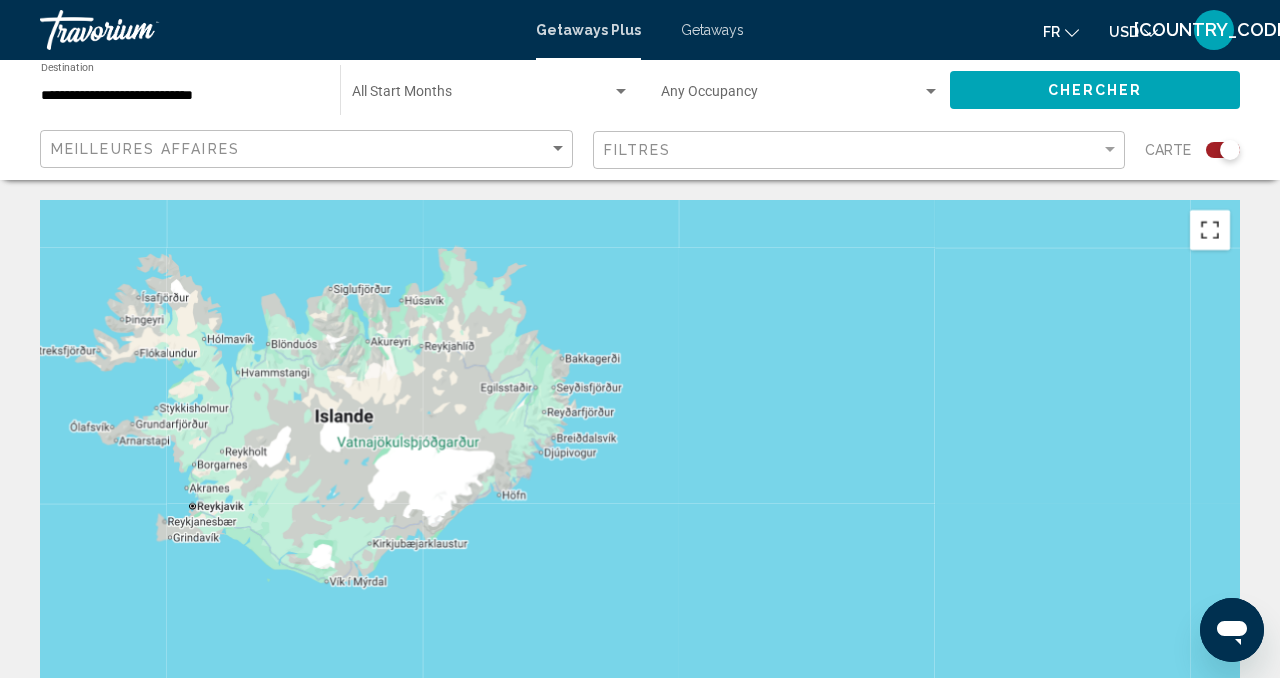 click at bounding box center (1210, 230) 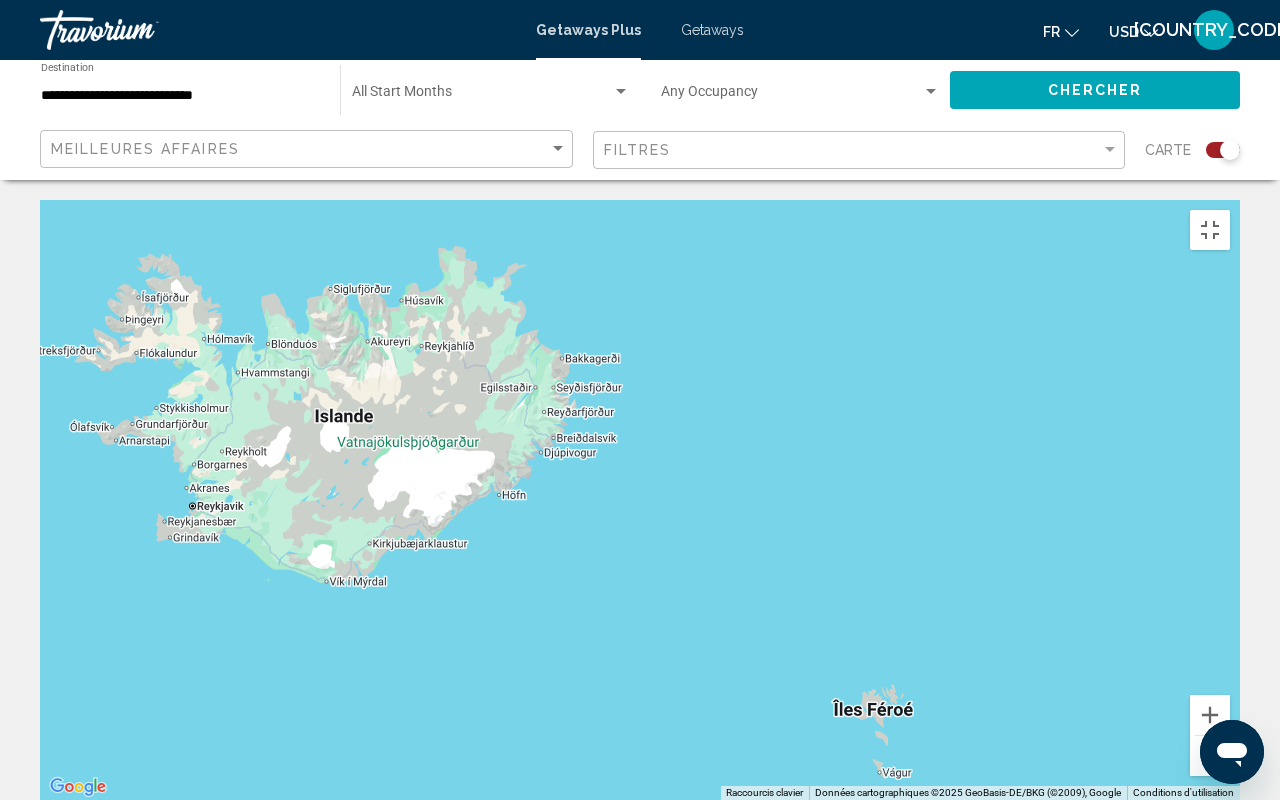 click at bounding box center (1210, 756) 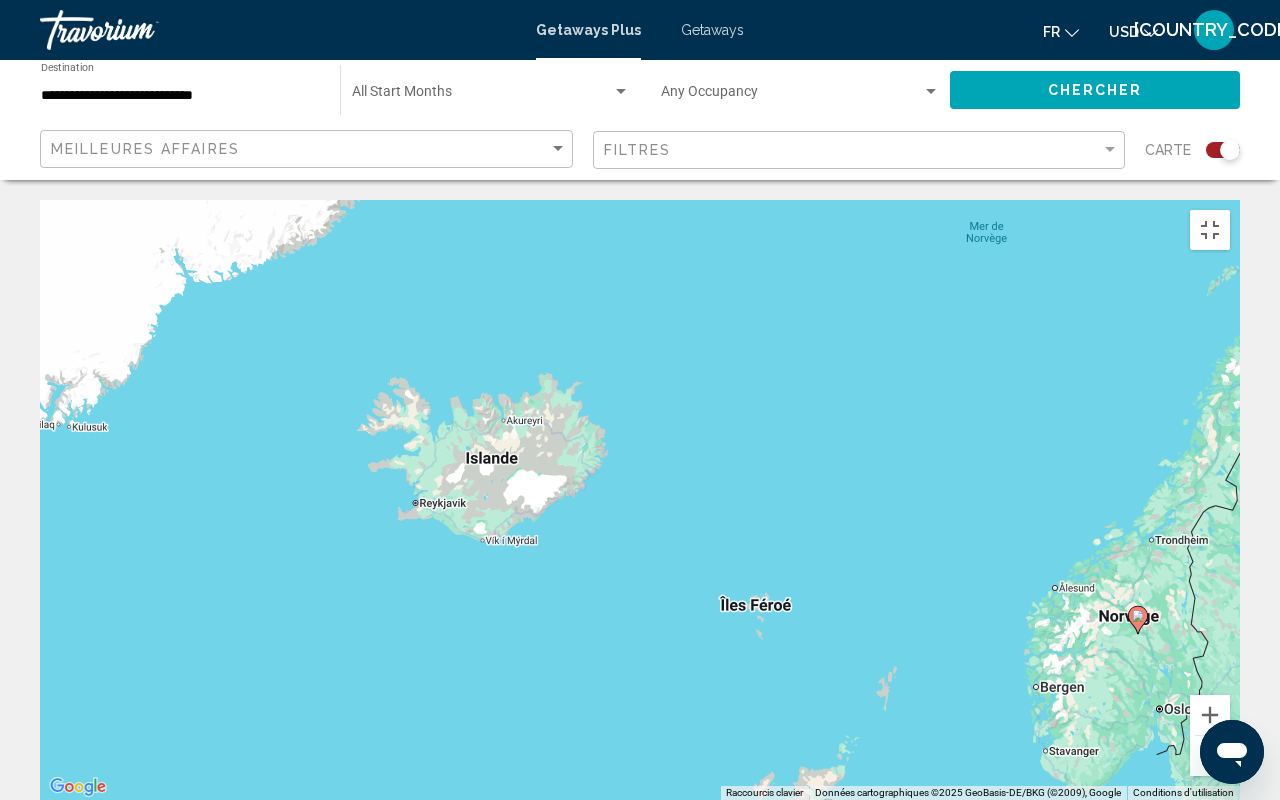 click 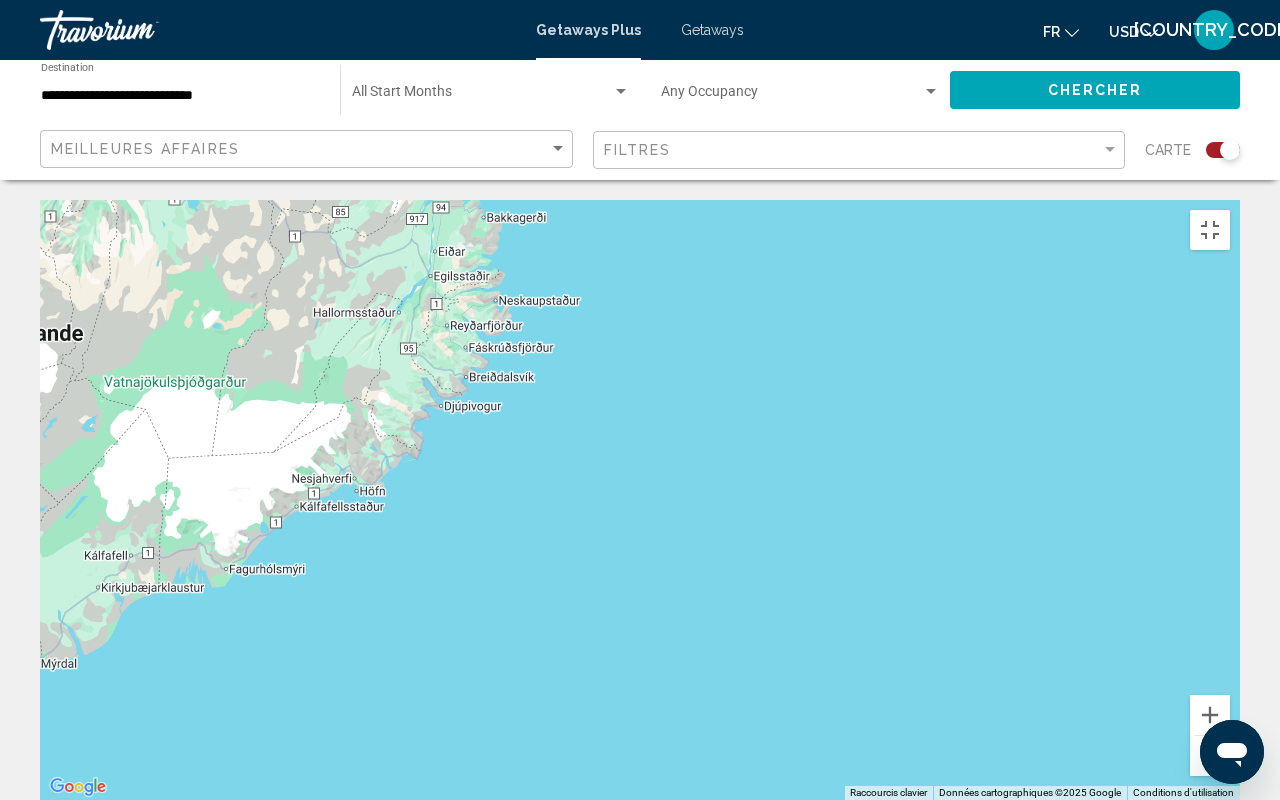 click at bounding box center (1210, 756) 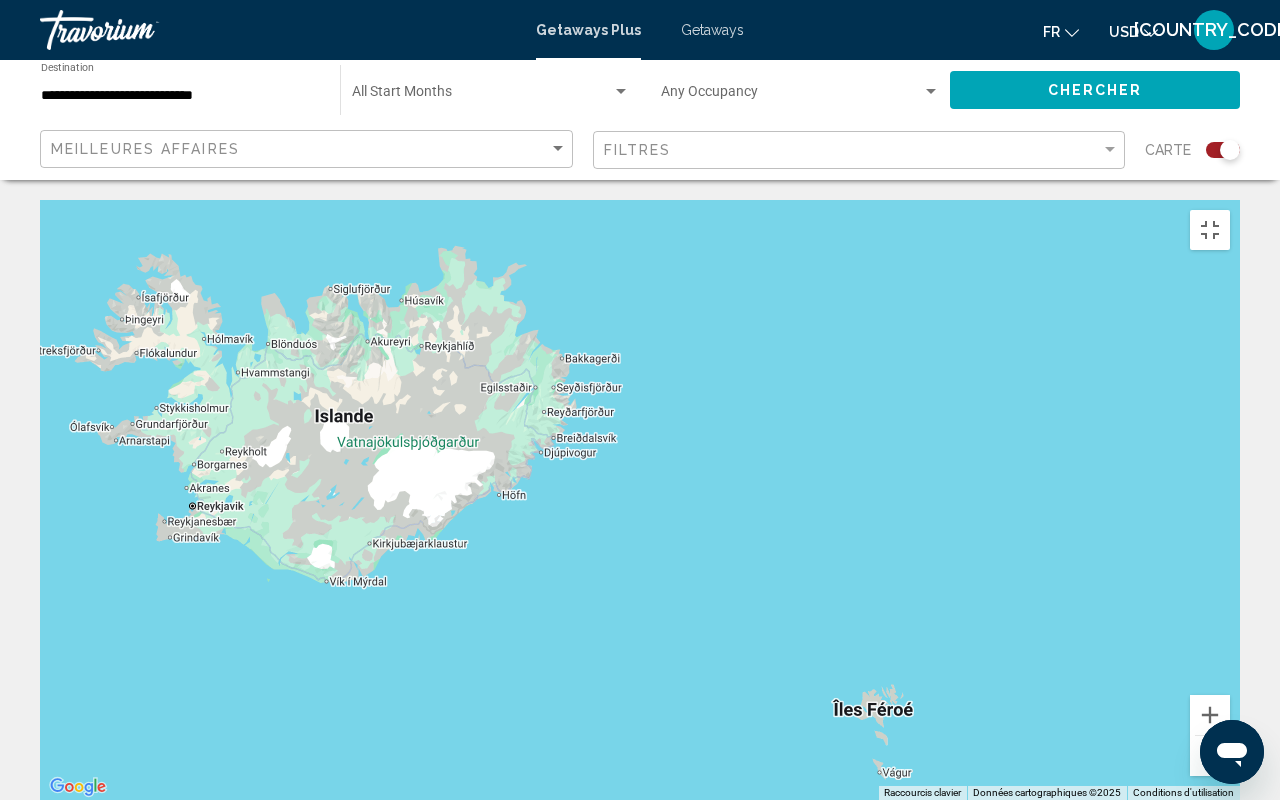 click on "Pour naviguer, appuyez sur les touches fléchées.  Pour activer le glissement avec le clavier, appuyez sur Alt+Entrée. Une fois ce mode activé, utilisez les touches fléchées pour déplacer le repère. Pour valider le déplacement, appuyez sur Entrée. Pour annuler, appuyez sur Échap." at bounding box center [640, 500] 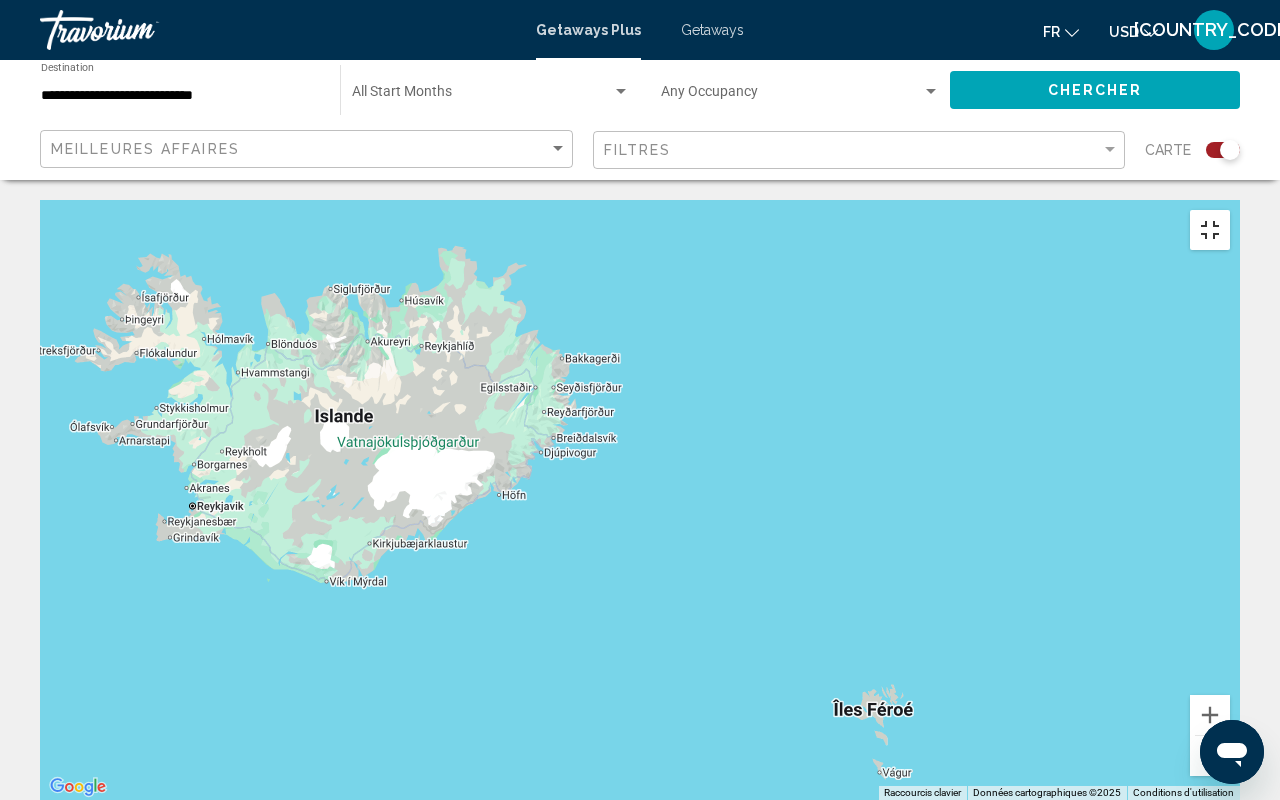 click at bounding box center (1210, 230) 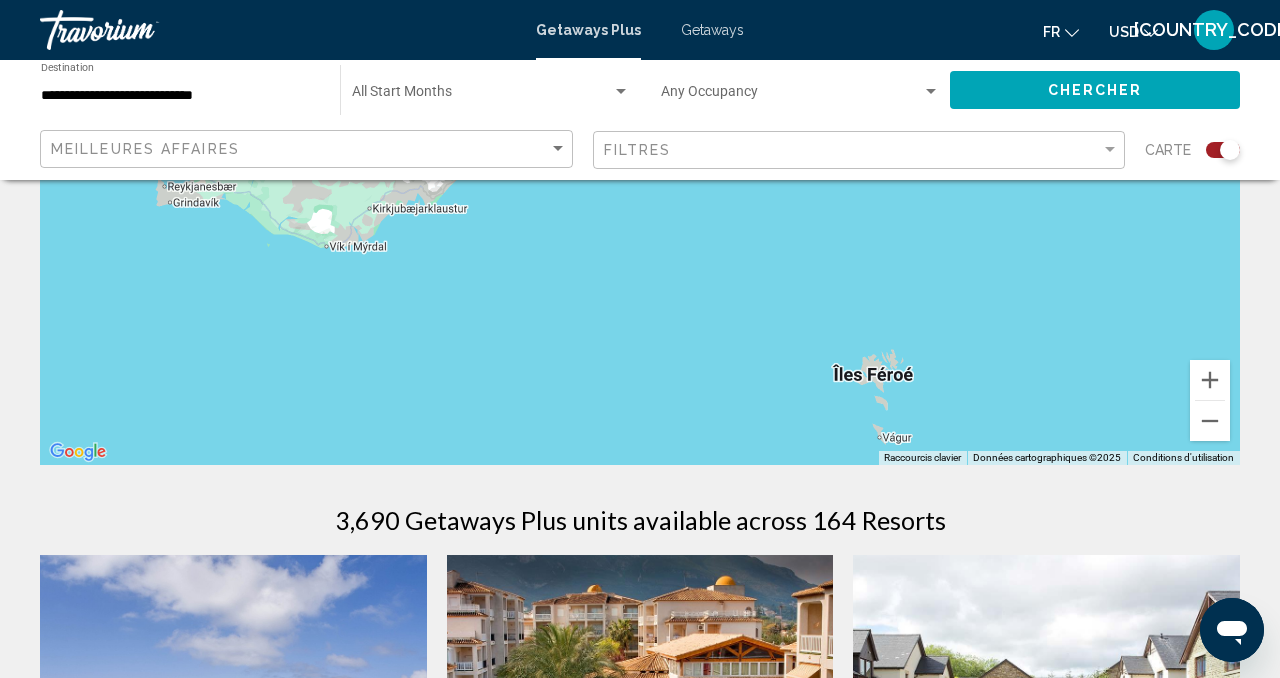 scroll, scrollTop: 319, scrollLeft: 0, axis: vertical 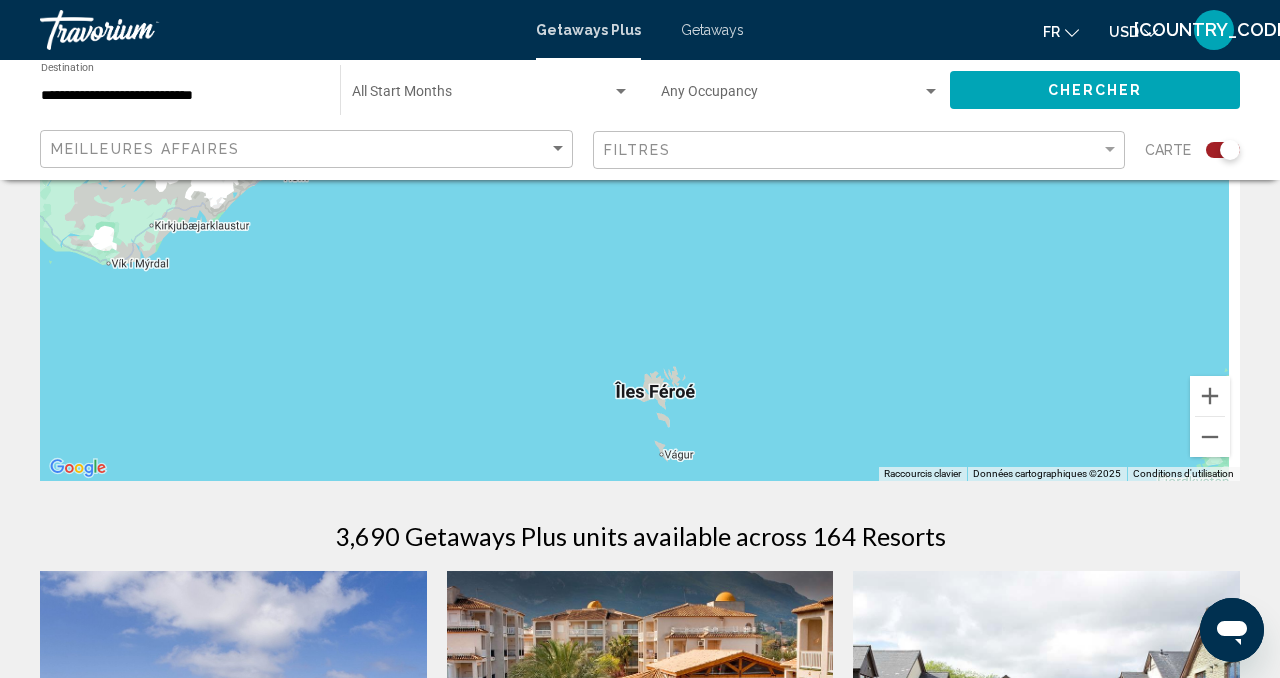 drag, startPoint x: 1032, startPoint y: 375, endPoint x: 766, endPoint y: 410, distance: 268.29276 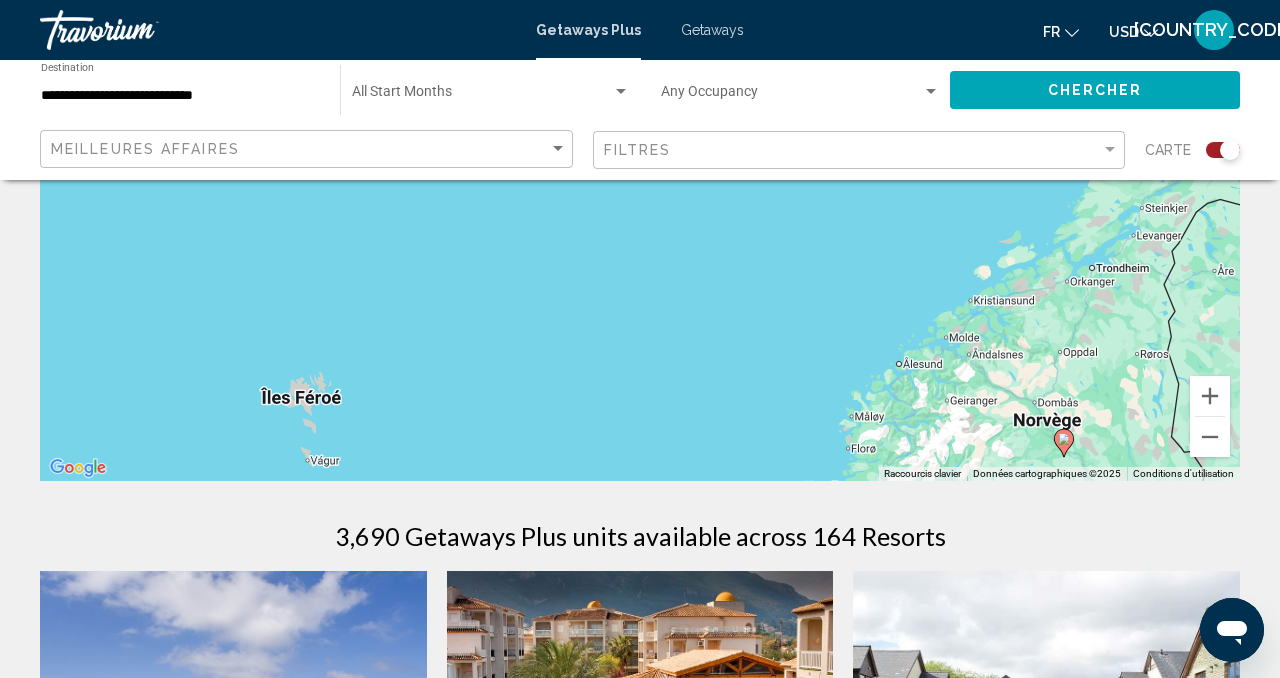 drag, startPoint x: 766, startPoint y: 410, endPoint x: 443, endPoint y: 389, distance: 323.68195 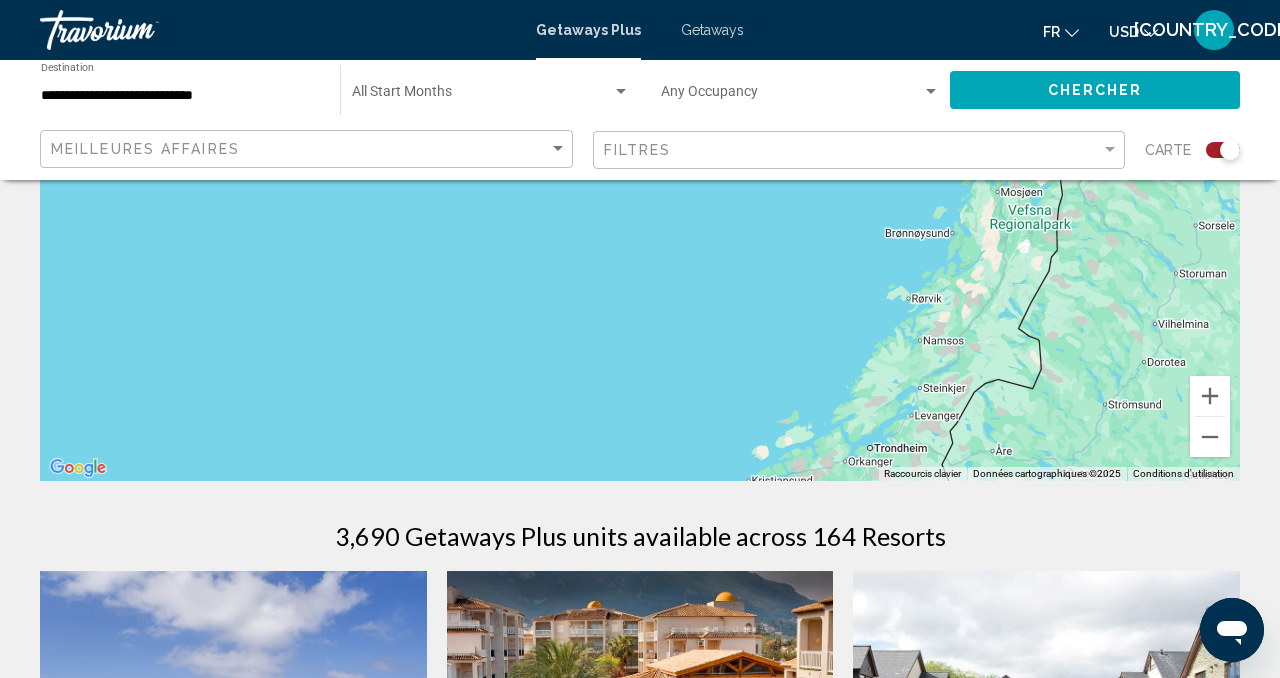 drag, startPoint x: 694, startPoint y: 353, endPoint x: 564, endPoint y: 522, distance: 213.21585 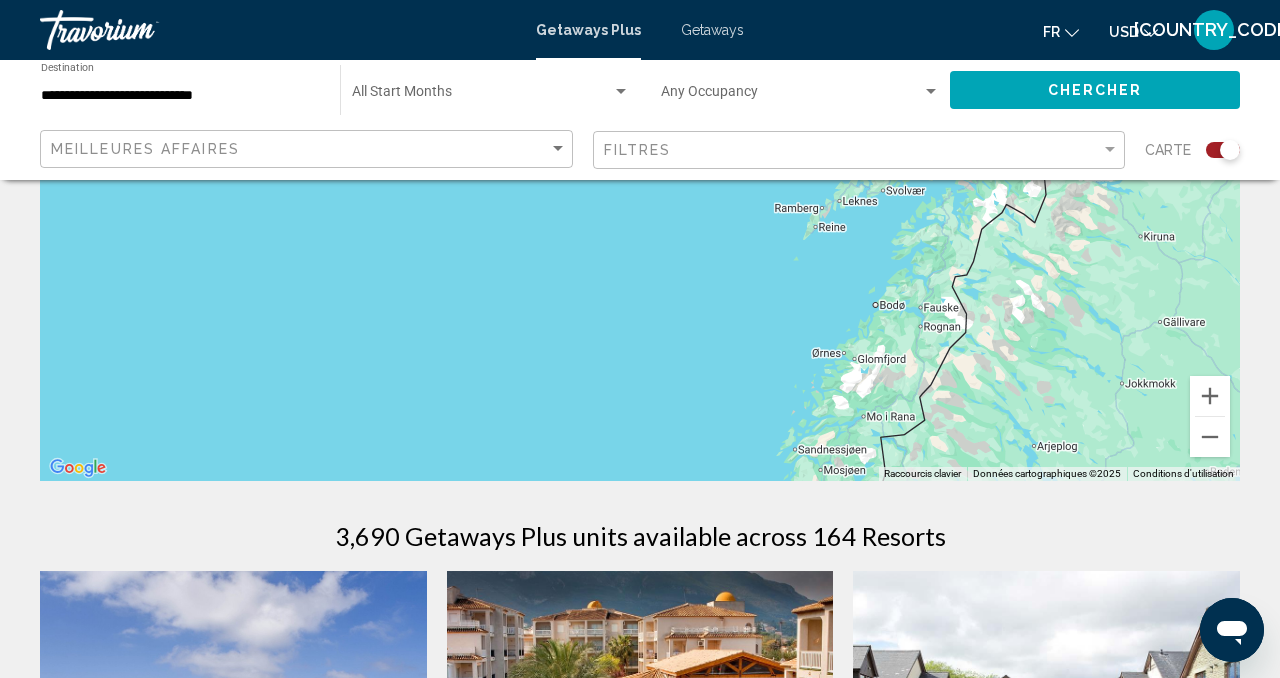 drag, startPoint x: 768, startPoint y: 294, endPoint x: 588, endPoint y: 580, distance: 337.929 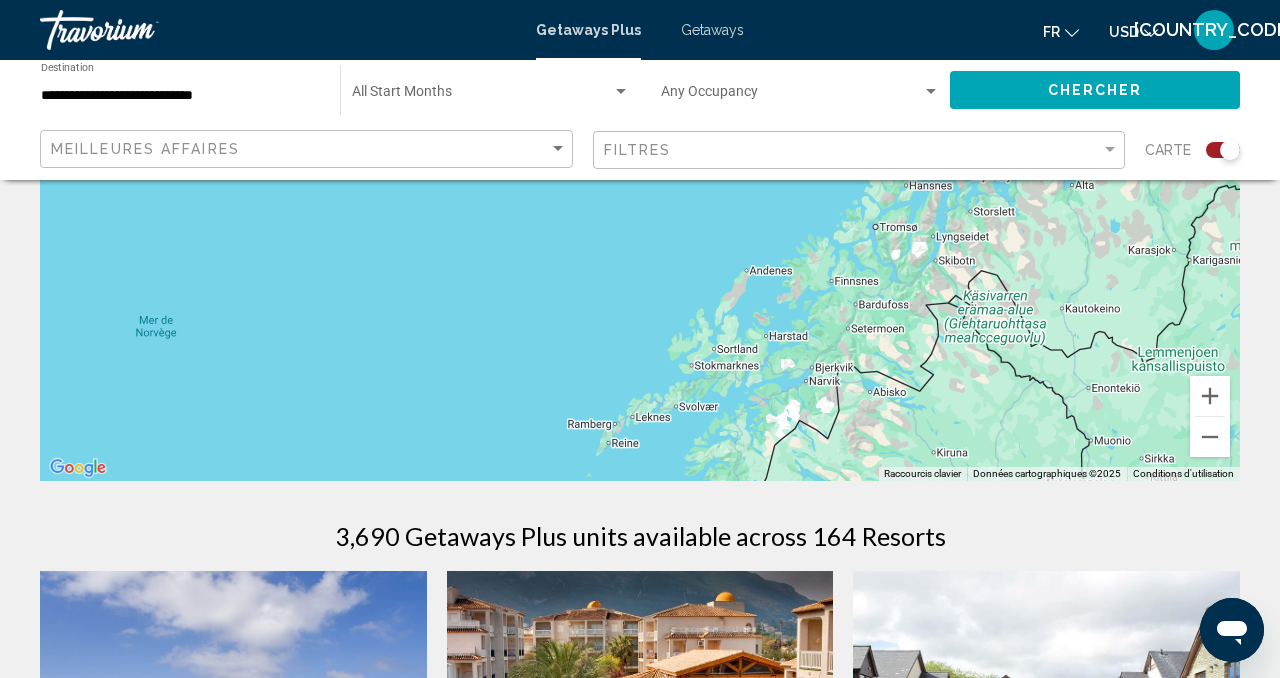 drag, startPoint x: 788, startPoint y: 347, endPoint x: 575, endPoint y: 567, distance: 306.21725 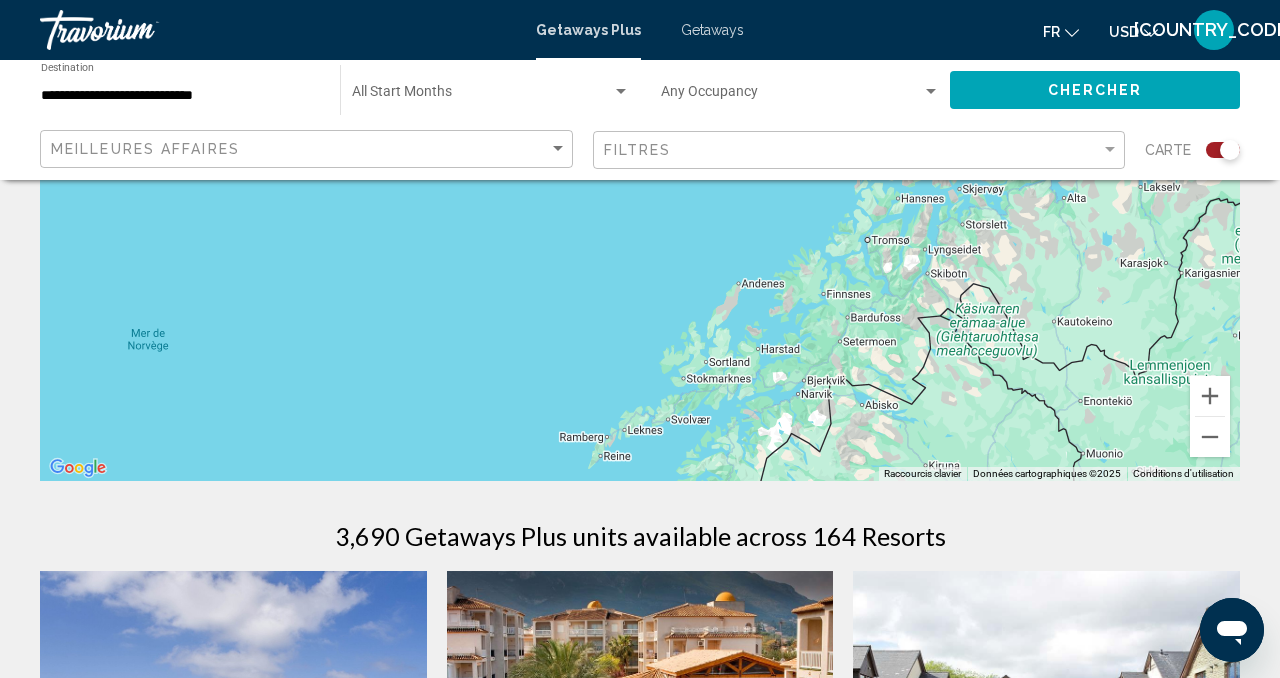 click on "Pour naviguer, appuyez sur les touches fléchées." at bounding box center (640, 181) 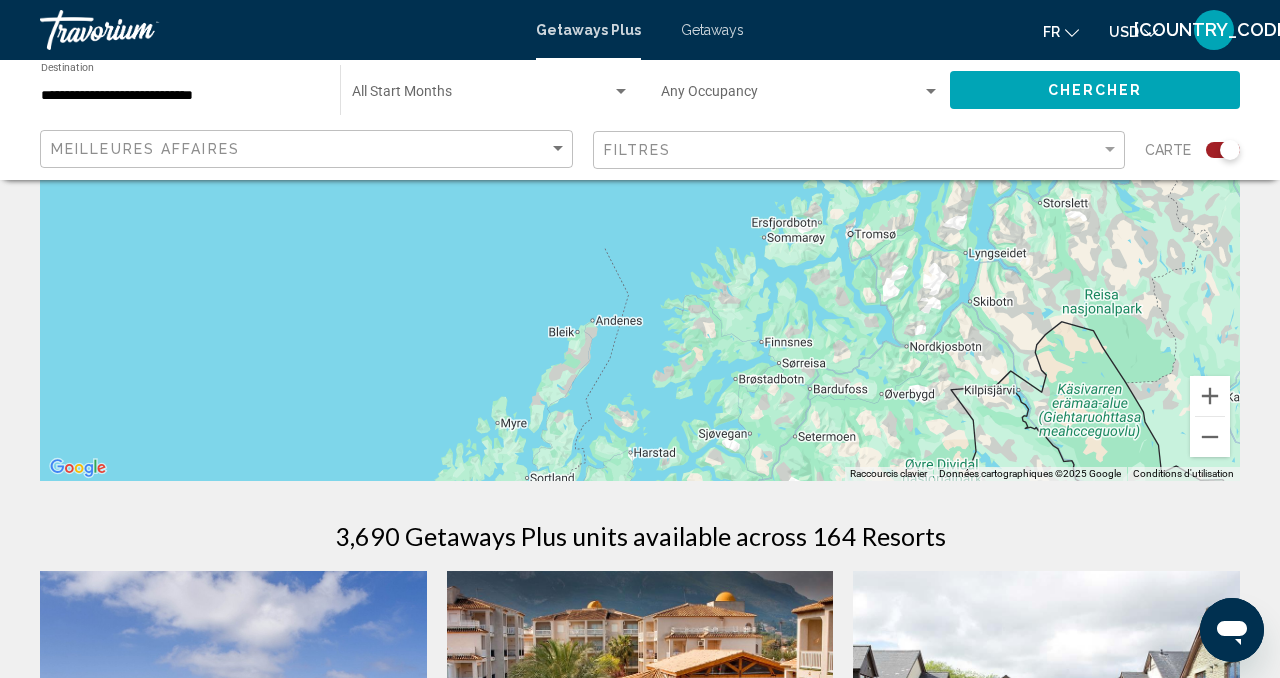 click on "Pour naviguer, appuyez sur les touches fléchées." at bounding box center (640, 181) 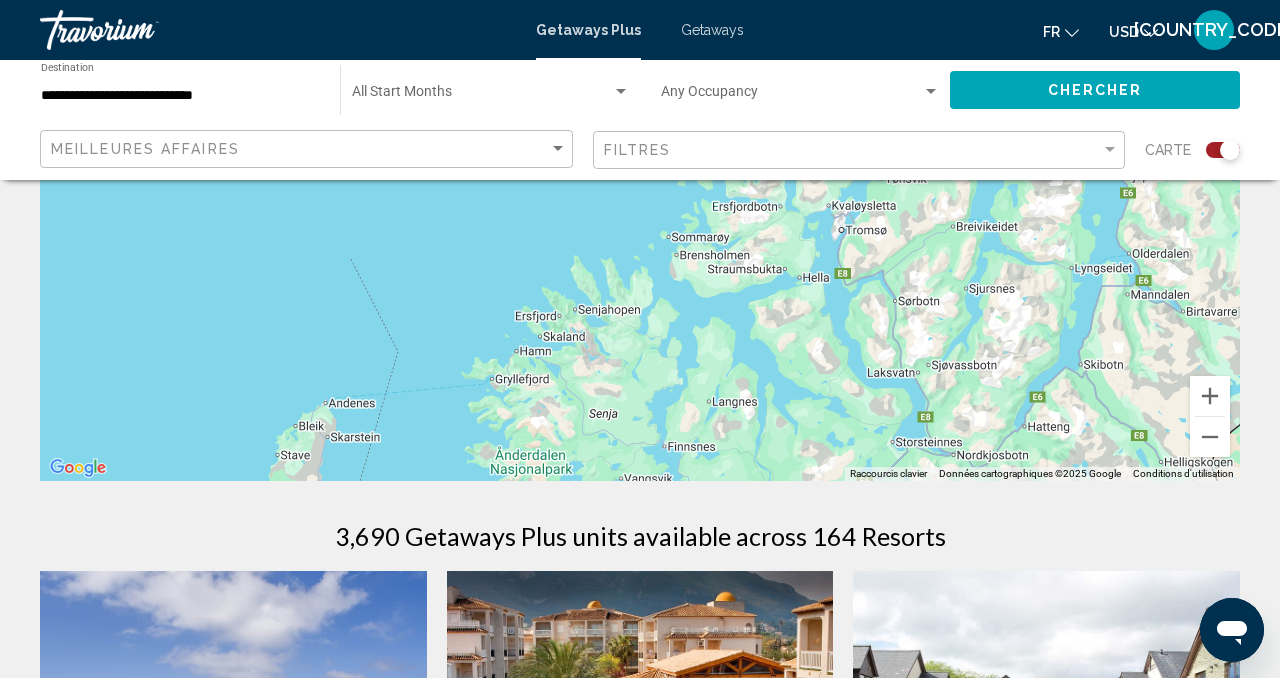 click on "Pour naviguer, appuyez sur les touches fléchées." at bounding box center (640, 181) 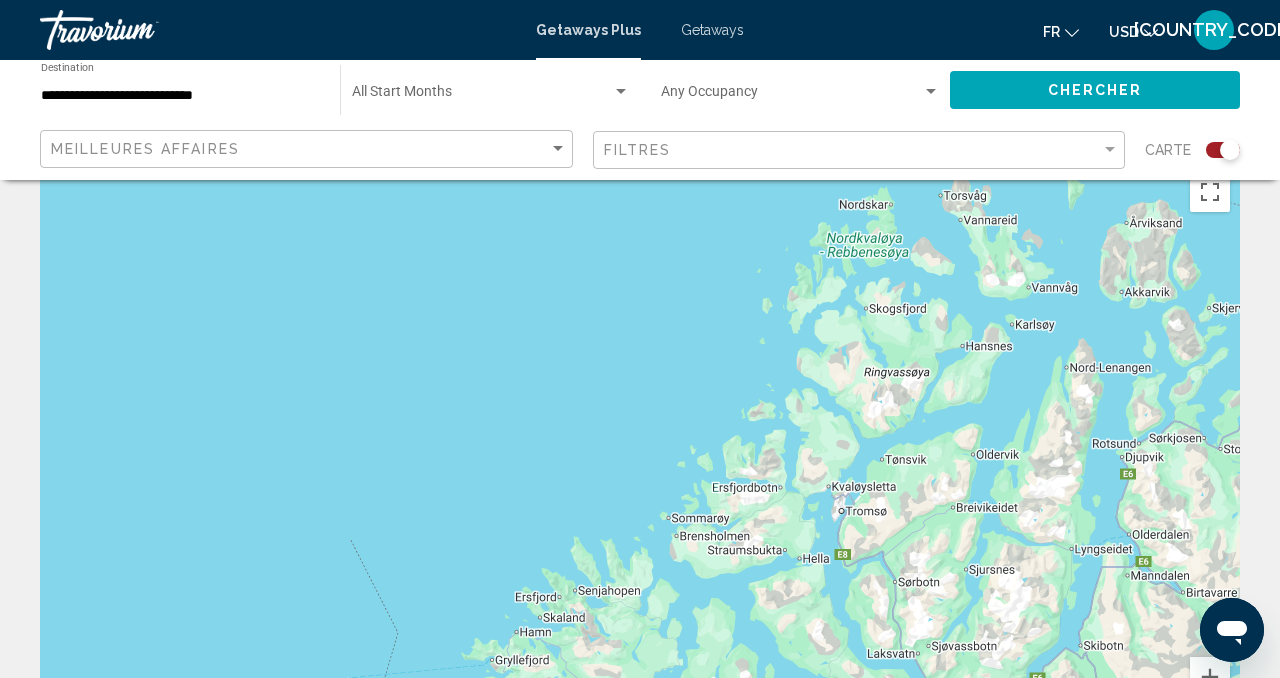 scroll, scrollTop: 40, scrollLeft: 0, axis: vertical 